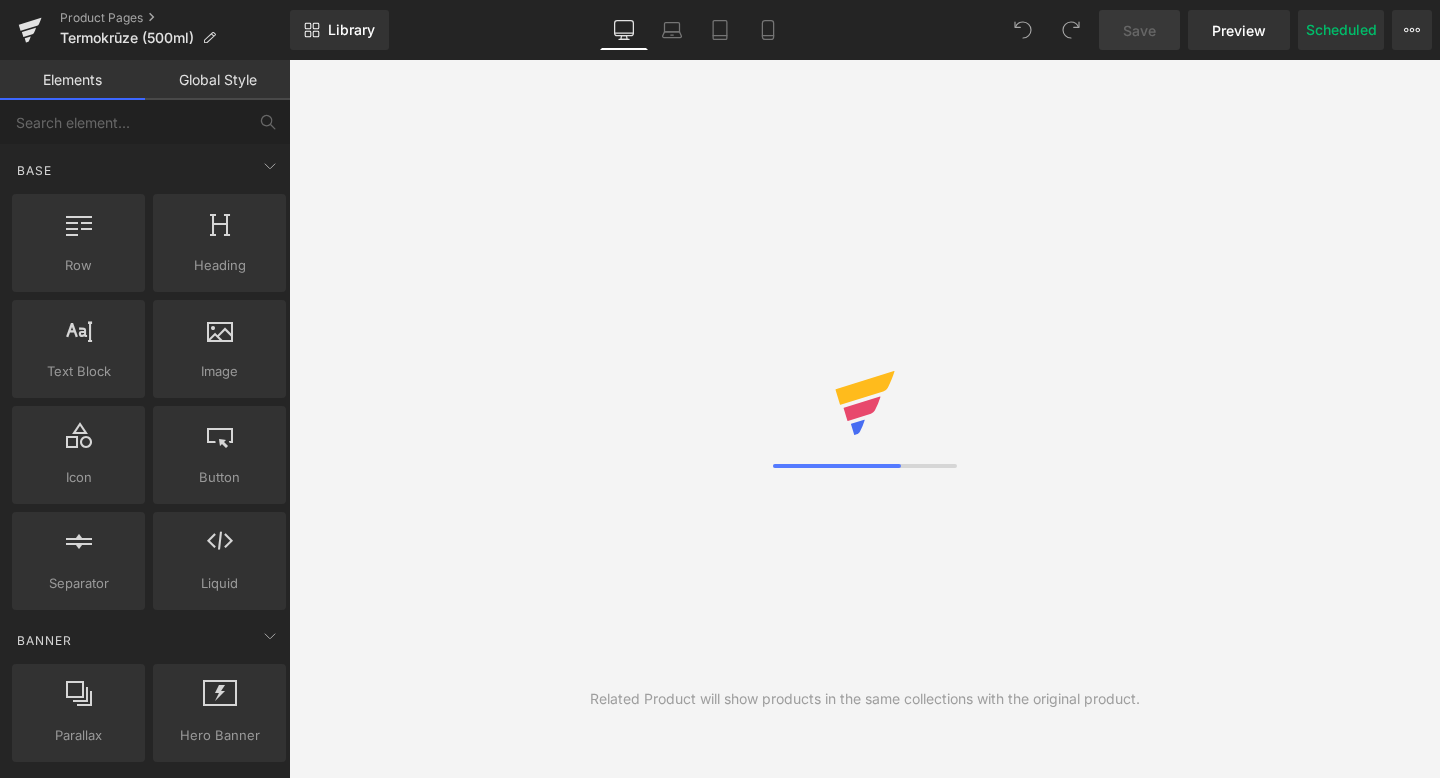 scroll, scrollTop: 0, scrollLeft: 0, axis: both 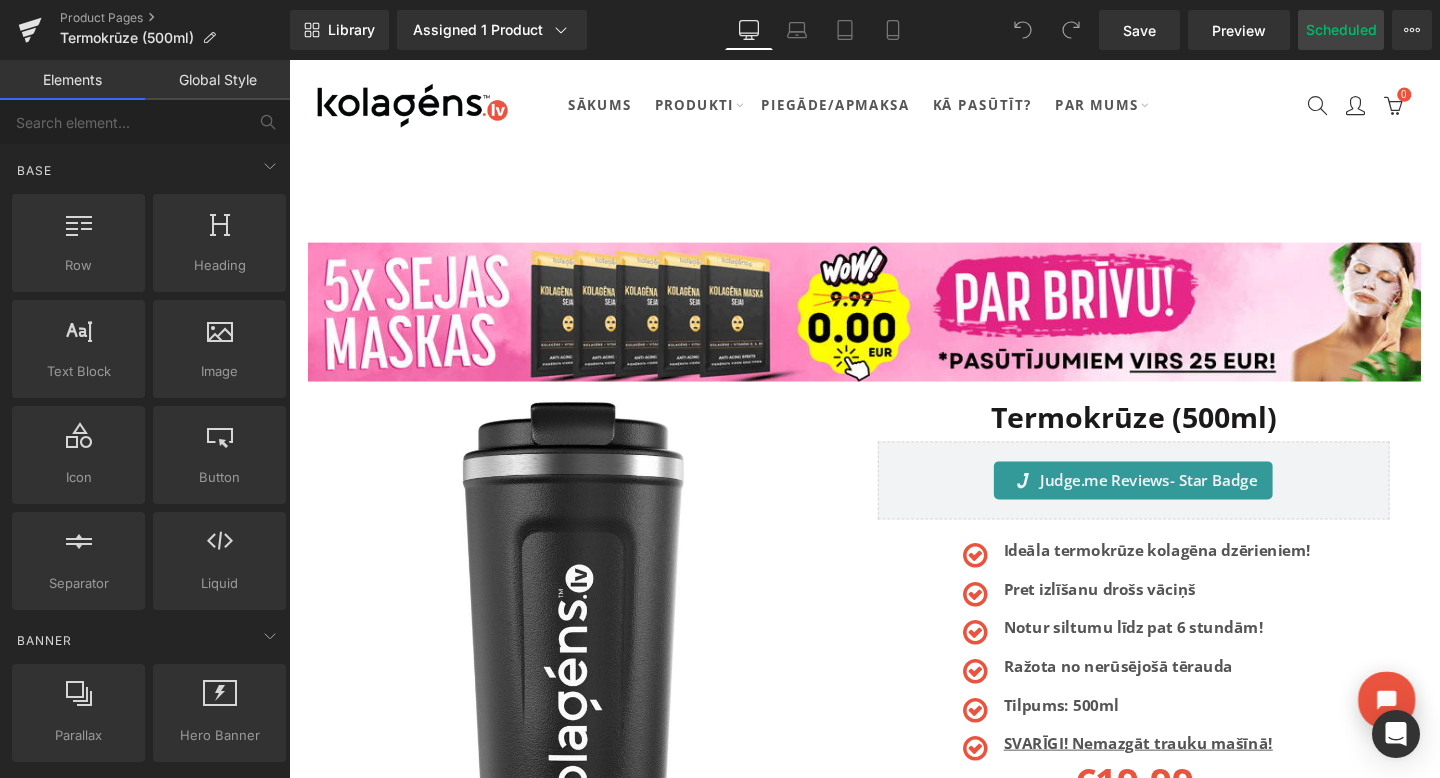click on "Scheduled" at bounding box center [1341, 30] 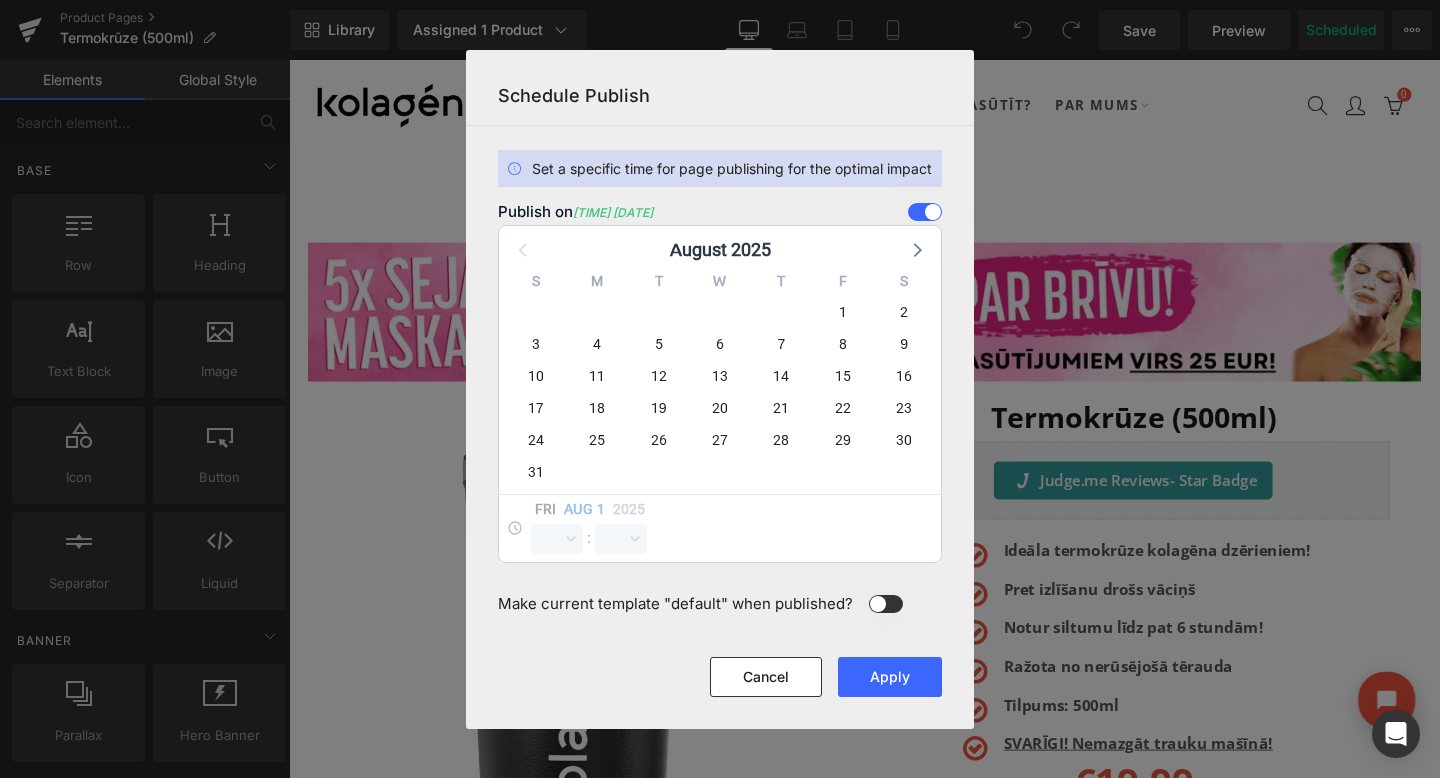 click at bounding box center [925, 212] 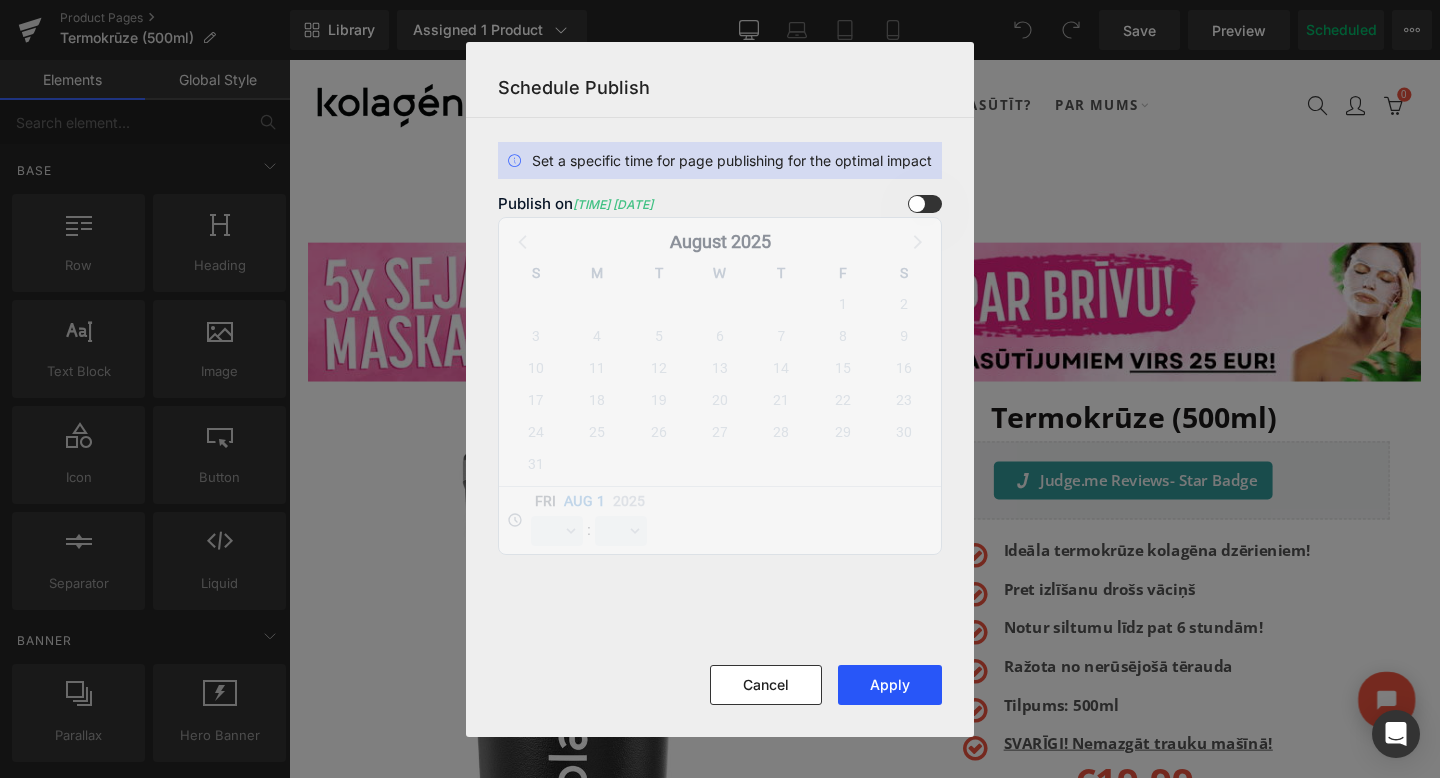 click on "Apply" at bounding box center (890, 685) 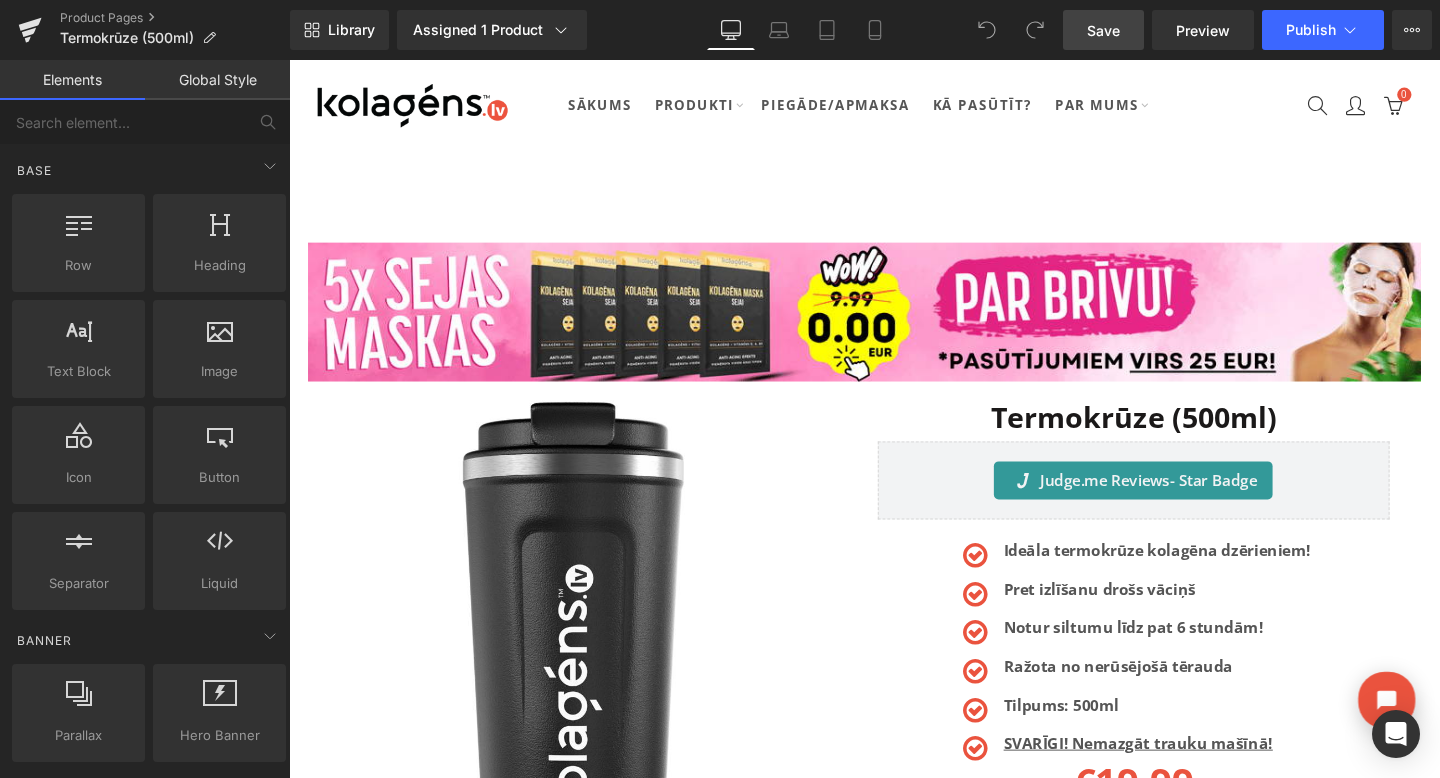 click on "Save" at bounding box center (1103, 30) 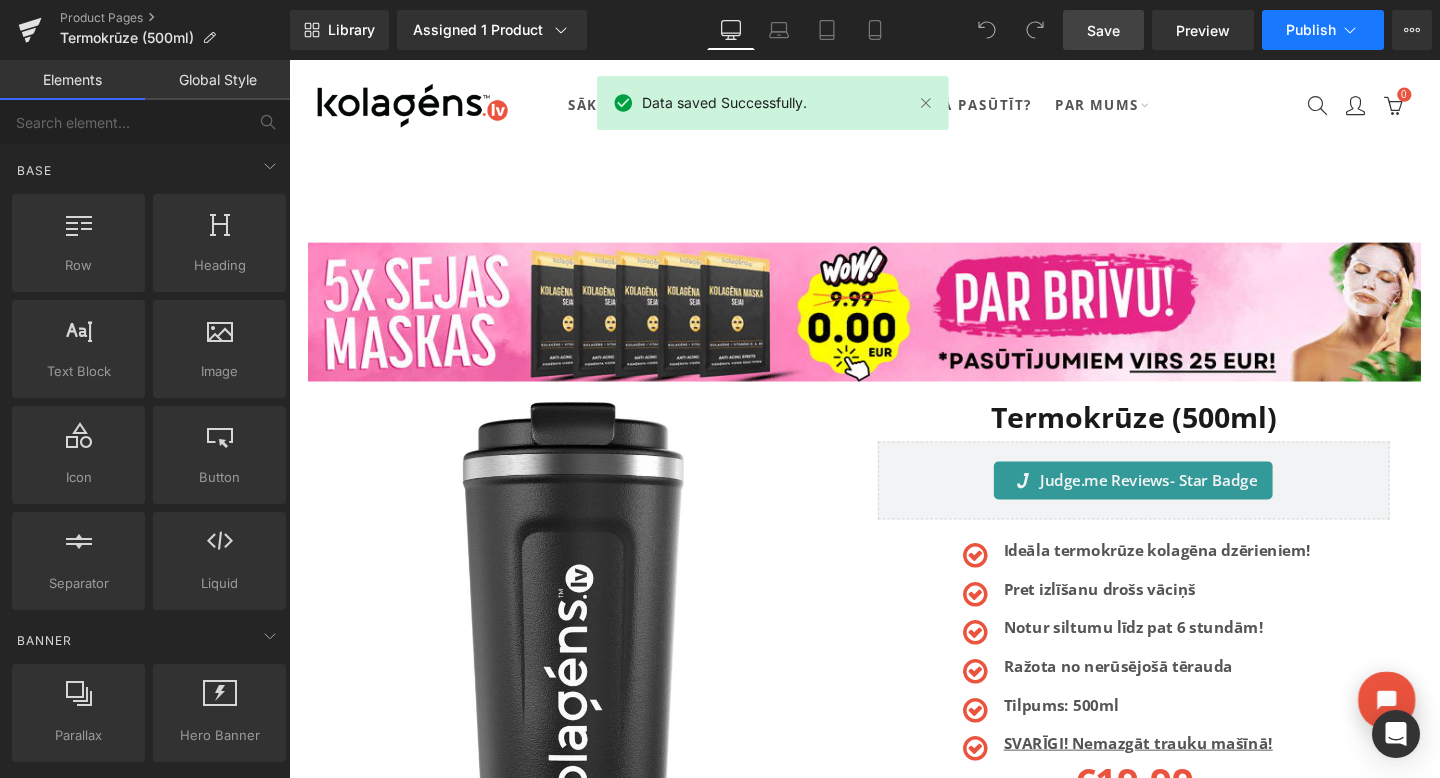 click on "Publish" at bounding box center (1323, 30) 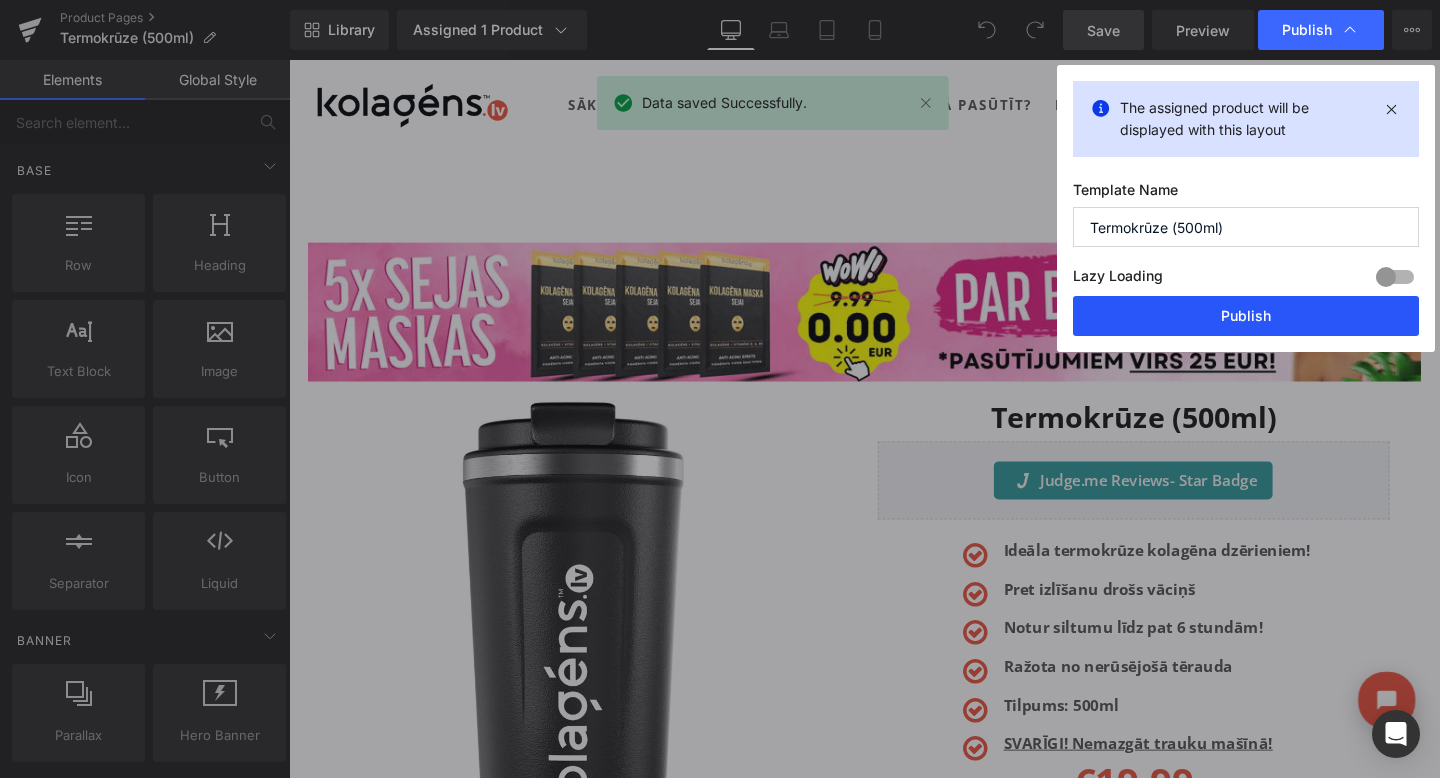 click on "Publish" at bounding box center (1246, 316) 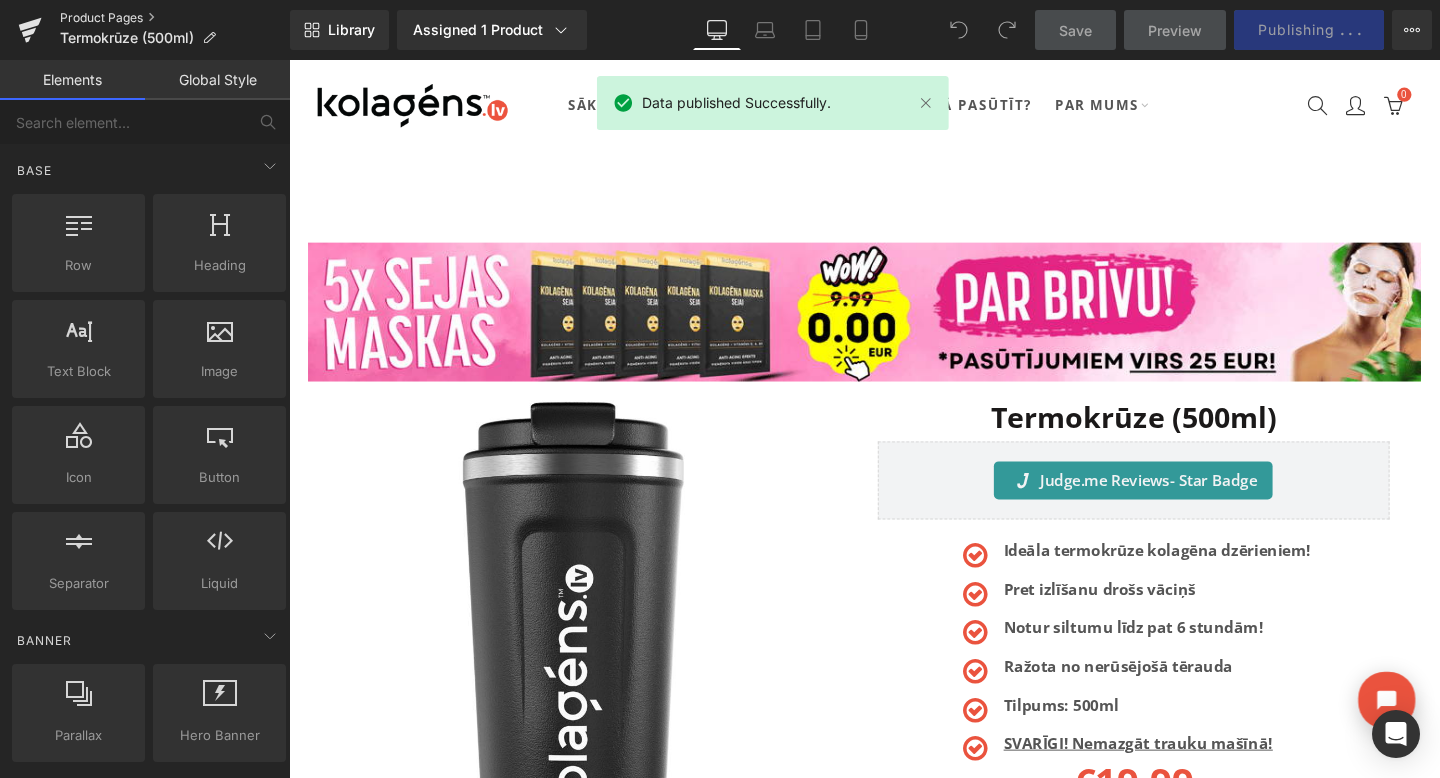 click on "Product Pages" at bounding box center (175, 18) 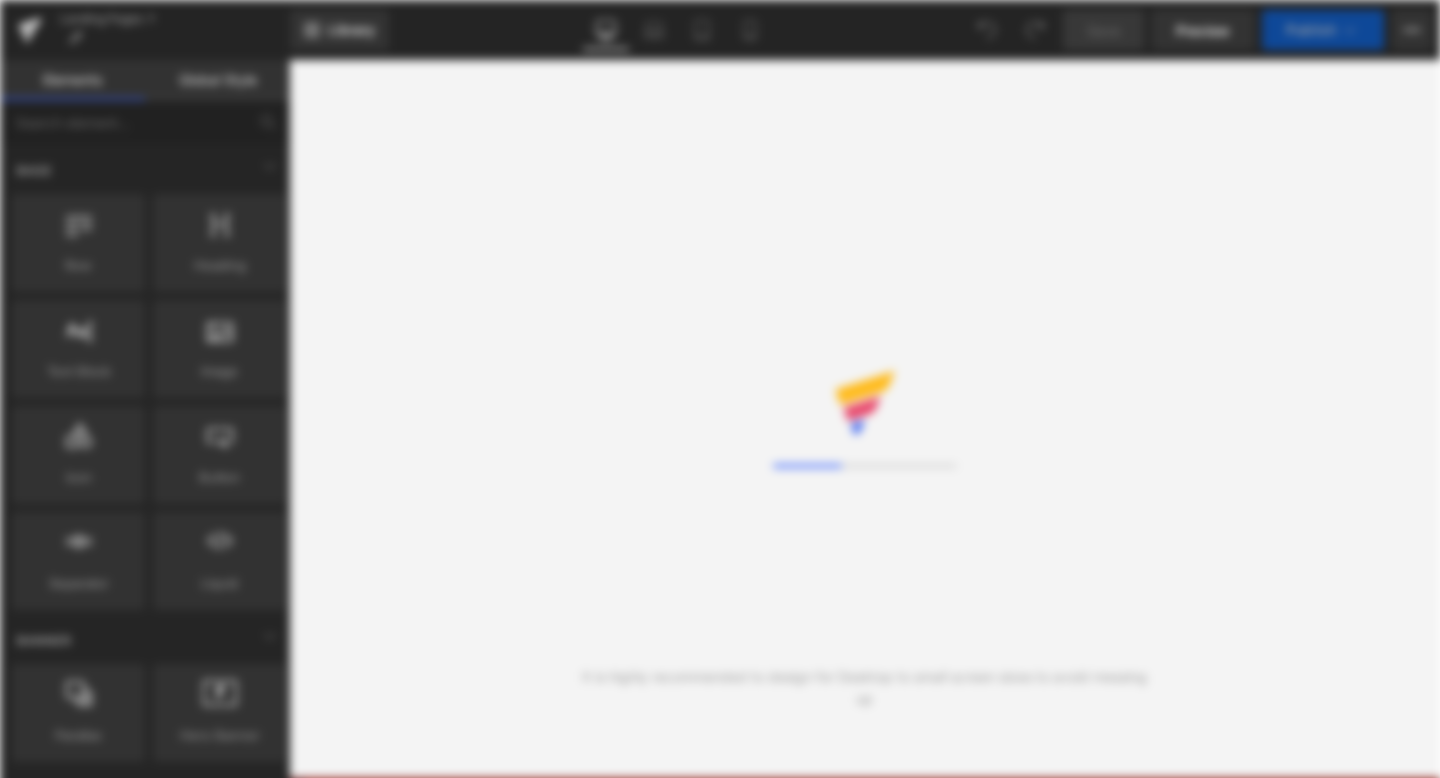 scroll, scrollTop: 0, scrollLeft: 0, axis: both 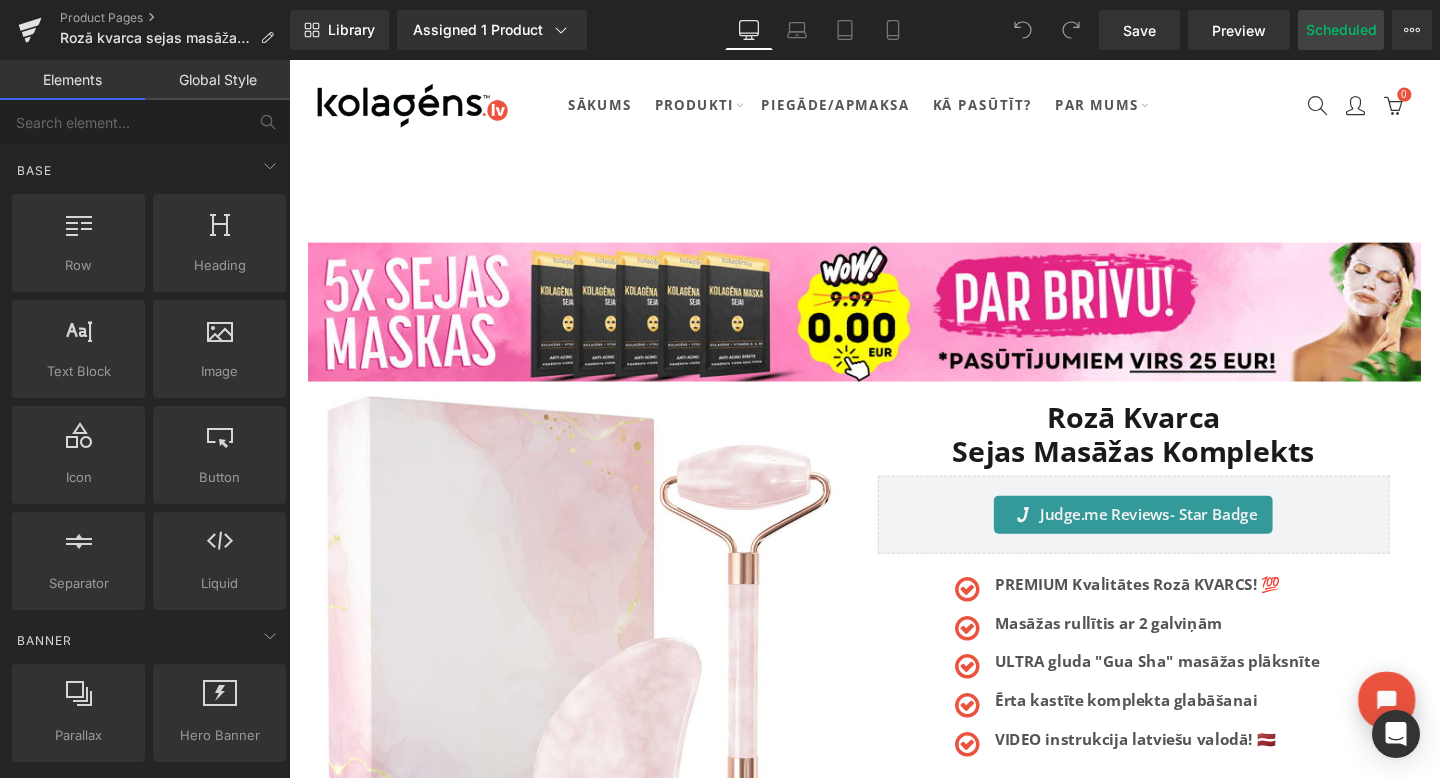 click on "Scheduled" at bounding box center [1341, 30] 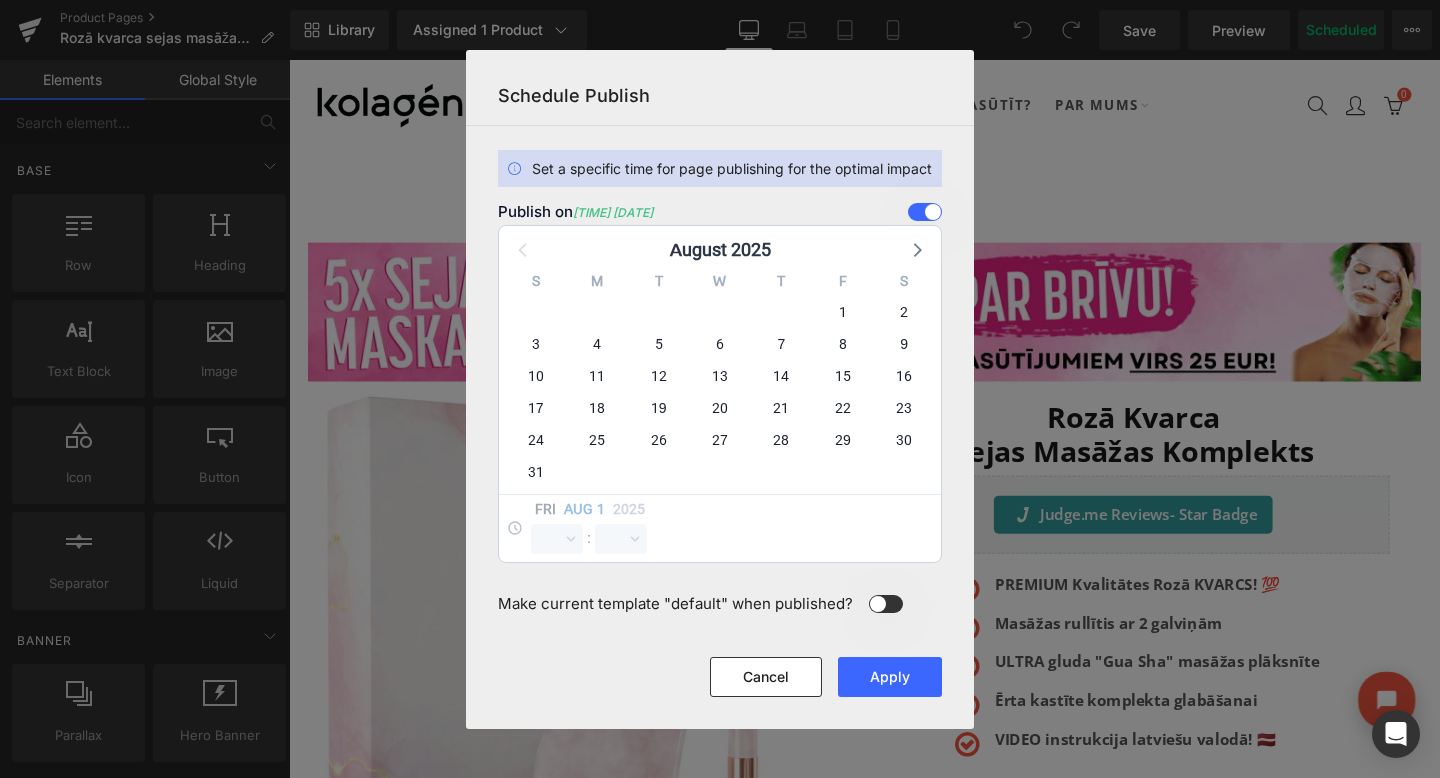 click at bounding box center (925, 212) 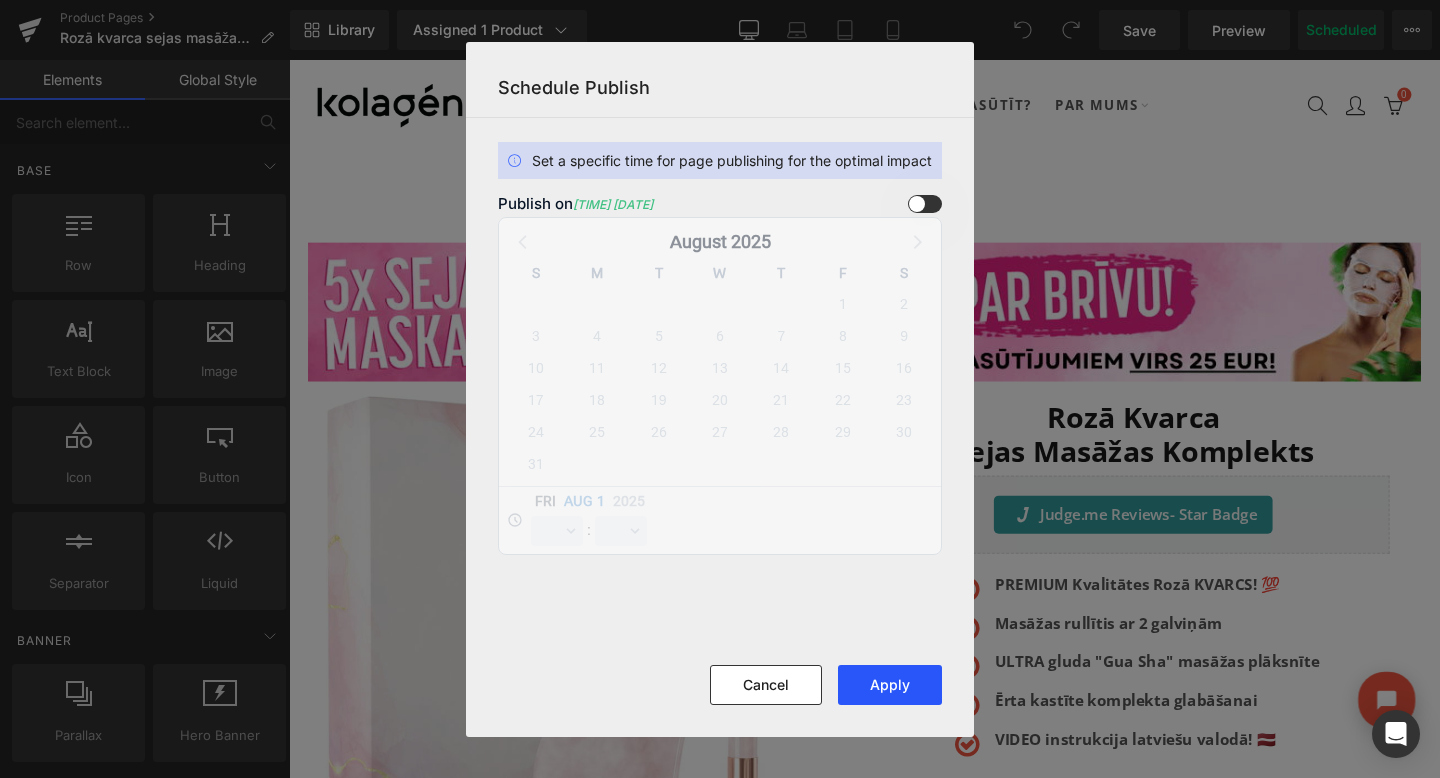 click on "Apply" at bounding box center (890, 685) 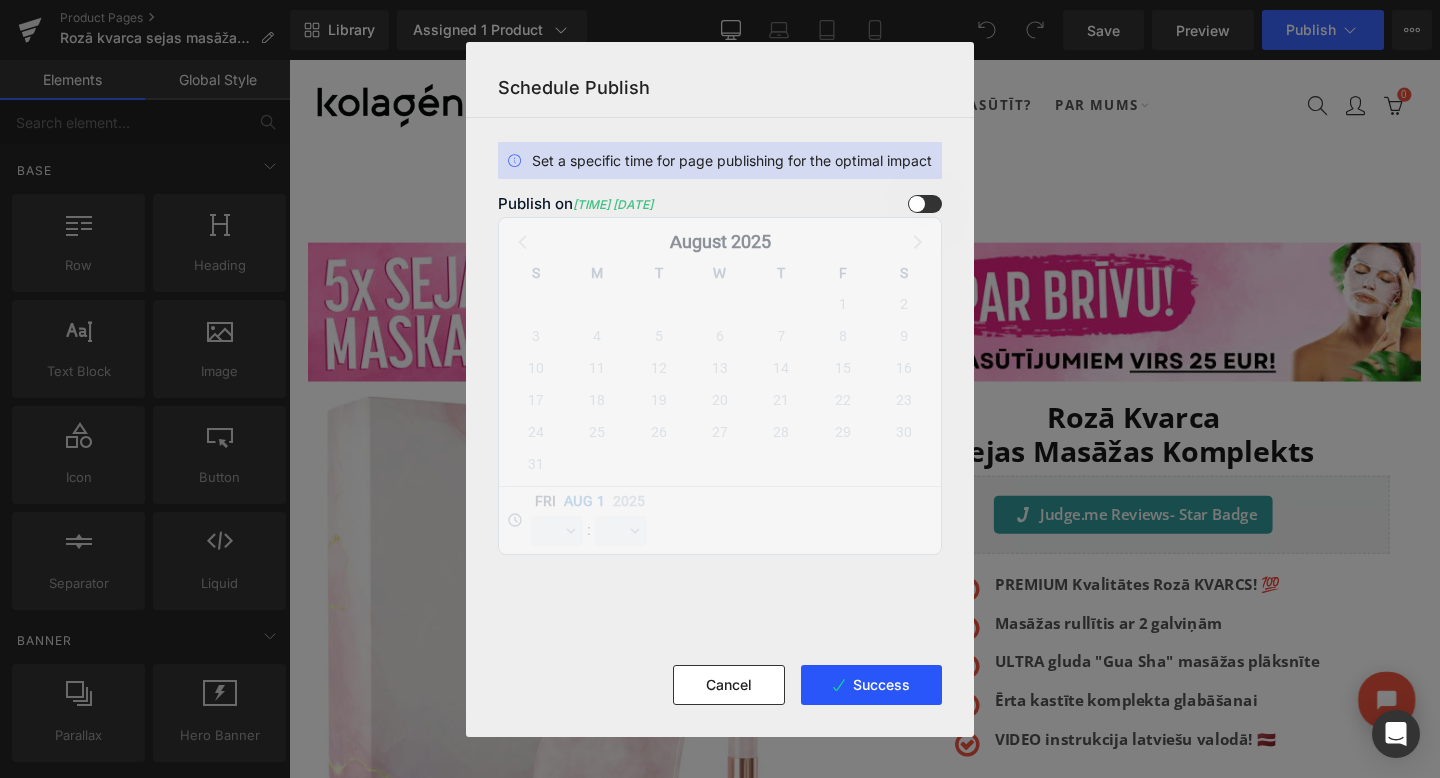 click on "Success" at bounding box center (871, 685) 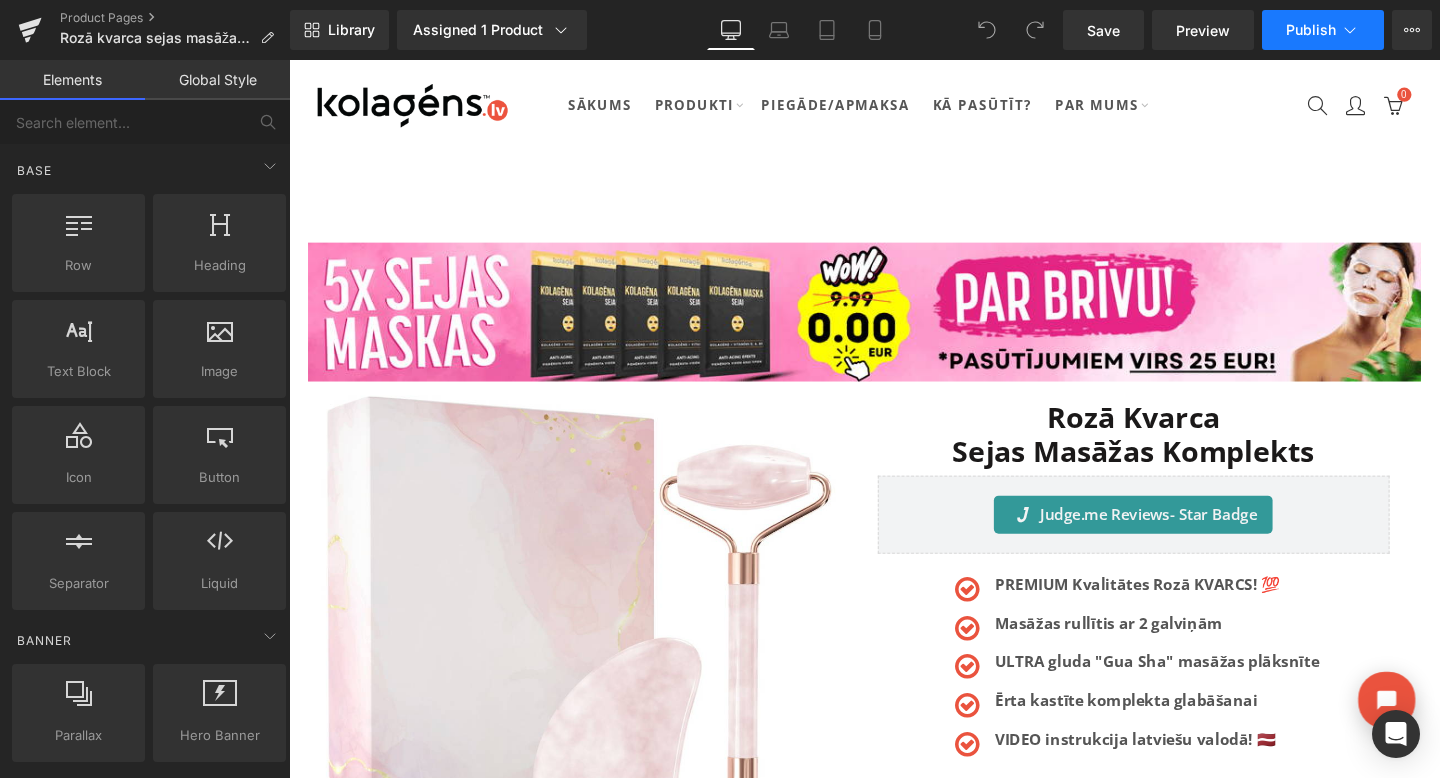 click on "Publish" at bounding box center [1323, 30] 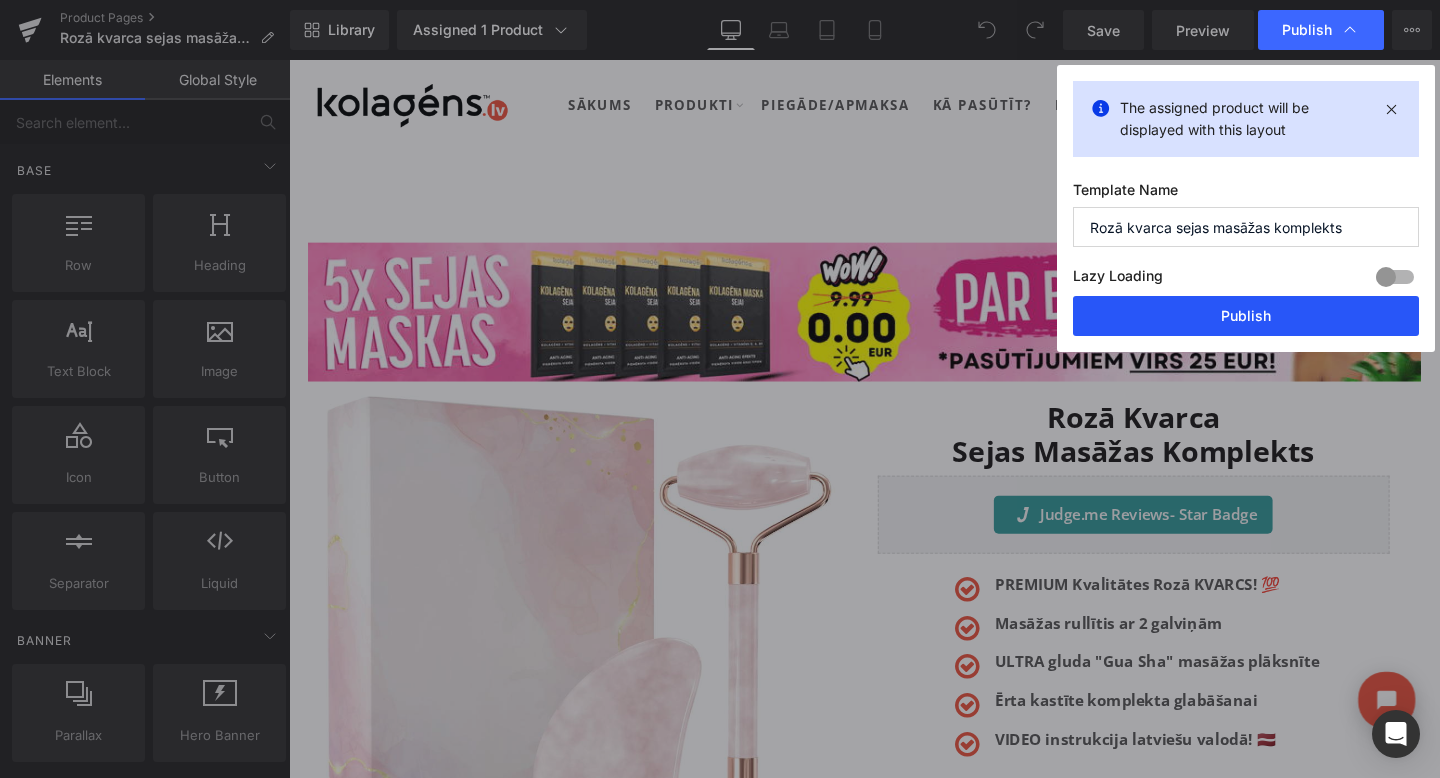 click on "Publish" at bounding box center [1246, 316] 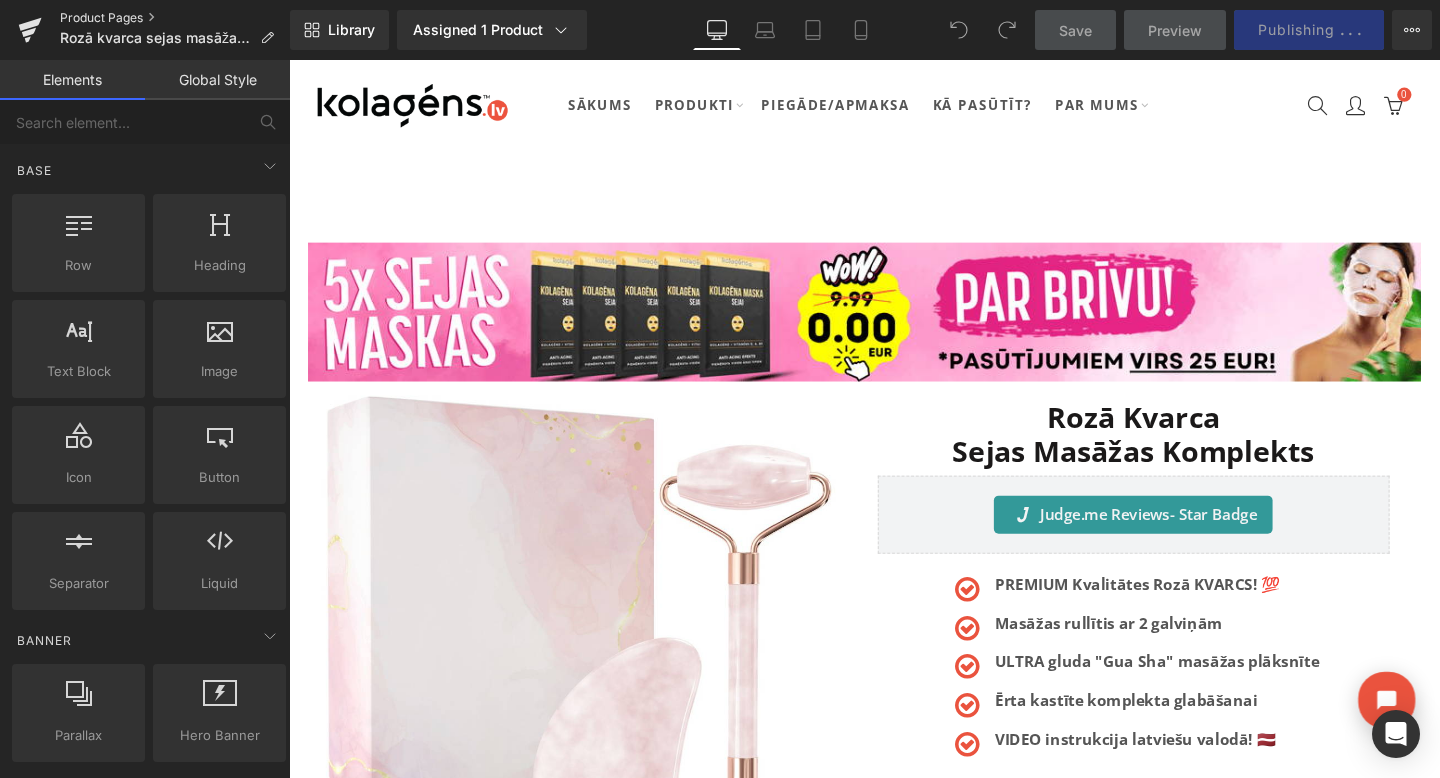 click on "Product Pages" at bounding box center [175, 18] 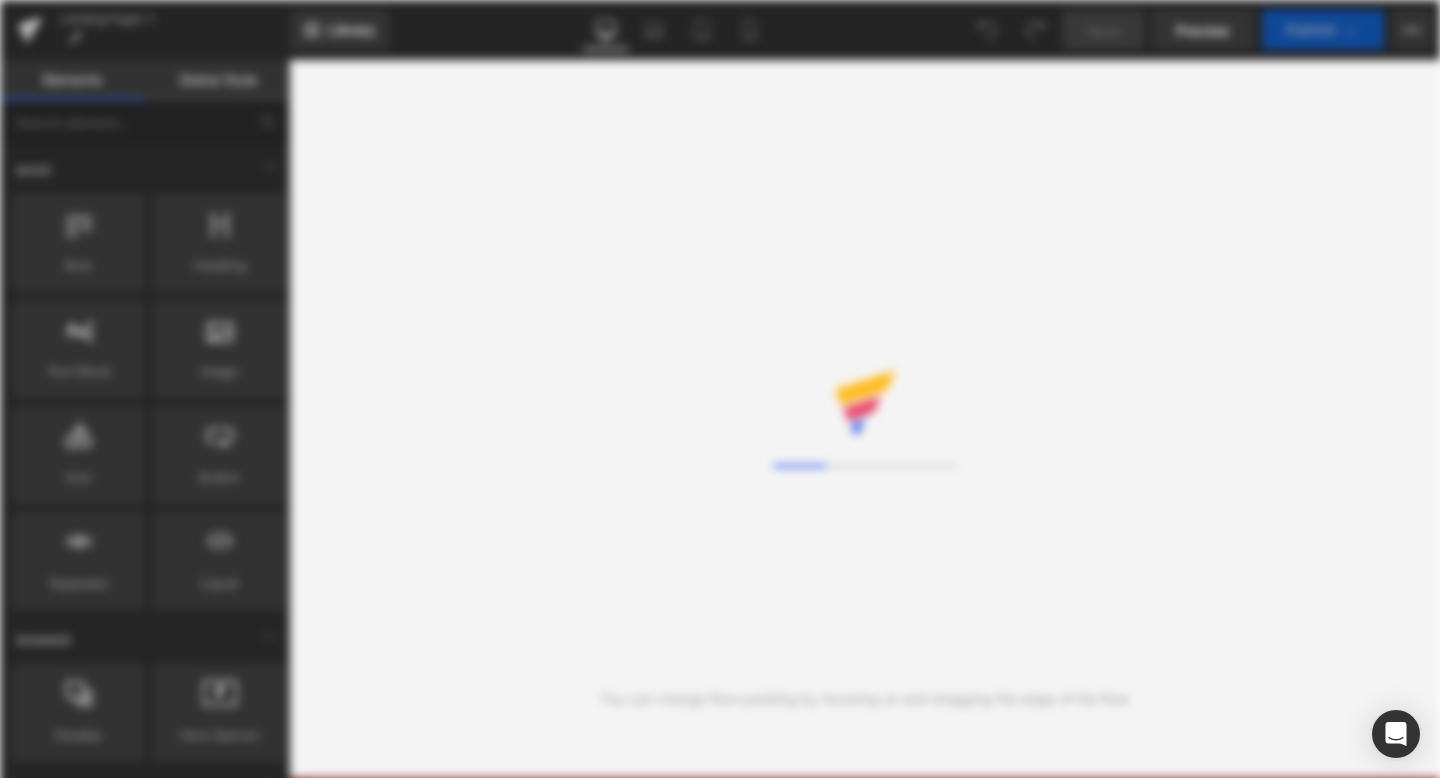 scroll, scrollTop: 0, scrollLeft: 0, axis: both 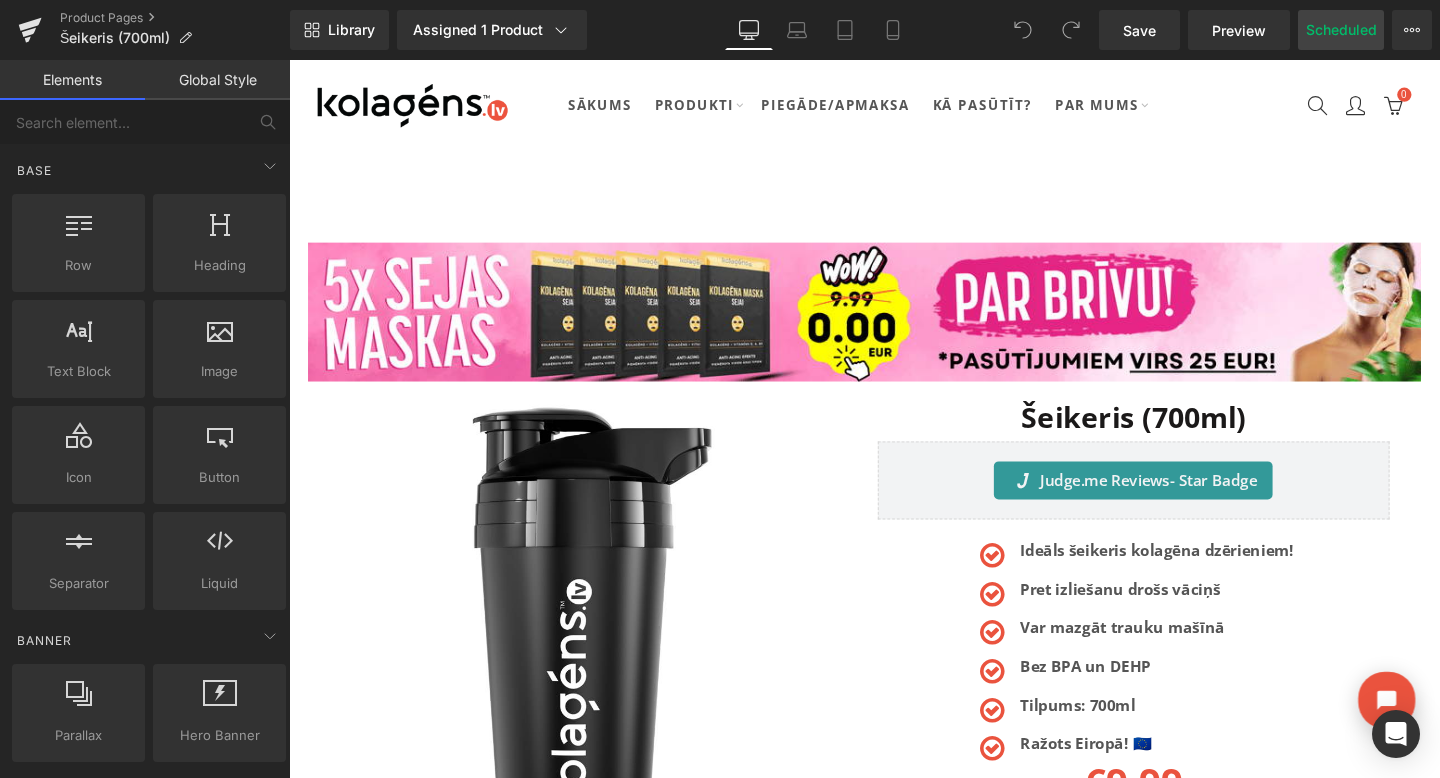 click on "Scheduled" at bounding box center (1341, 30) 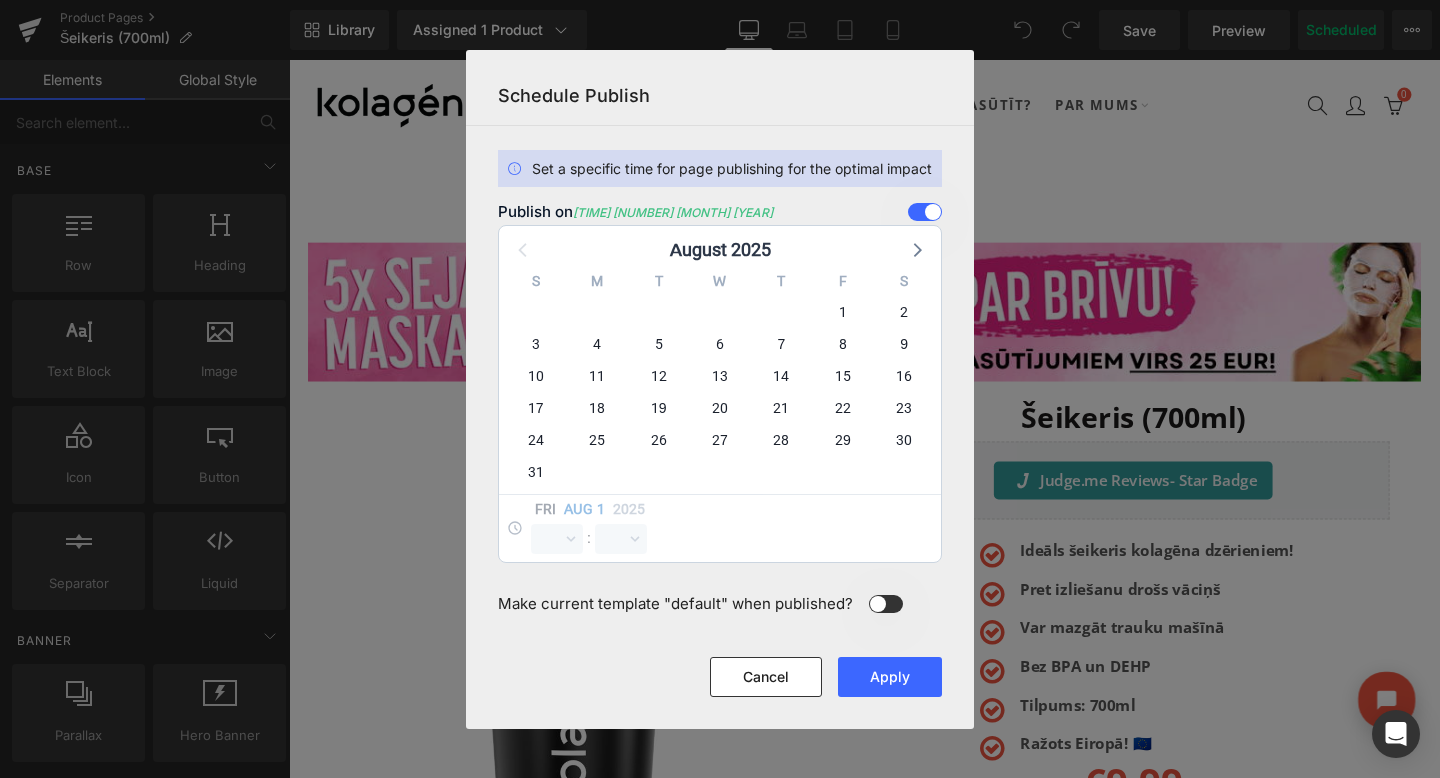 click at bounding box center (925, 212) 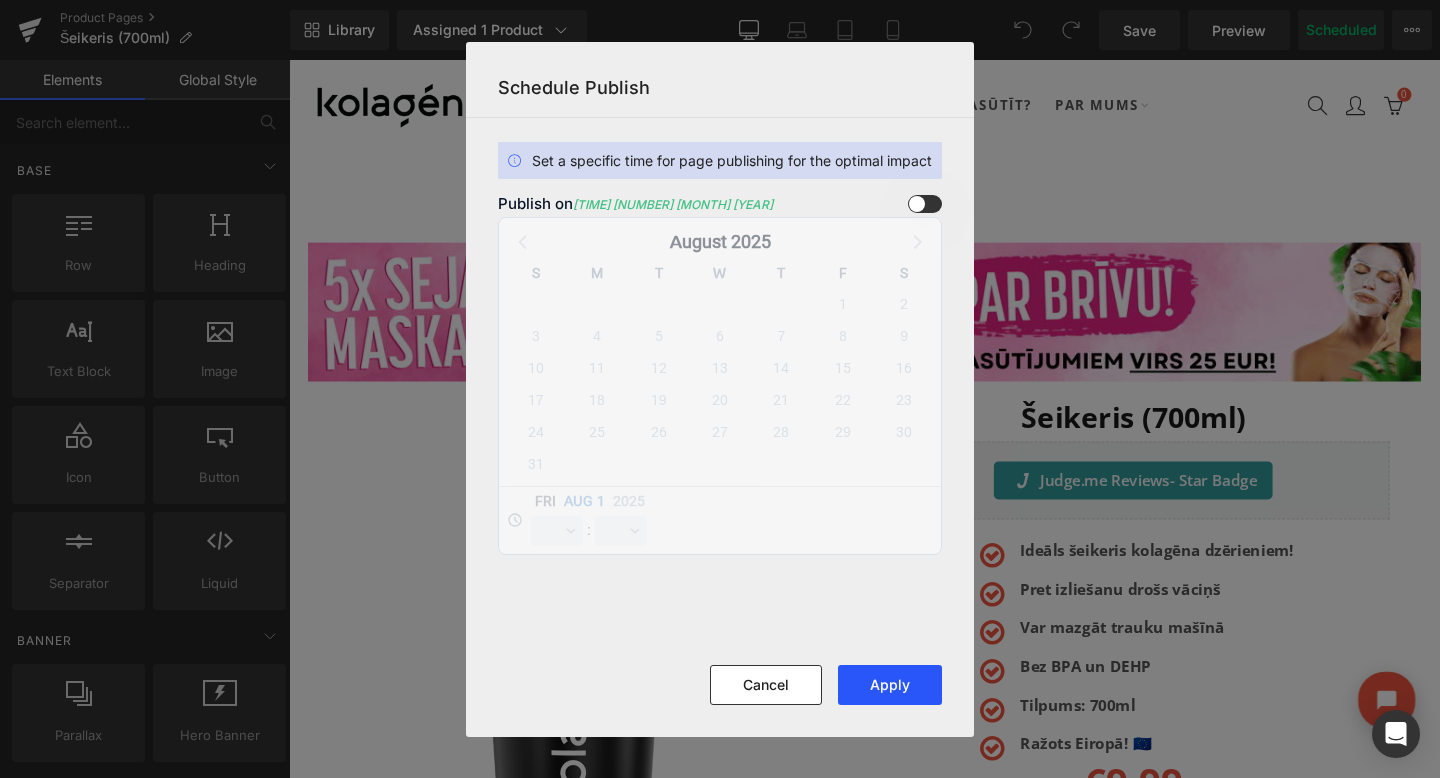 click on "Apply" at bounding box center (890, 685) 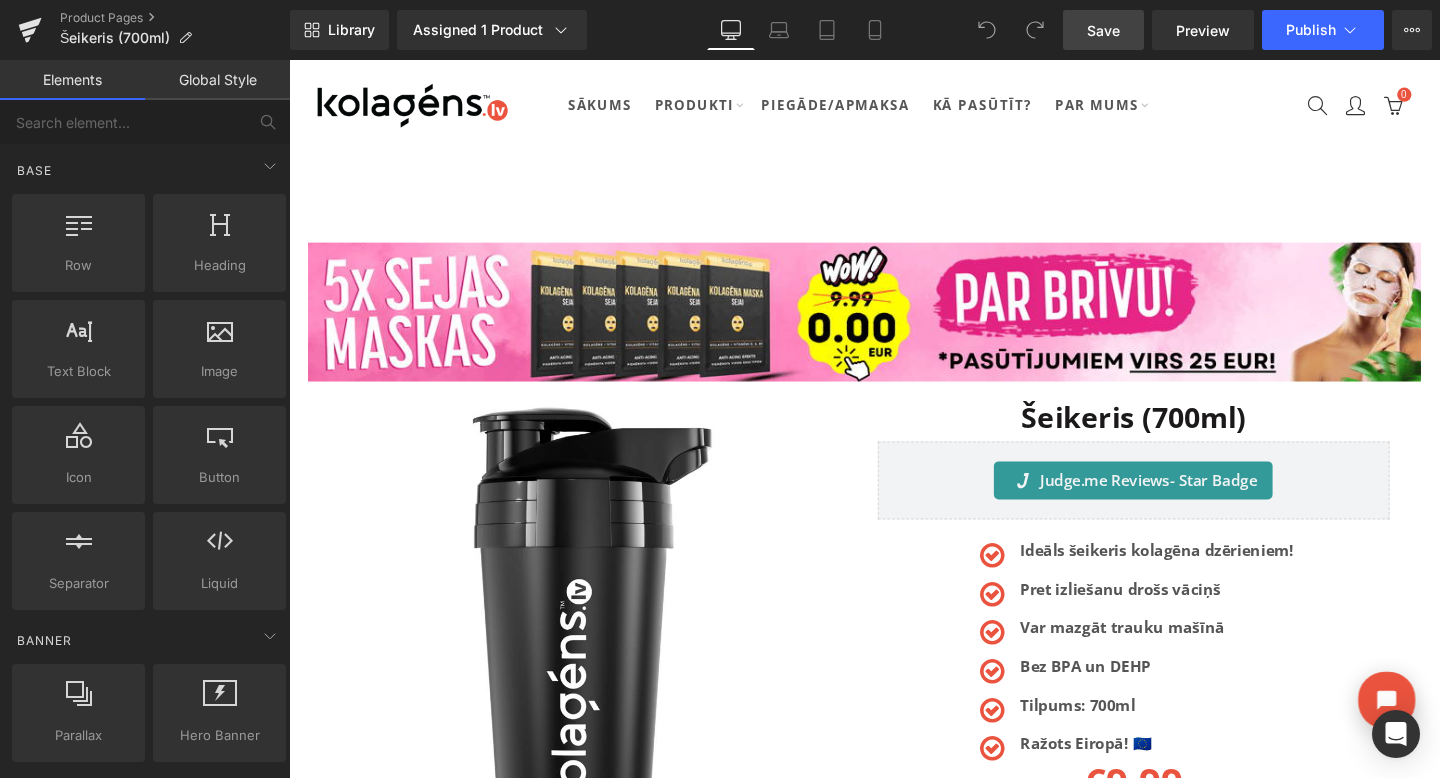 click on "Save" at bounding box center (1103, 30) 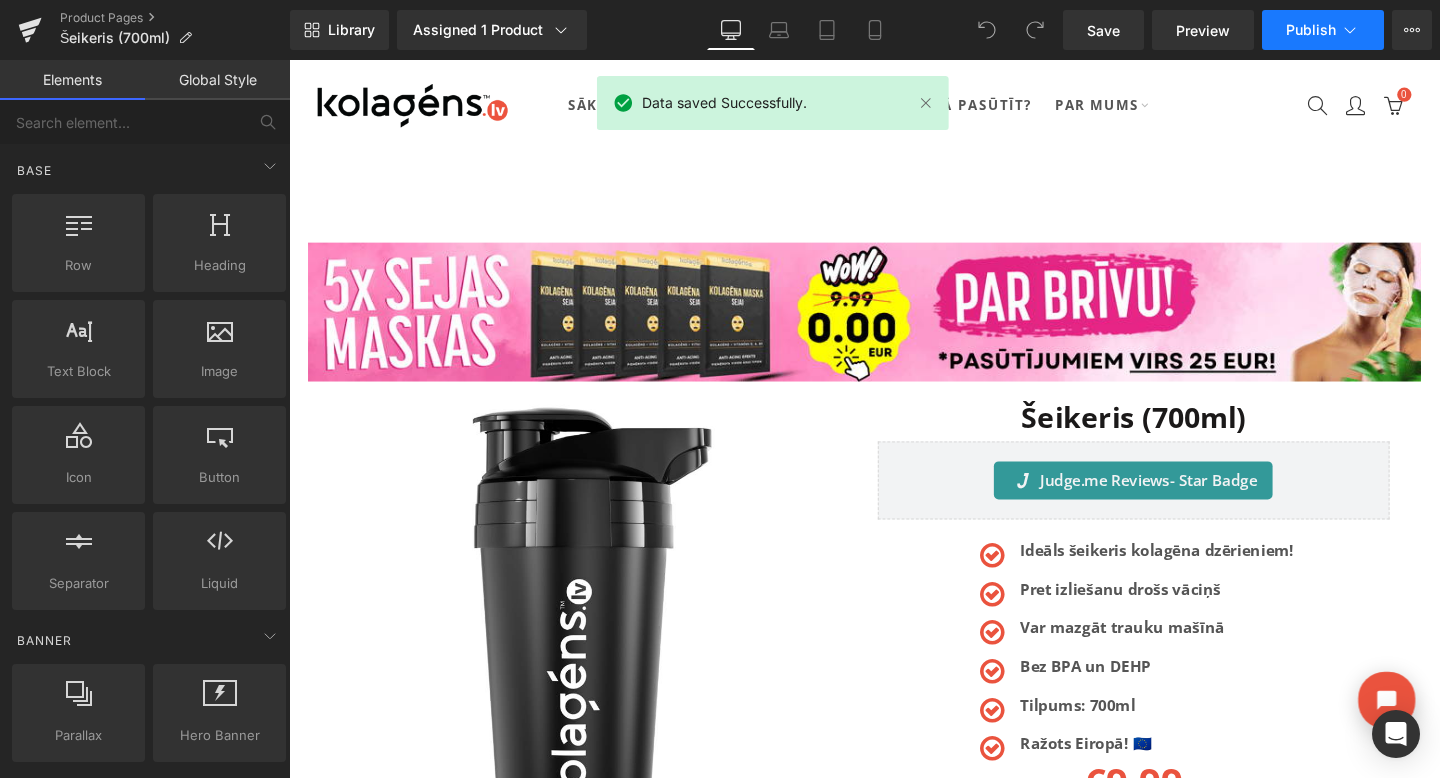 click on "Publish" at bounding box center [1311, 30] 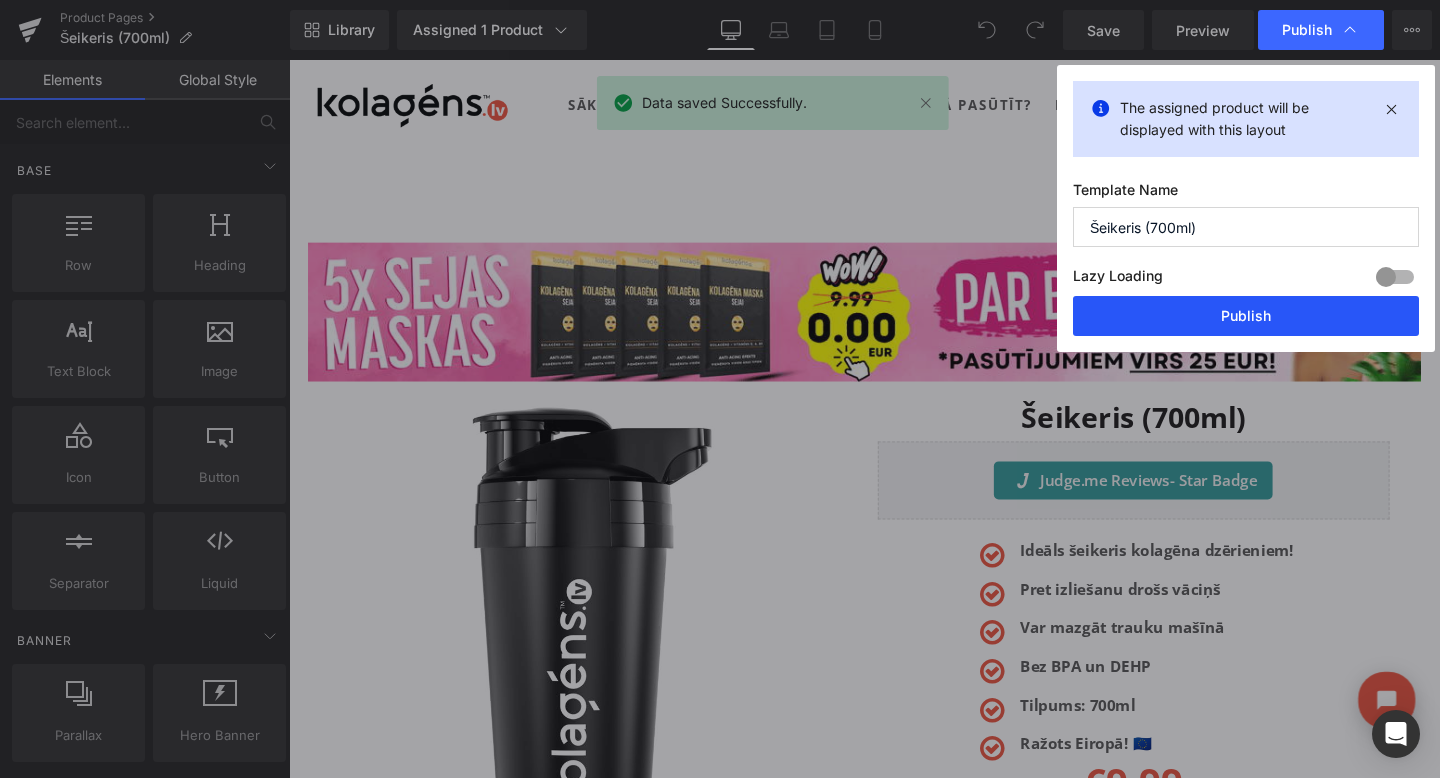 click on "Publish" at bounding box center [1246, 316] 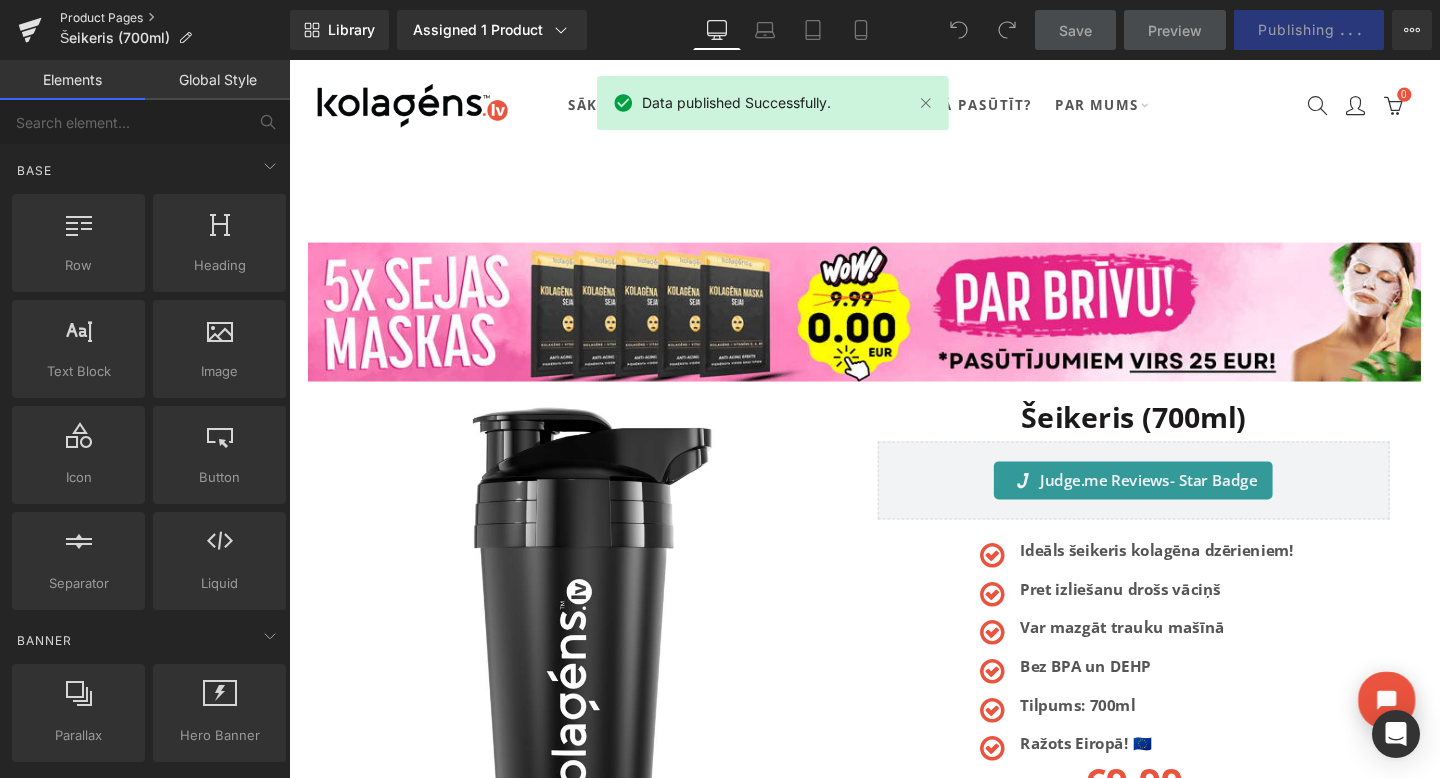 click on "Product Pages" at bounding box center (175, 18) 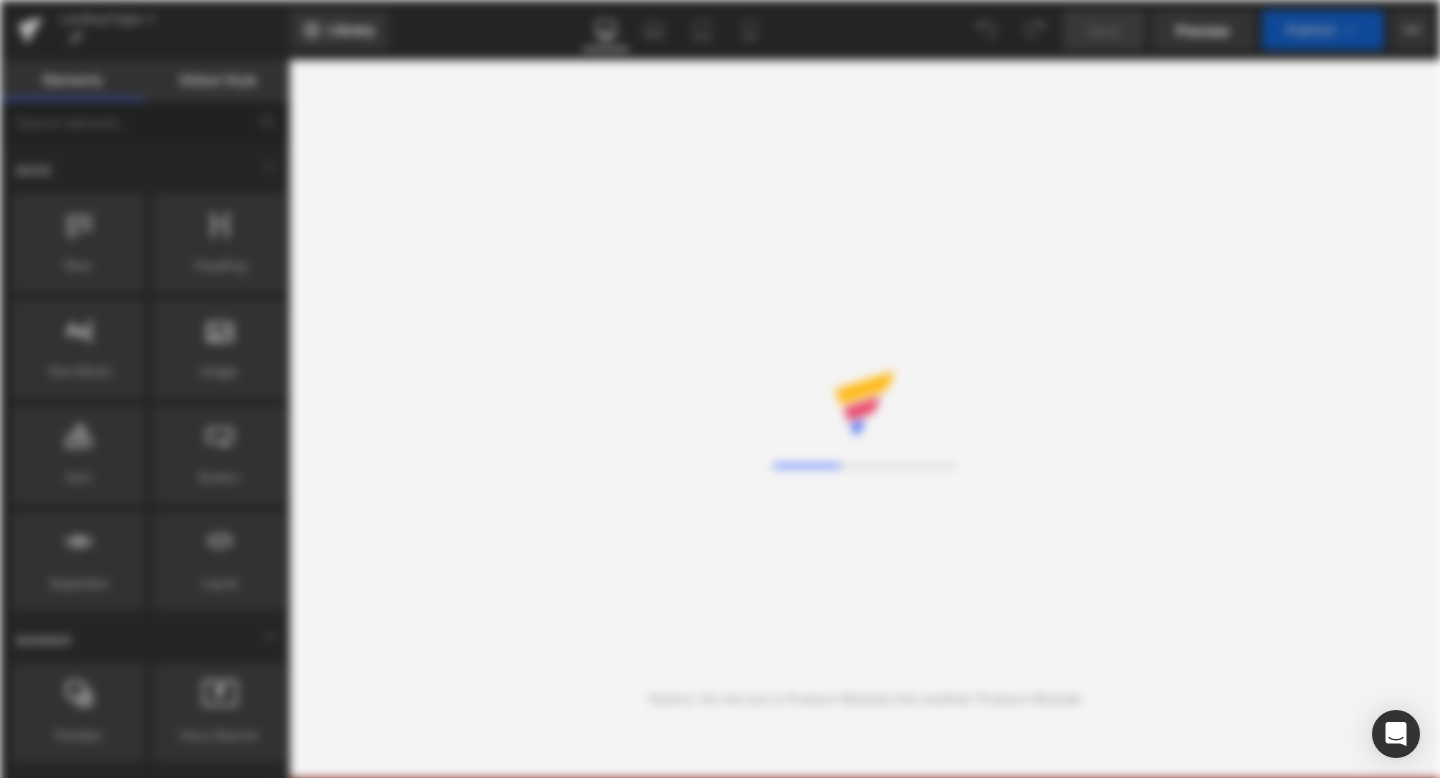 scroll, scrollTop: 0, scrollLeft: 0, axis: both 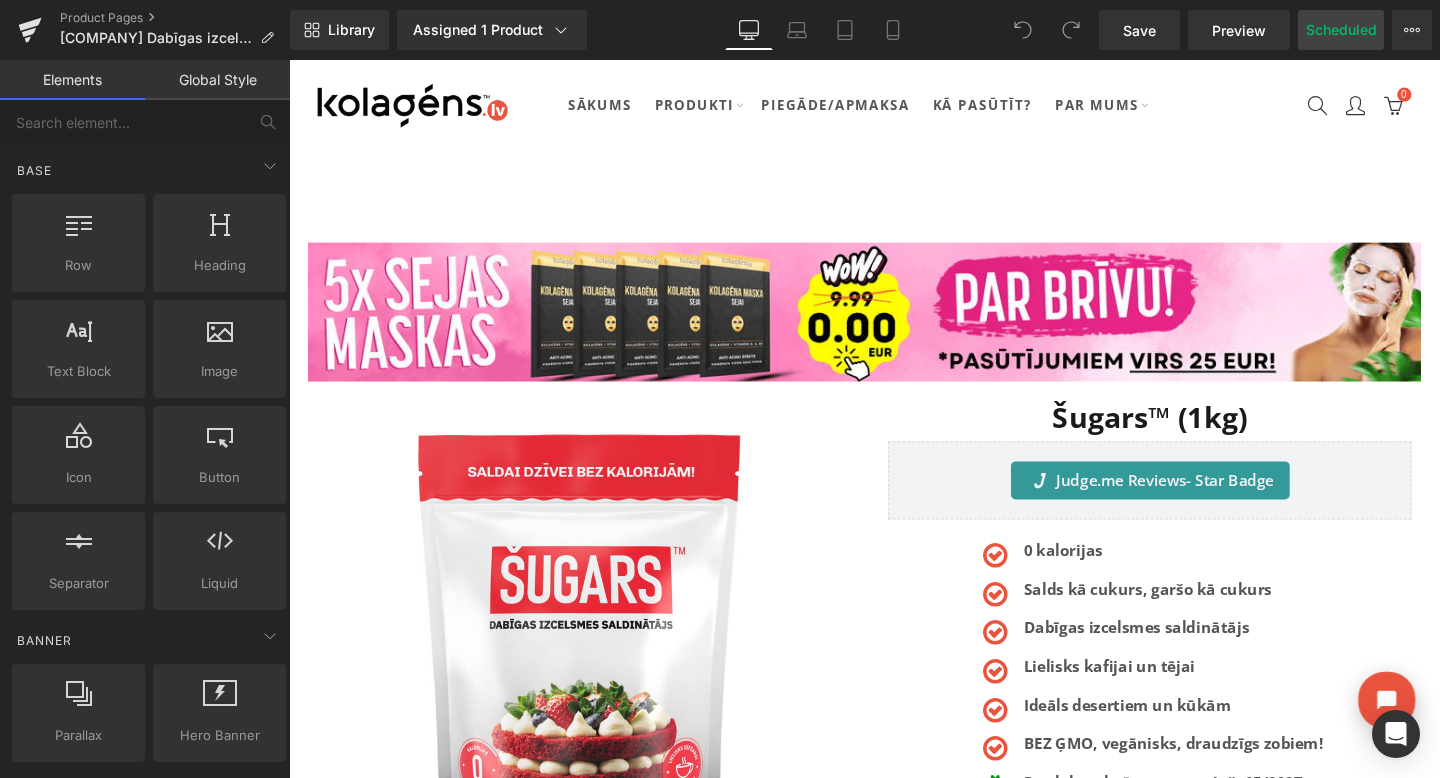click on "Scheduled" at bounding box center [1341, 30] 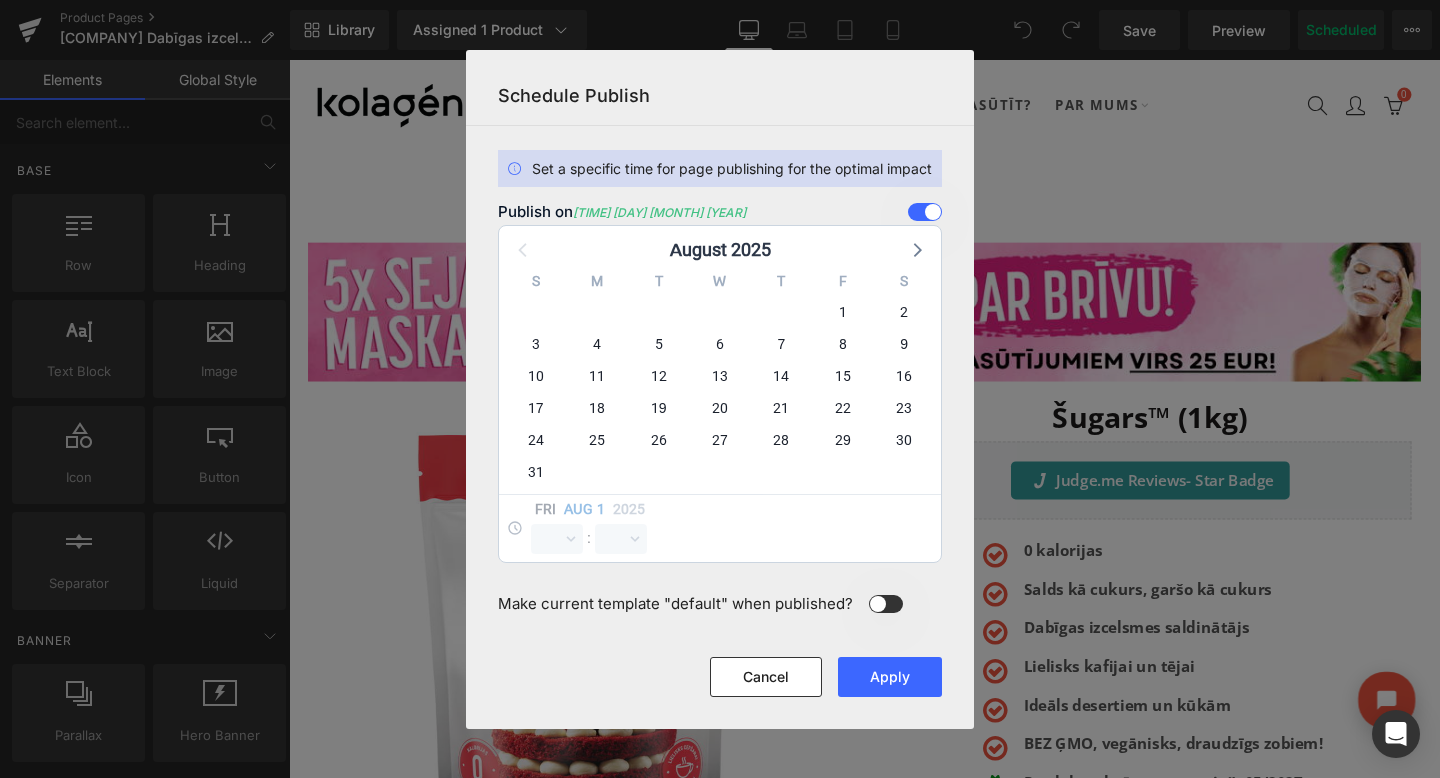 click at bounding box center (925, 212) 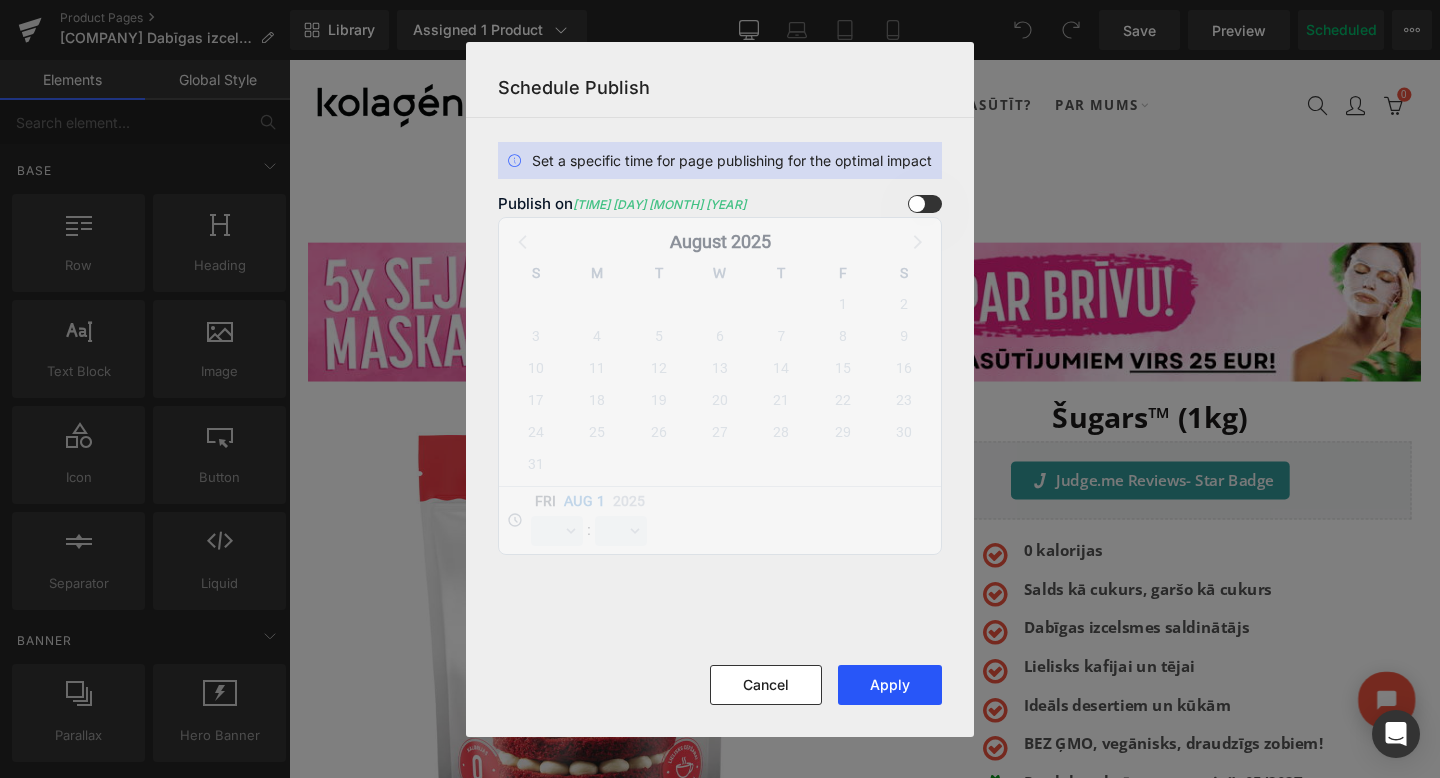 click on "Apply" at bounding box center (890, 685) 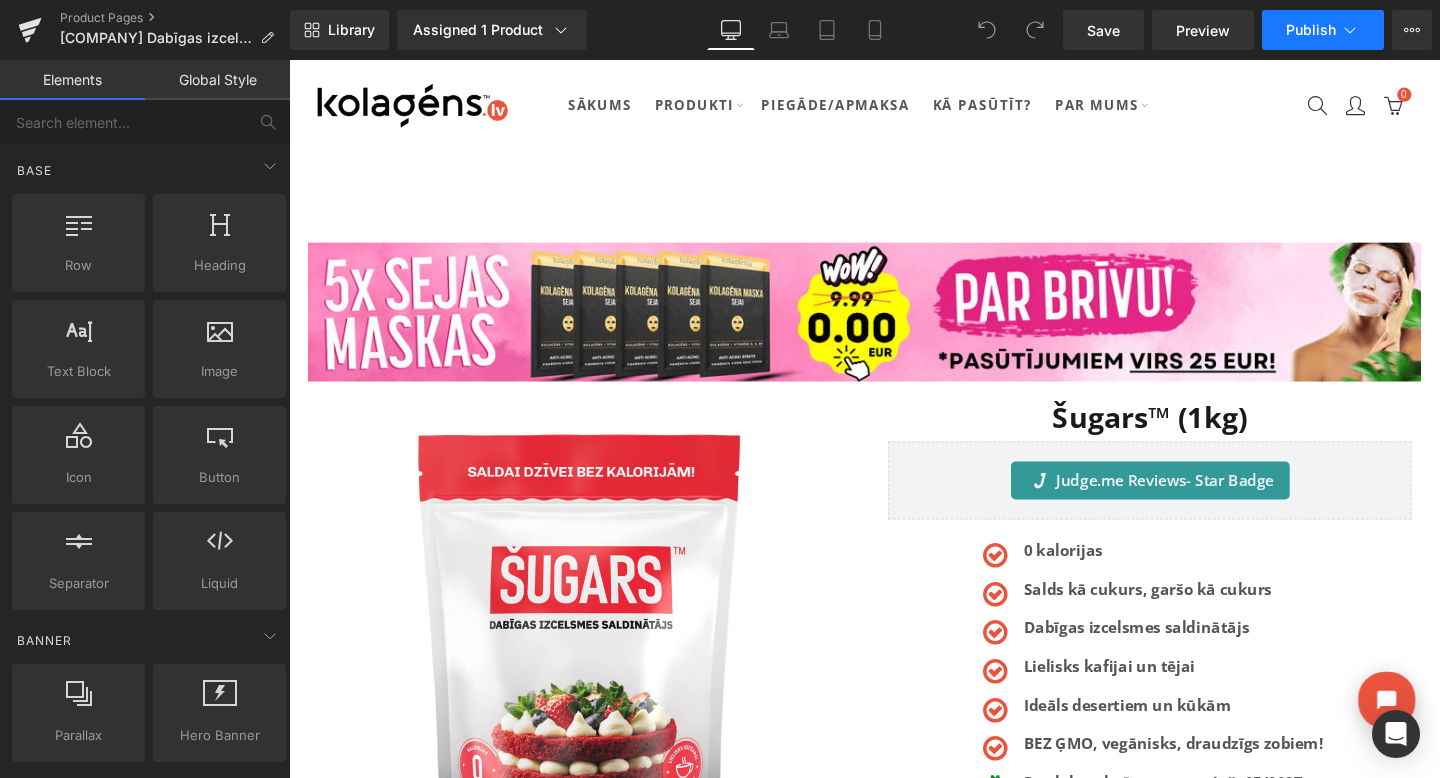 click 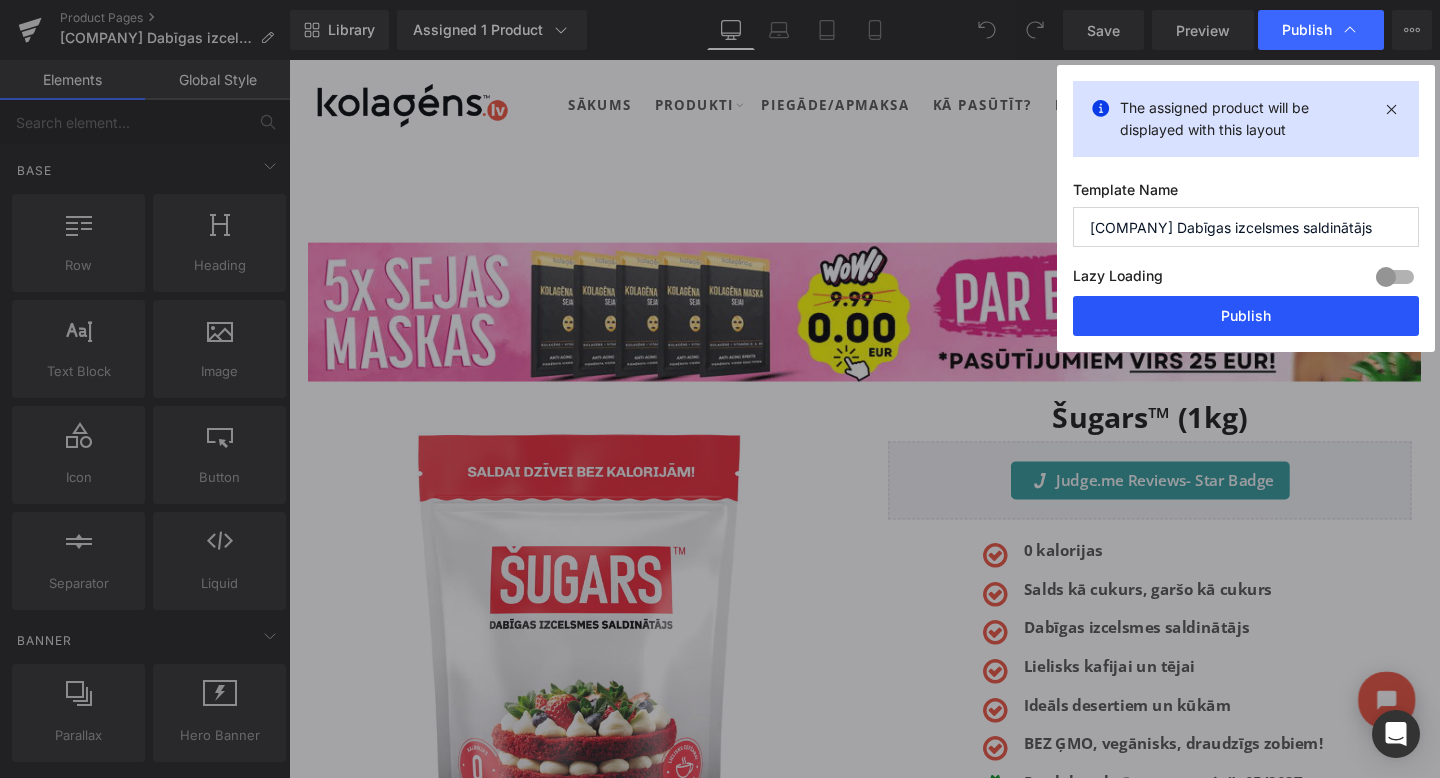 click on "Publish" at bounding box center (1246, 316) 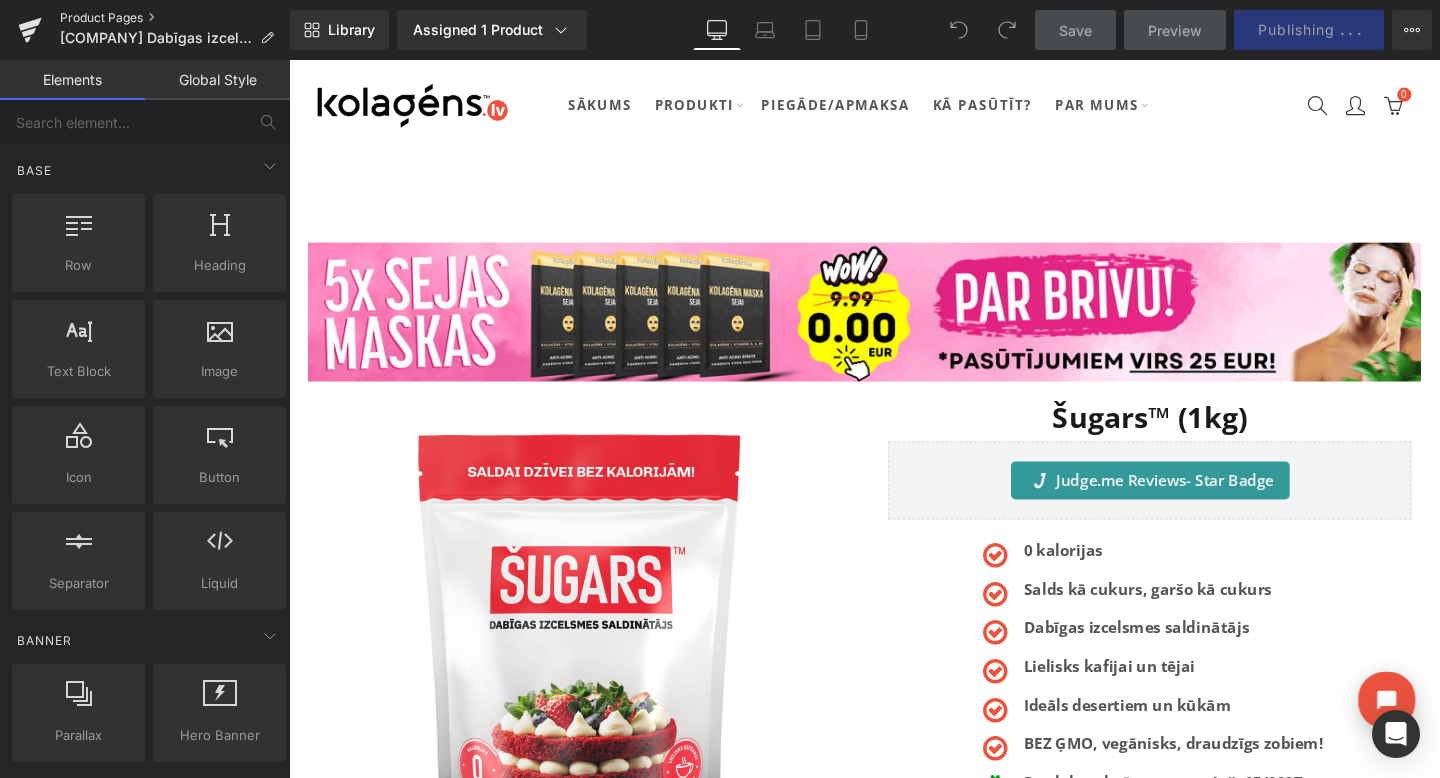 click on "Product Pages" at bounding box center (175, 18) 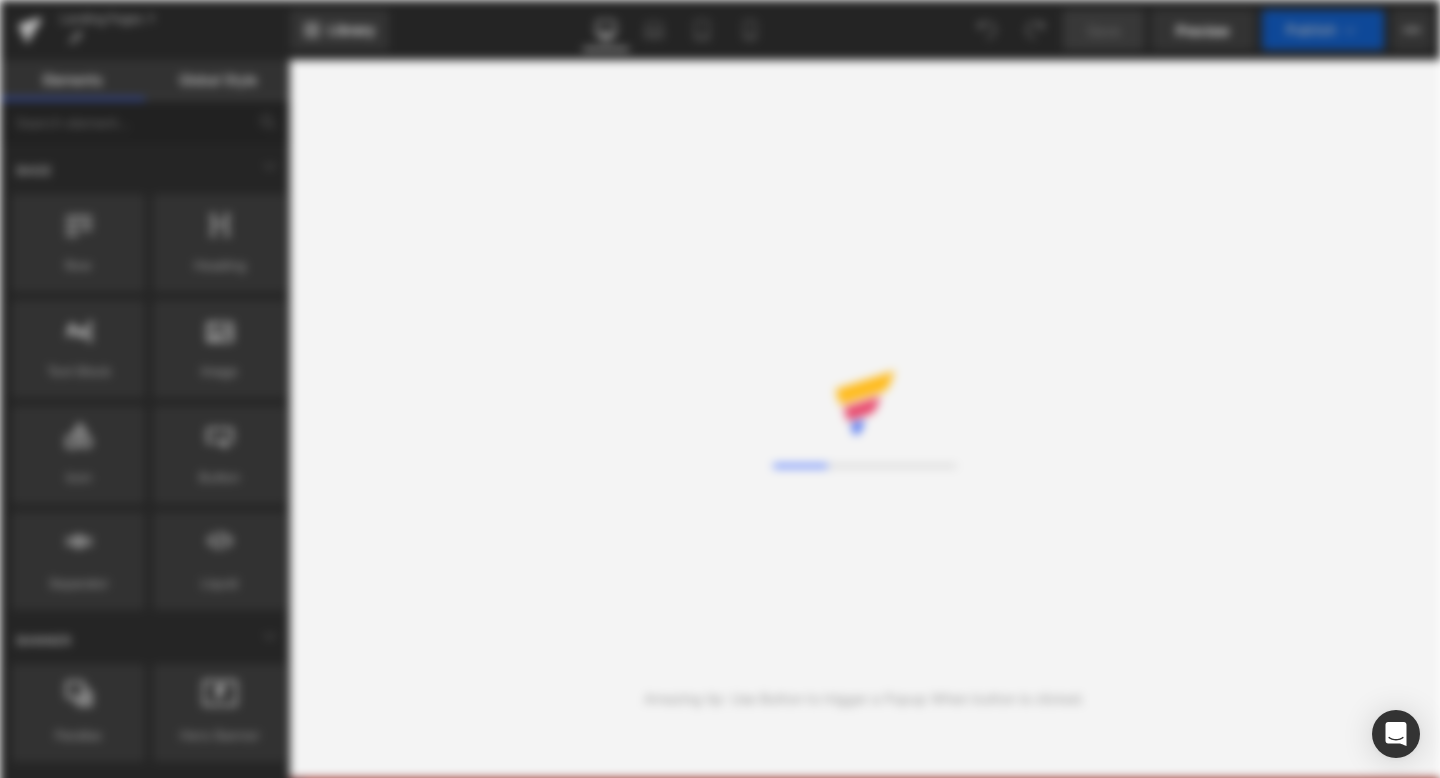 scroll, scrollTop: 0, scrollLeft: 0, axis: both 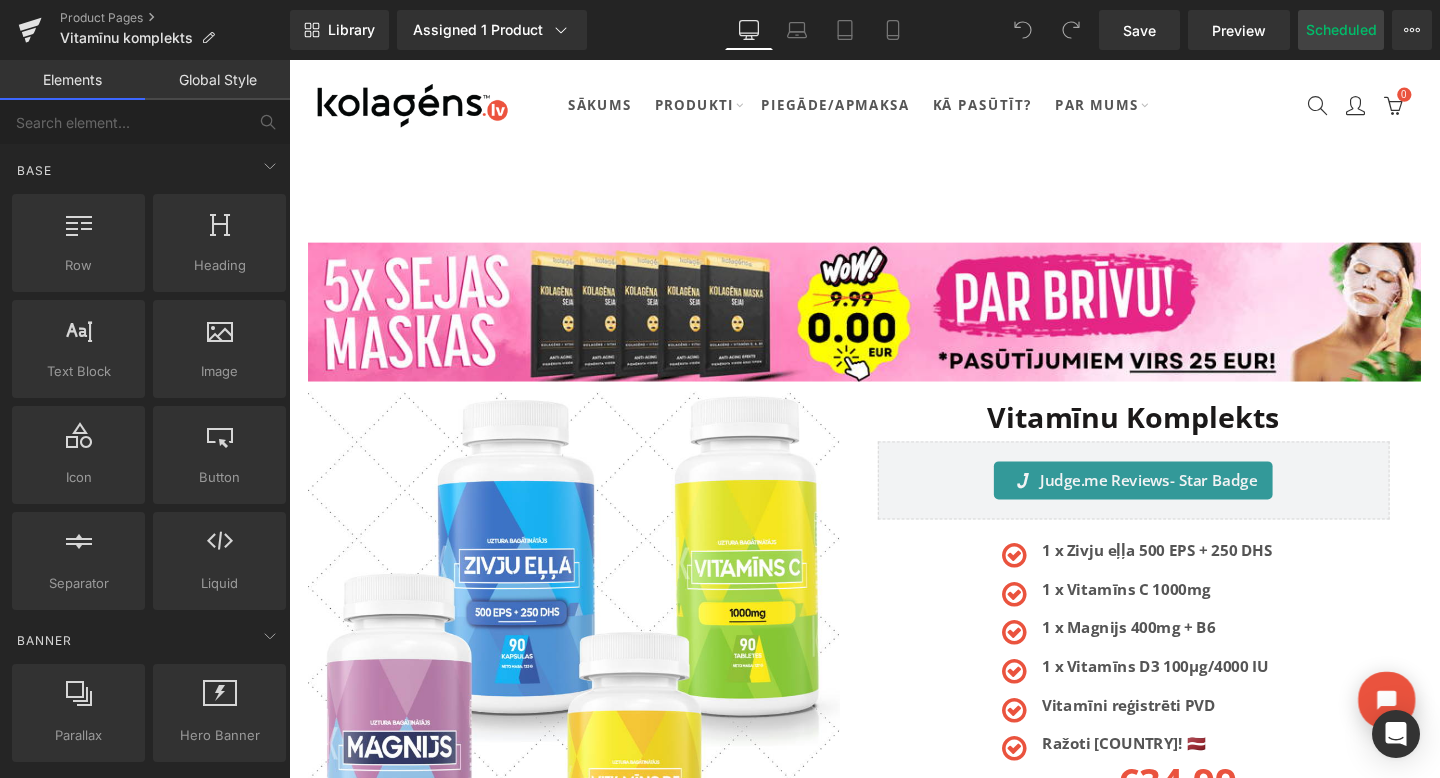 click on "Scheduled" at bounding box center [1341, 30] 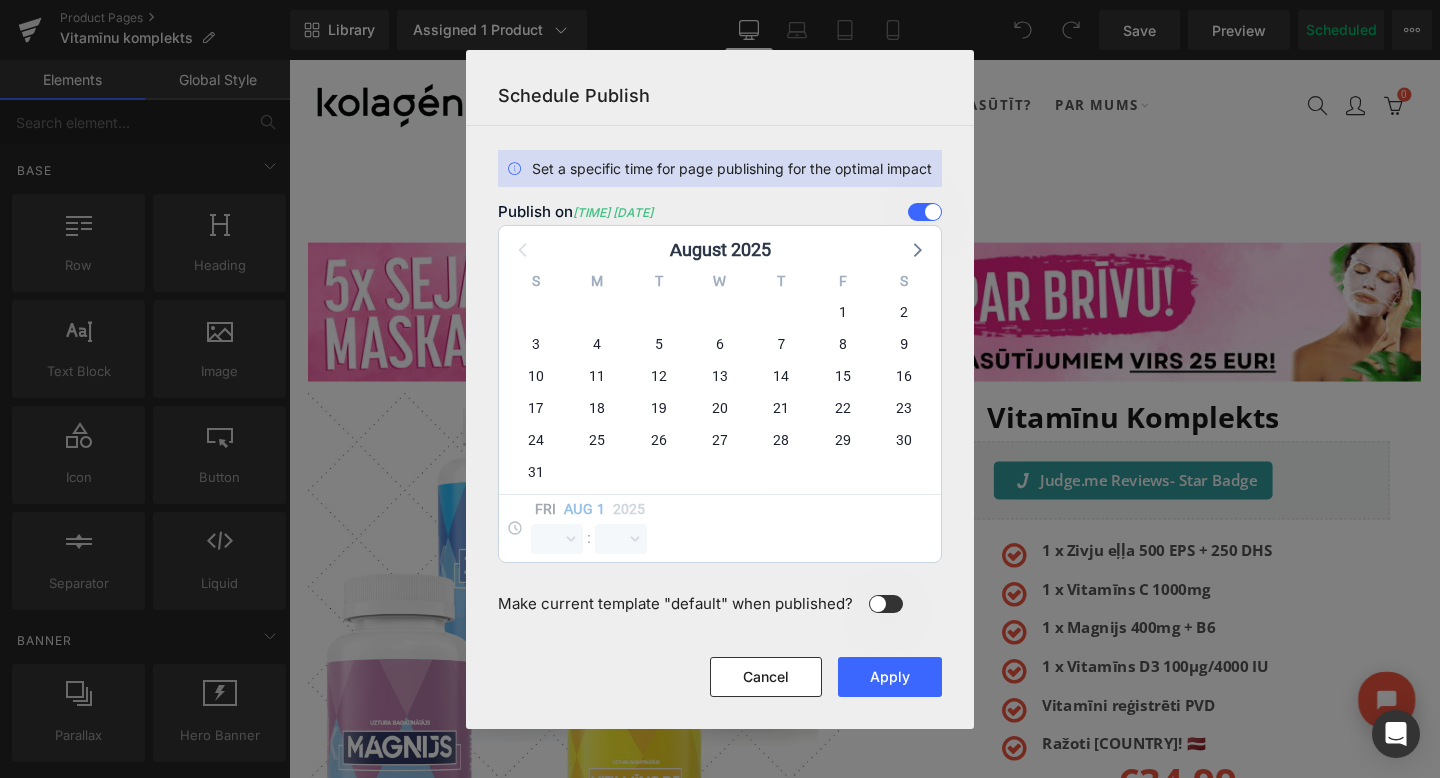 click at bounding box center [925, 212] 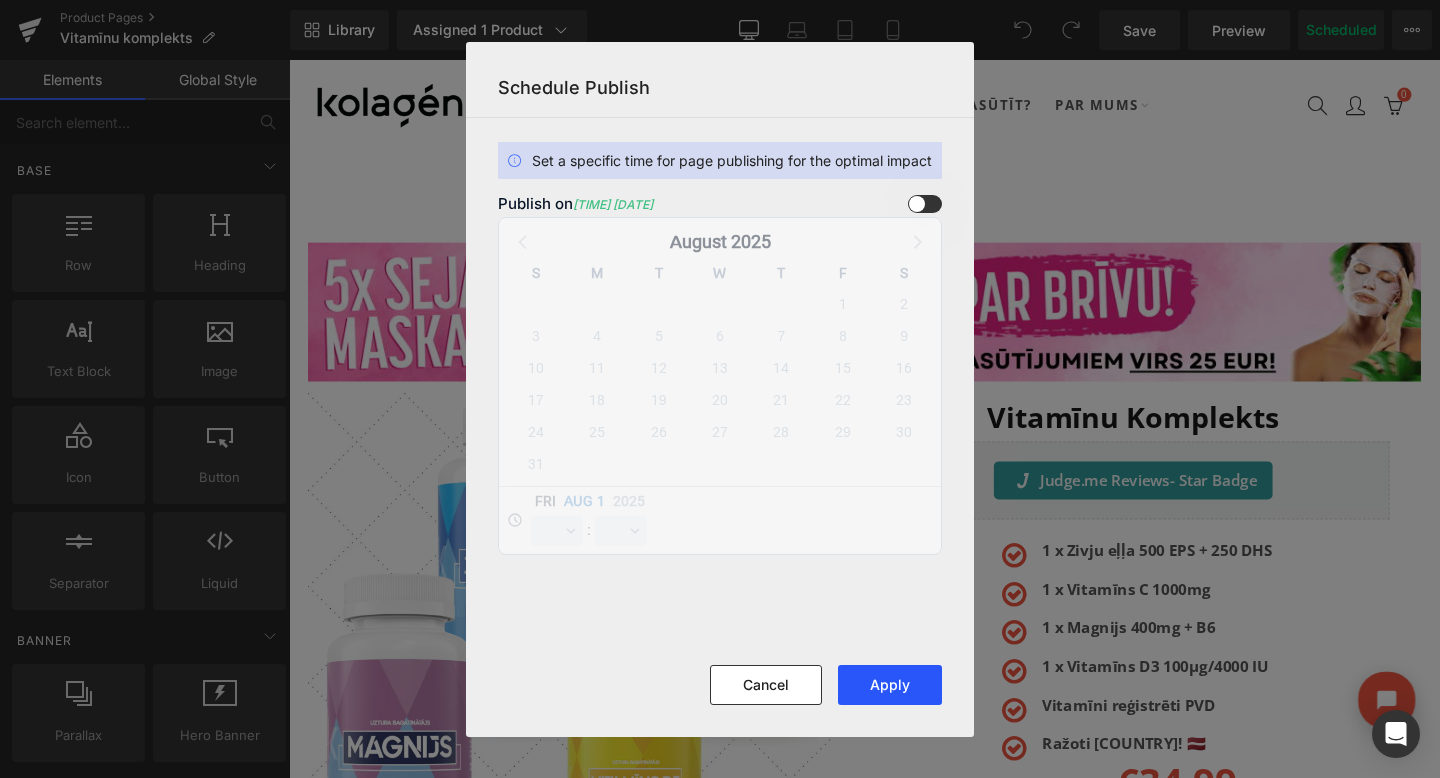 click on "Apply" at bounding box center (890, 685) 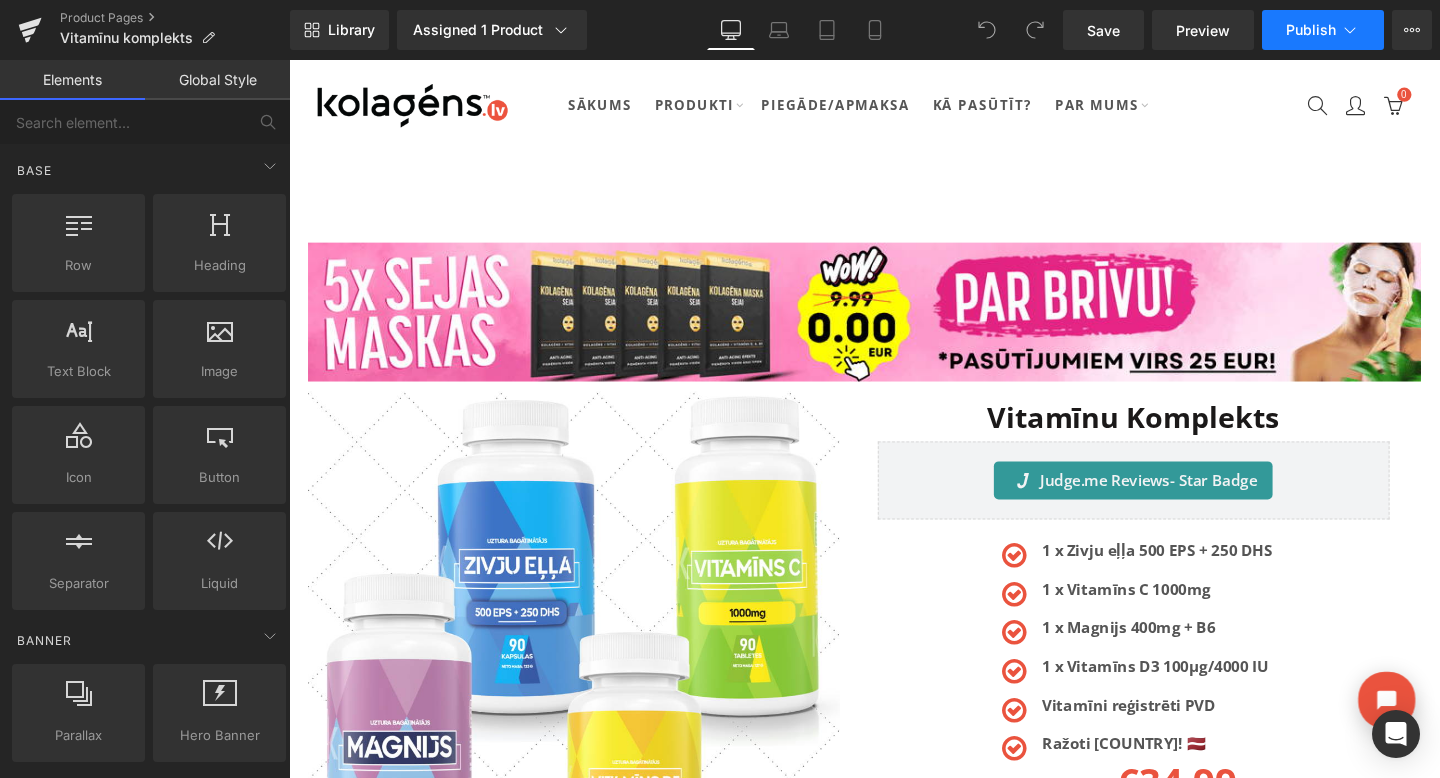click on "Publish" at bounding box center [1311, 30] 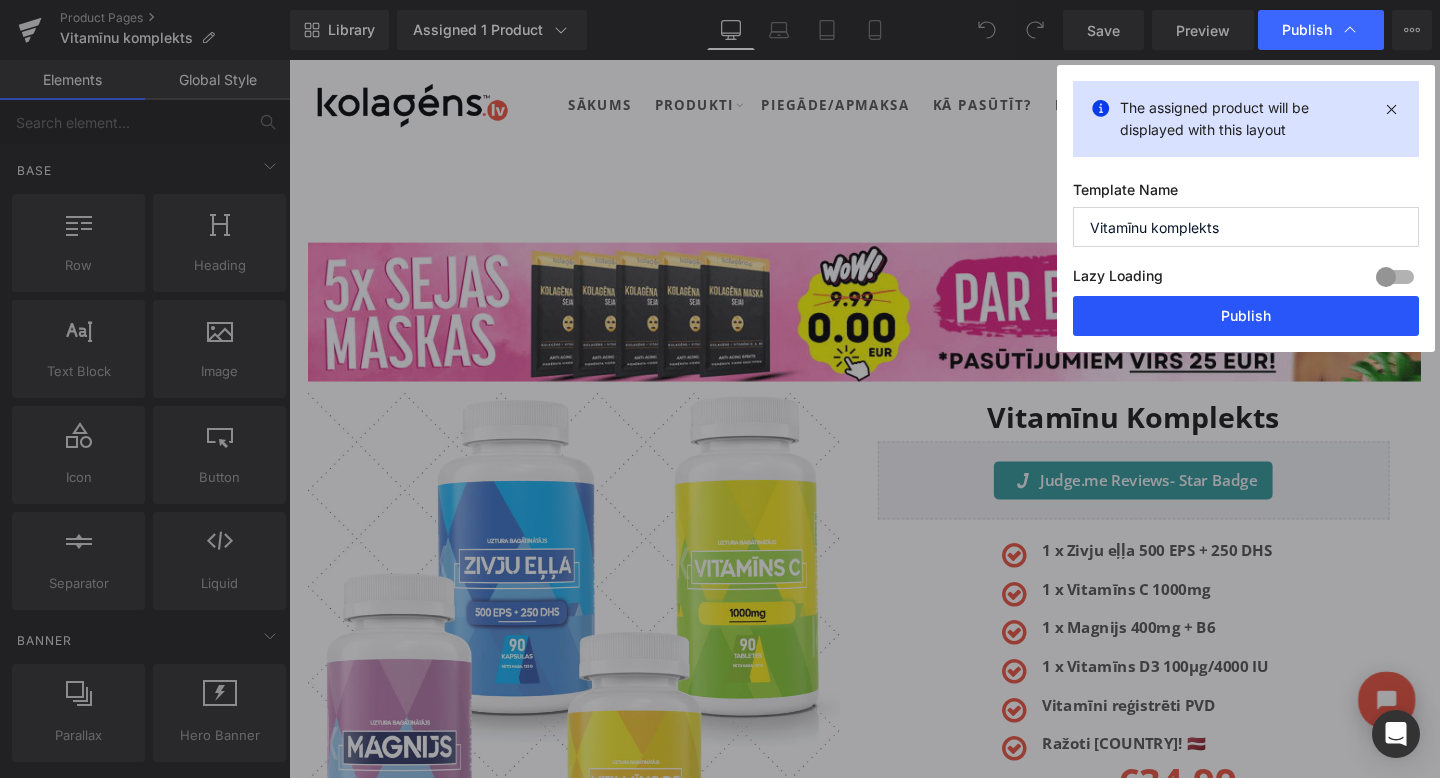 click on "Publish" at bounding box center (1246, 316) 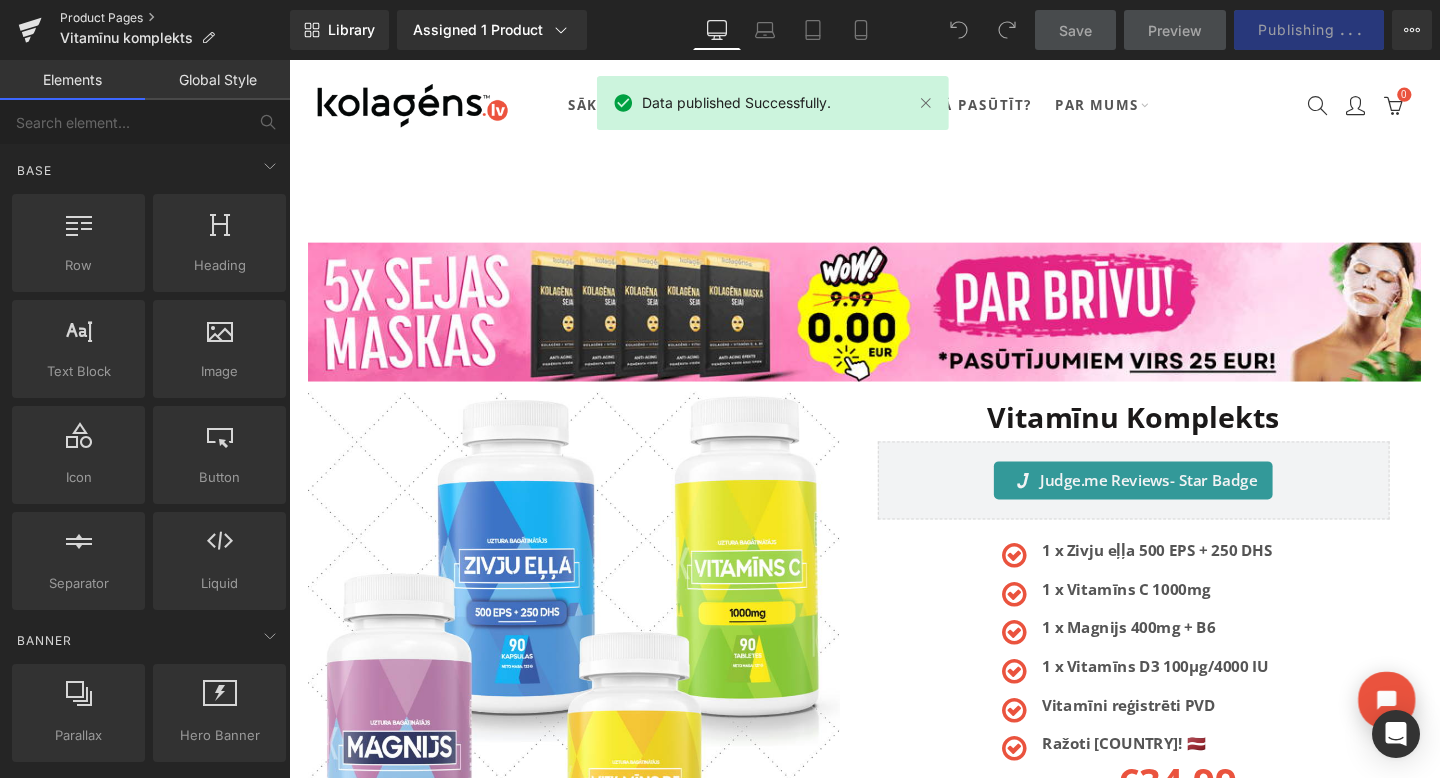 click on "Product Pages" at bounding box center (175, 18) 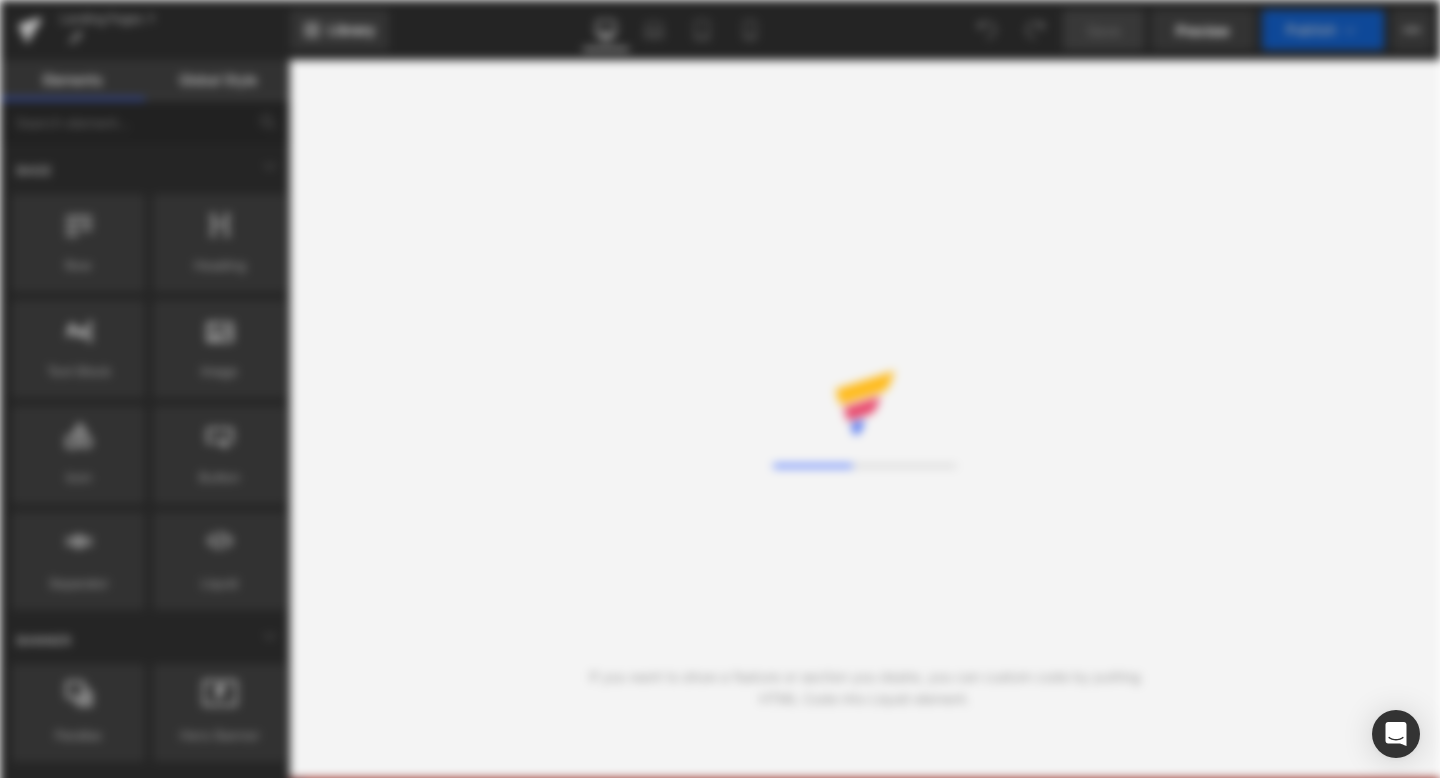 scroll, scrollTop: 0, scrollLeft: 0, axis: both 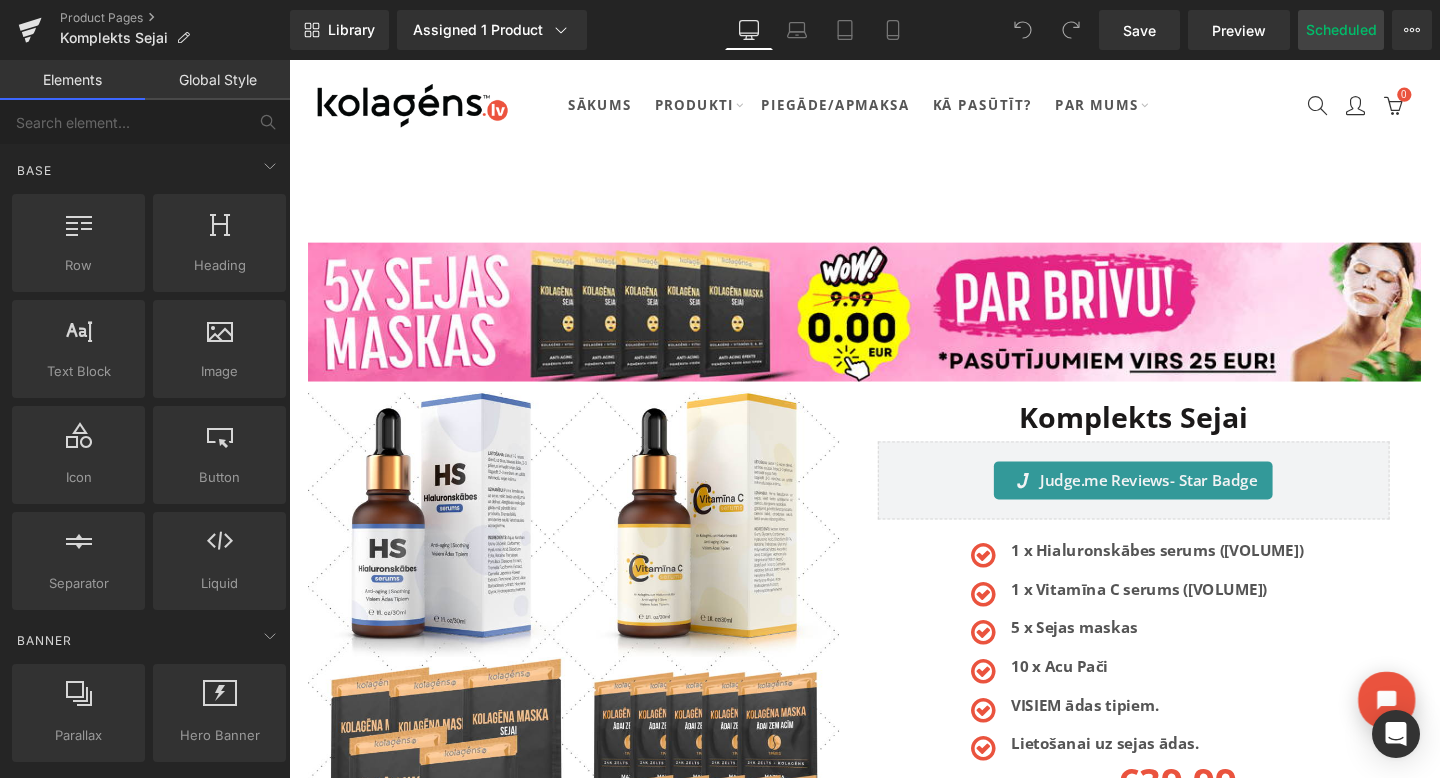 click on "Scheduled" at bounding box center [1341, 30] 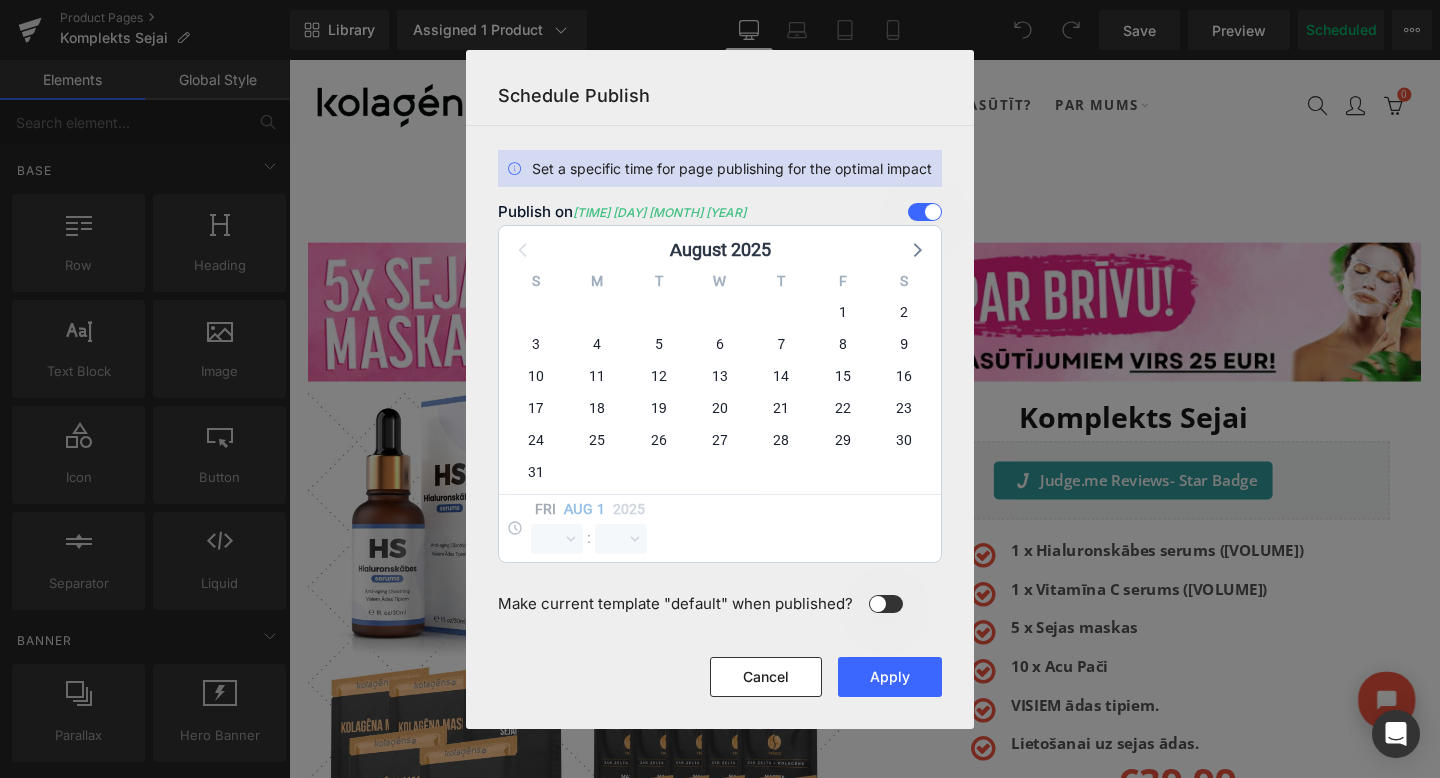 click at bounding box center [925, 212] 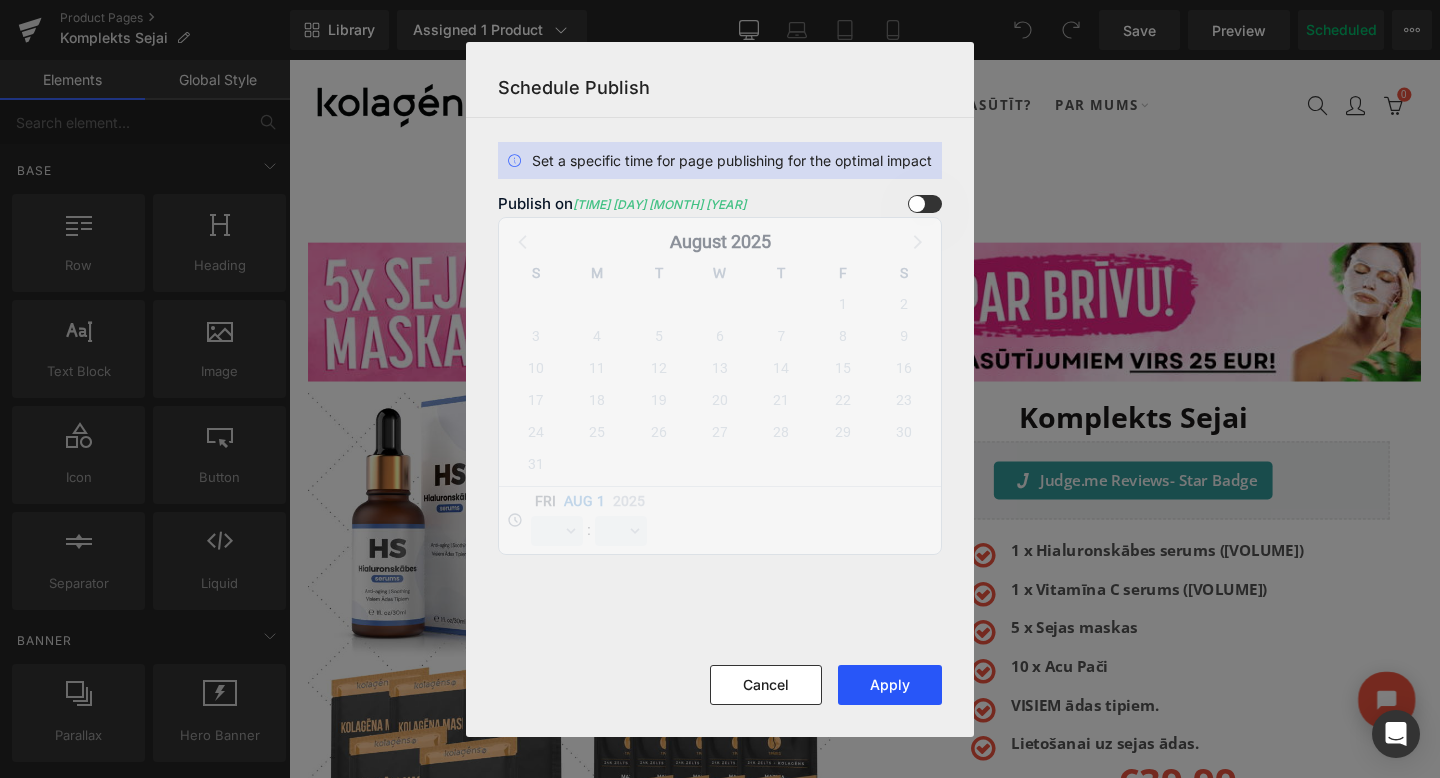 click on "Apply" at bounding box center [890, 685] 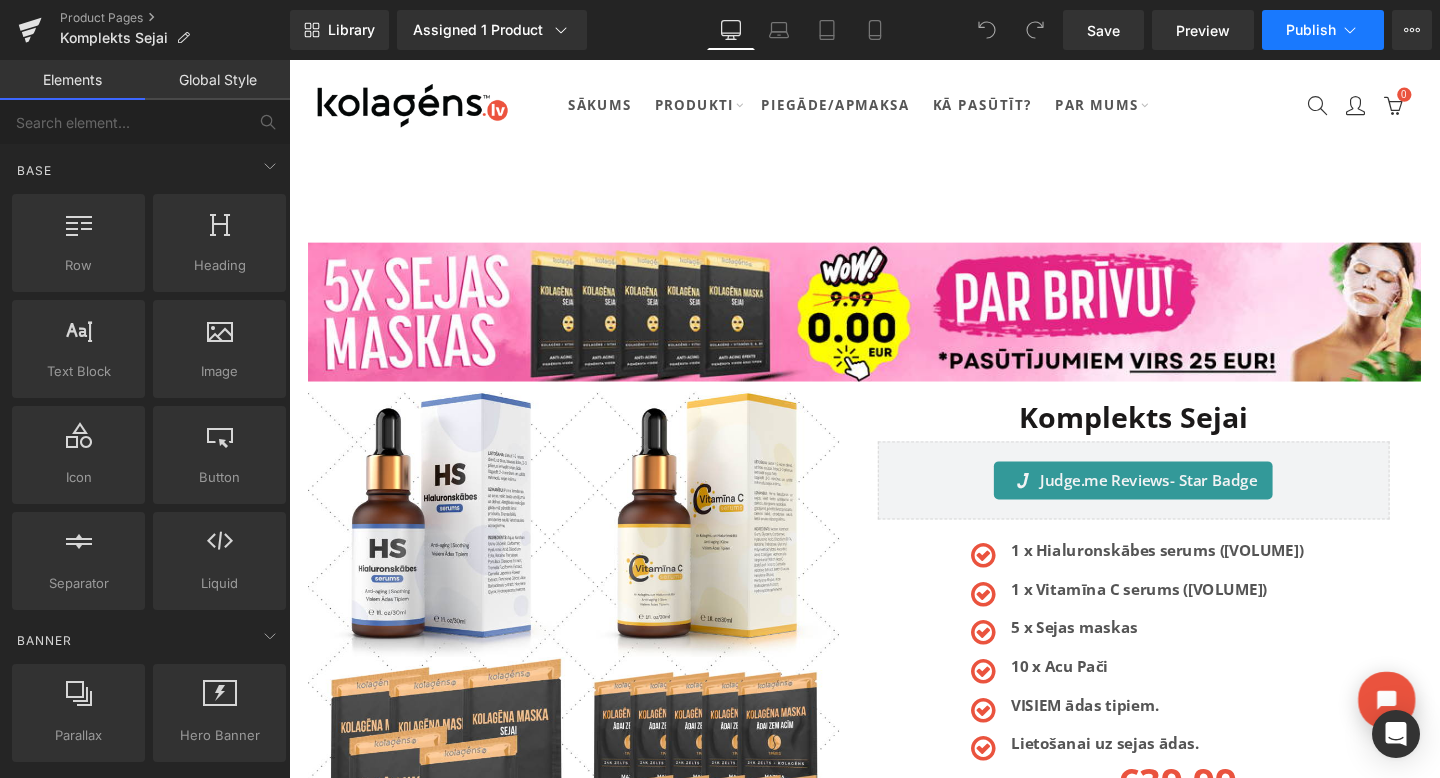 click on "Publish" at bounding box center (1323, 30) 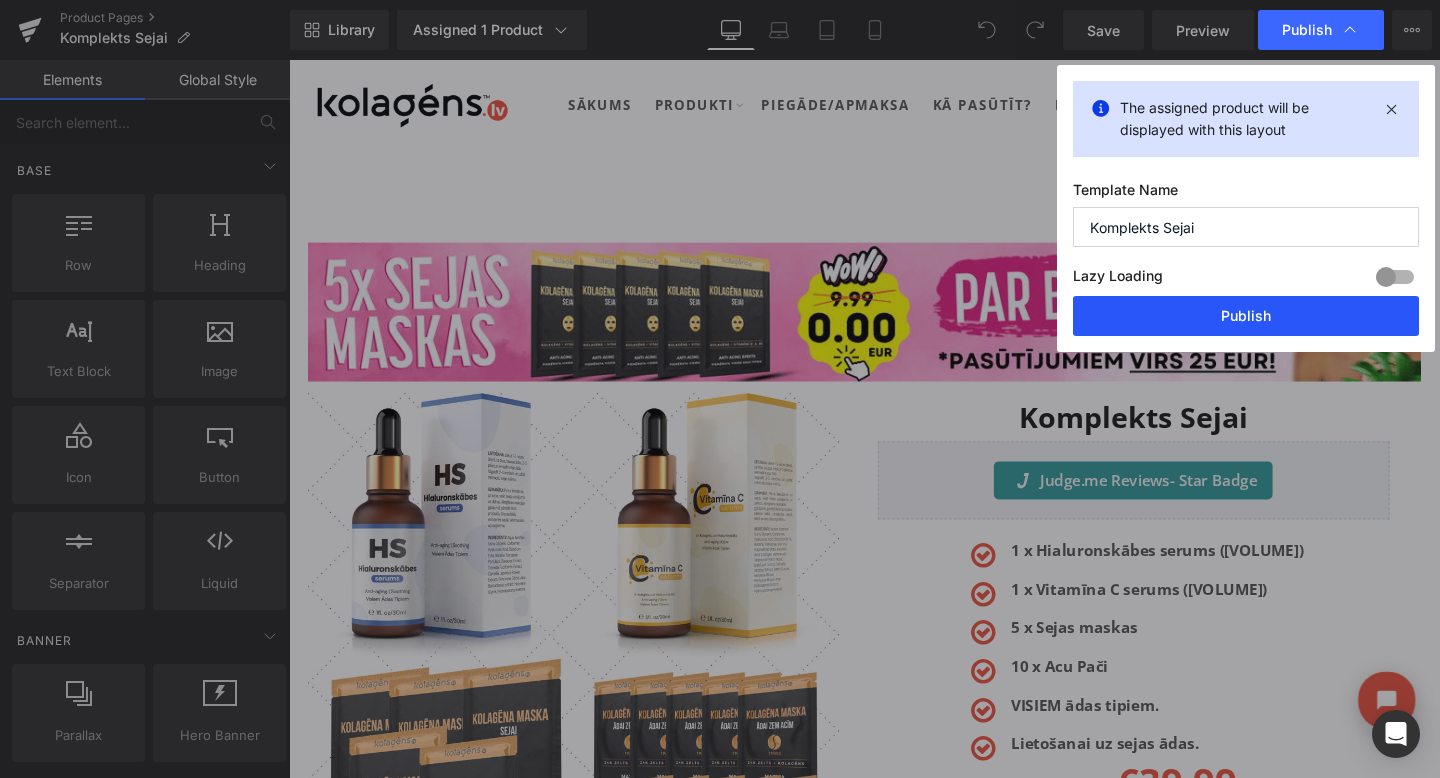 click on "Publish" at bounding box center (1246, 316) 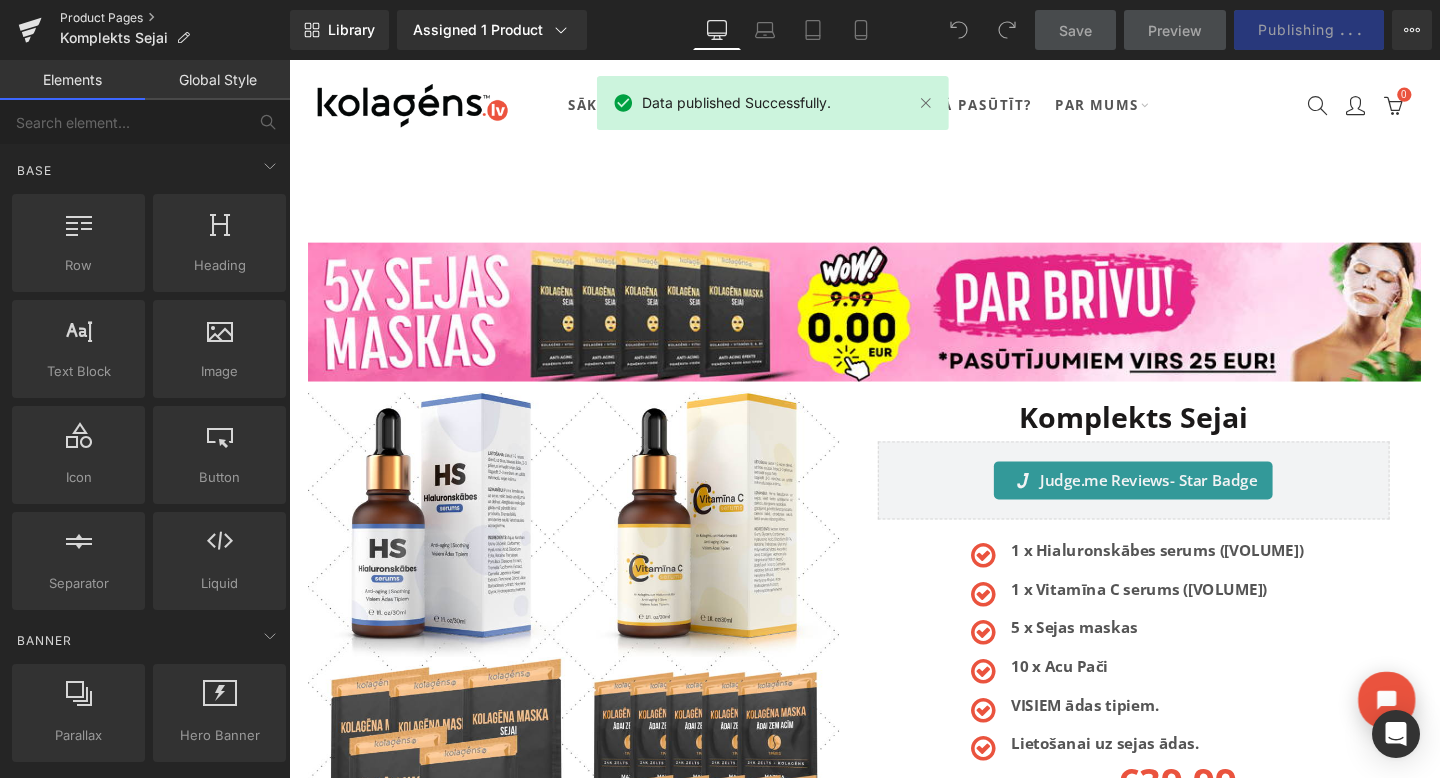 click on "Product Pages" at bounding box center [175, 18] 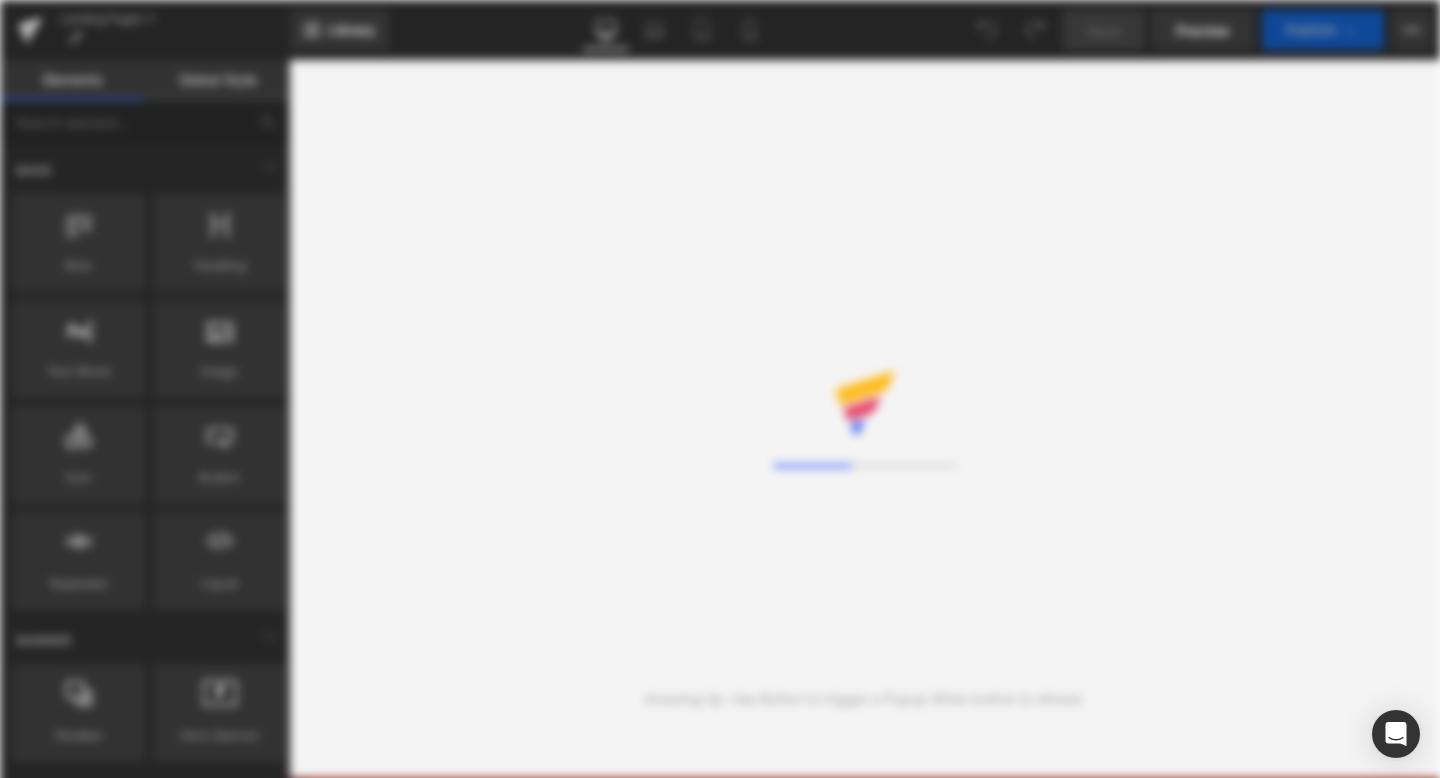 scroll, scrollTop: 0, scrollLeft: 0, axis: both 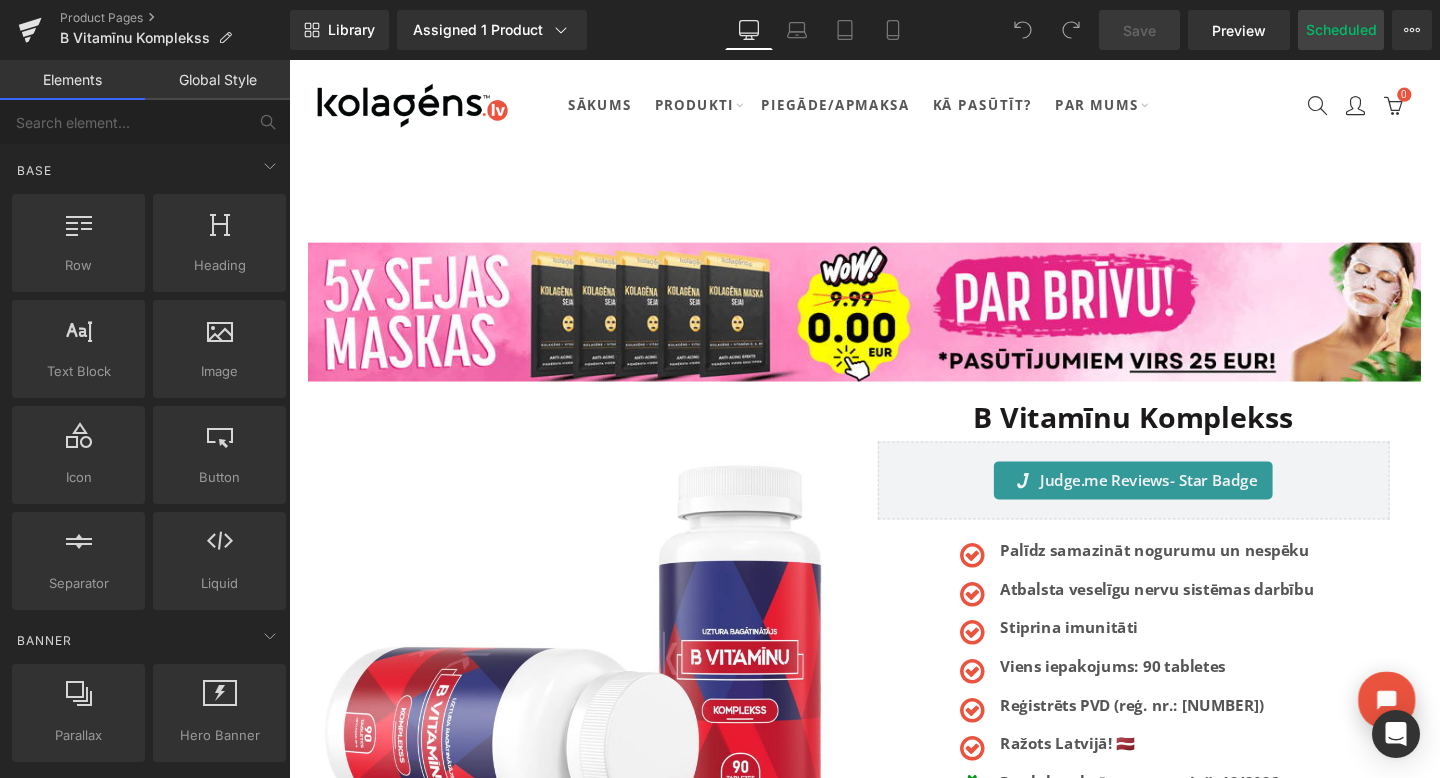 click on "Scheduled" at bounding box center (1341, 30) 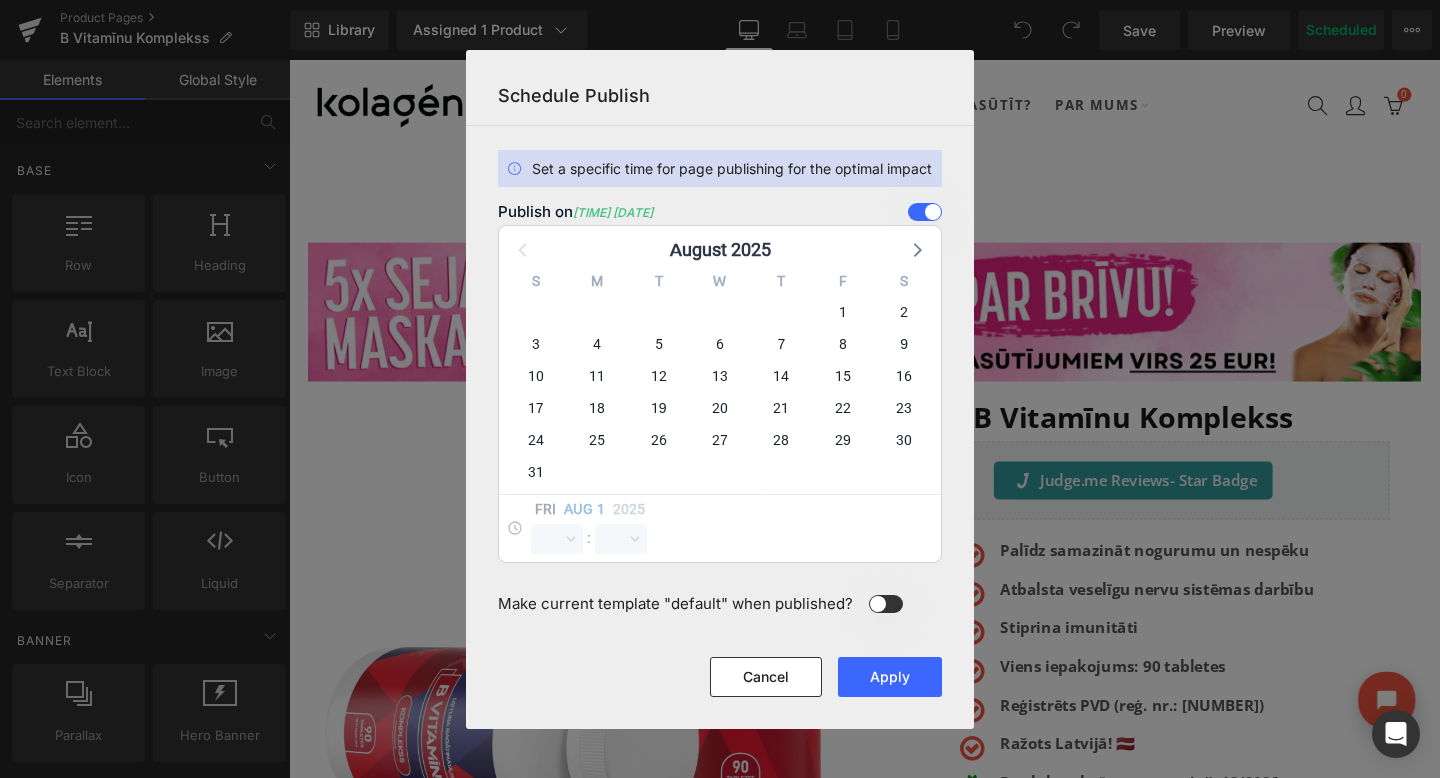 click at bounding box center (925, 212) 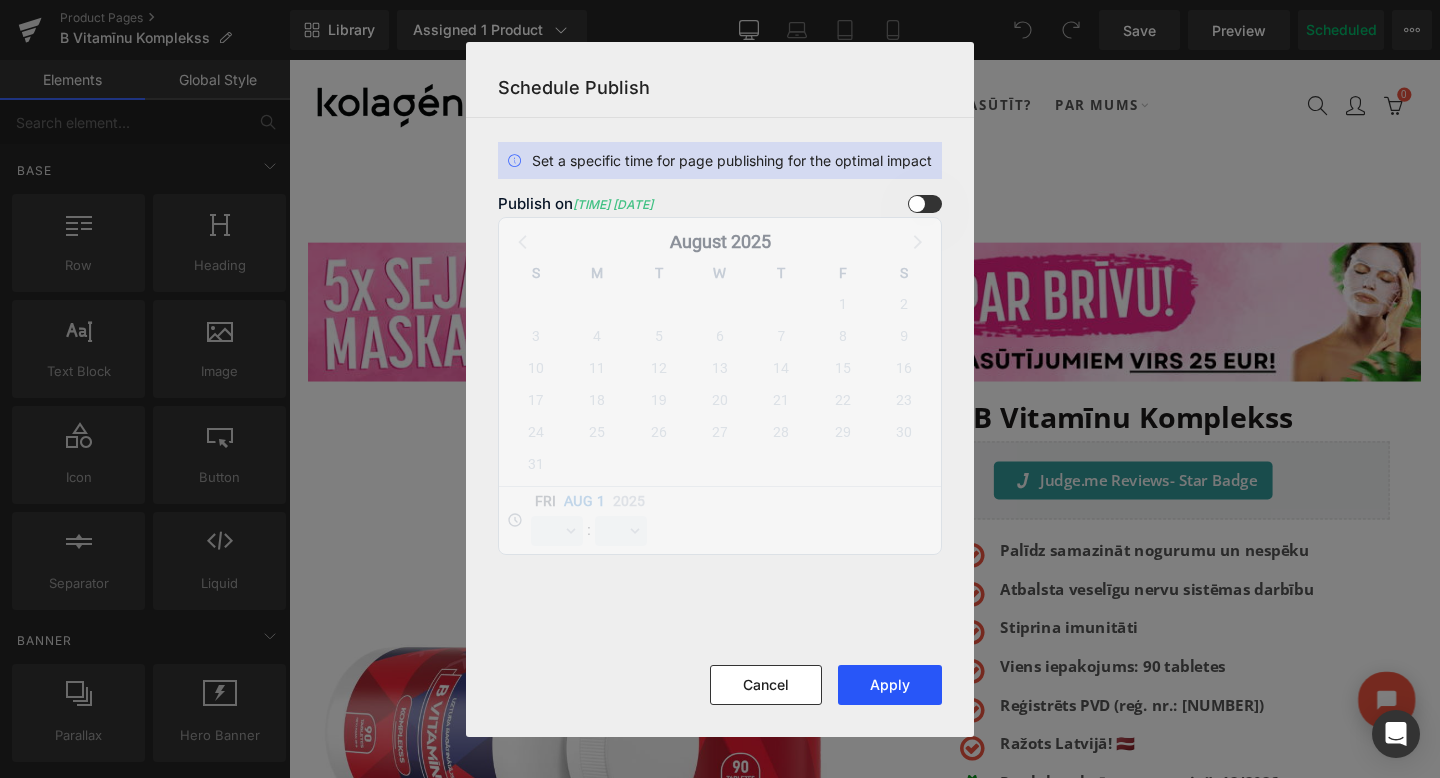click on "Apply" at bounding box center [890, 685] 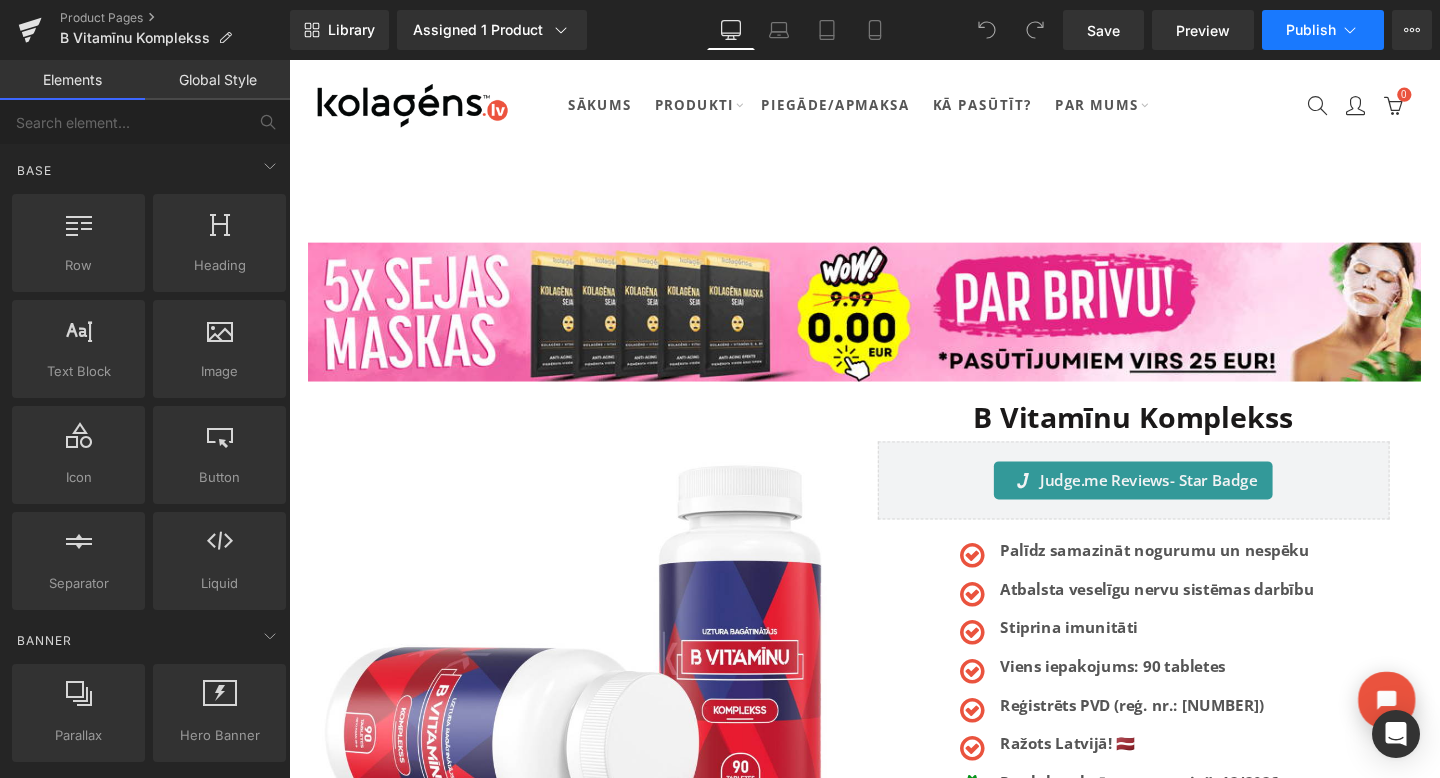 click on "Publish" at bounding box center (1323, 30) 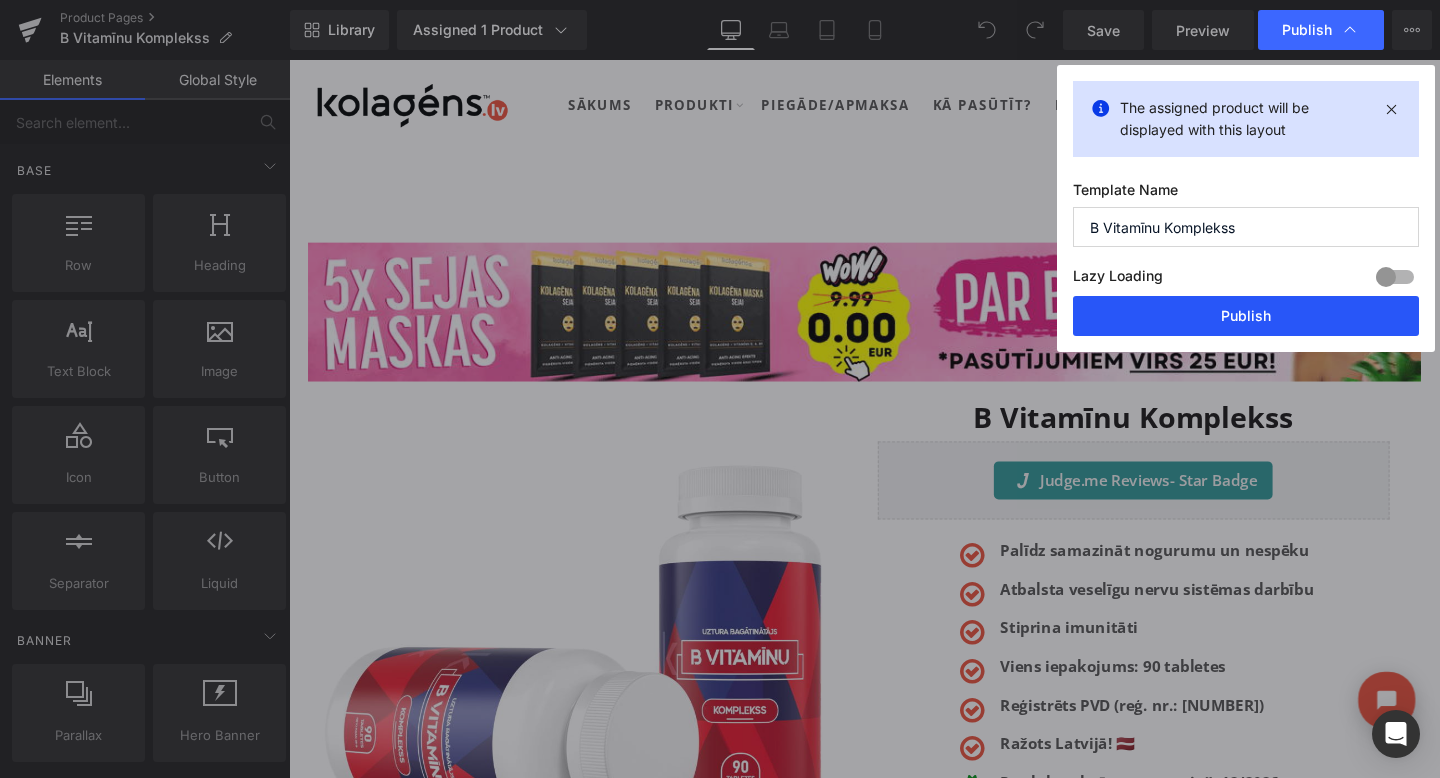 click on "Publish" at bounding box center (1246, 316) 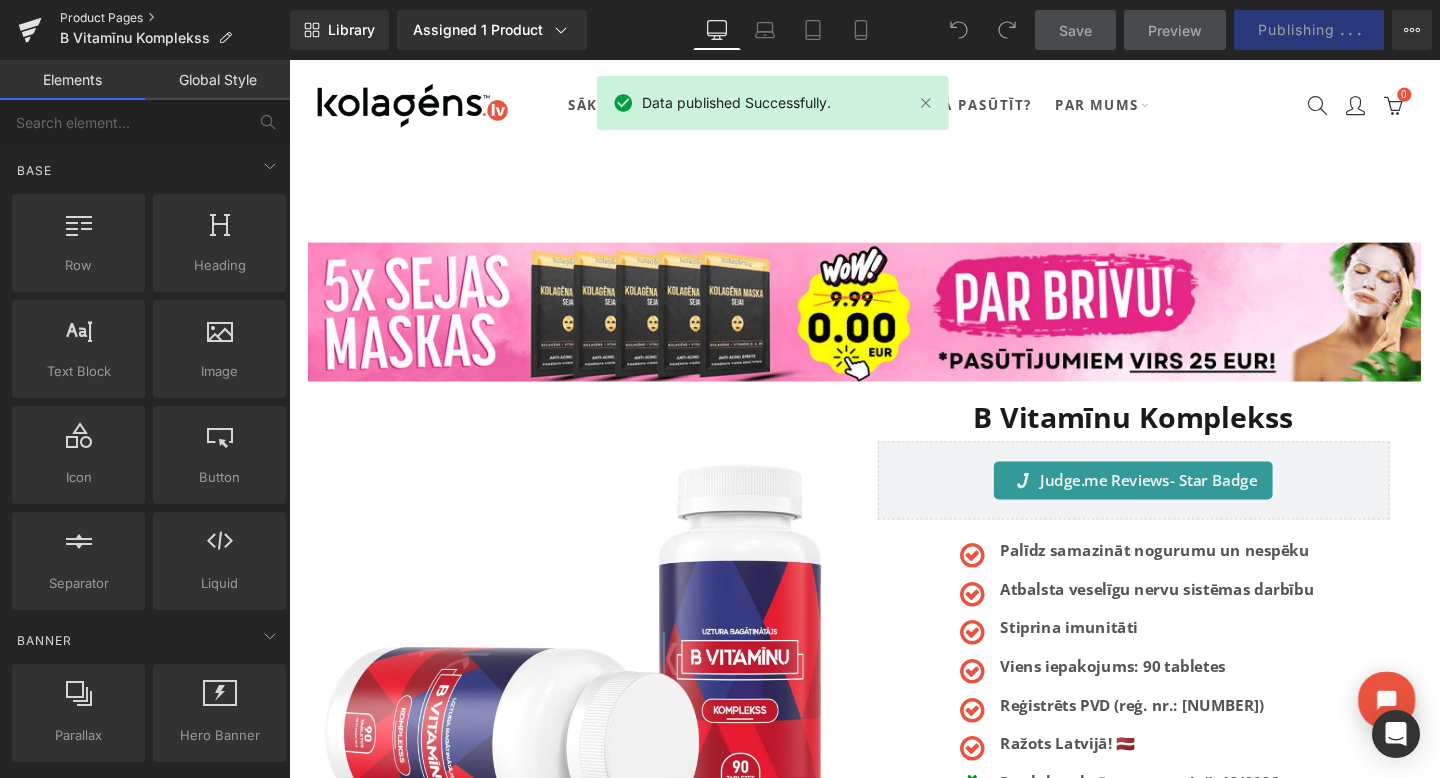 click on "Product Pages" at bounding box center (175, 18) 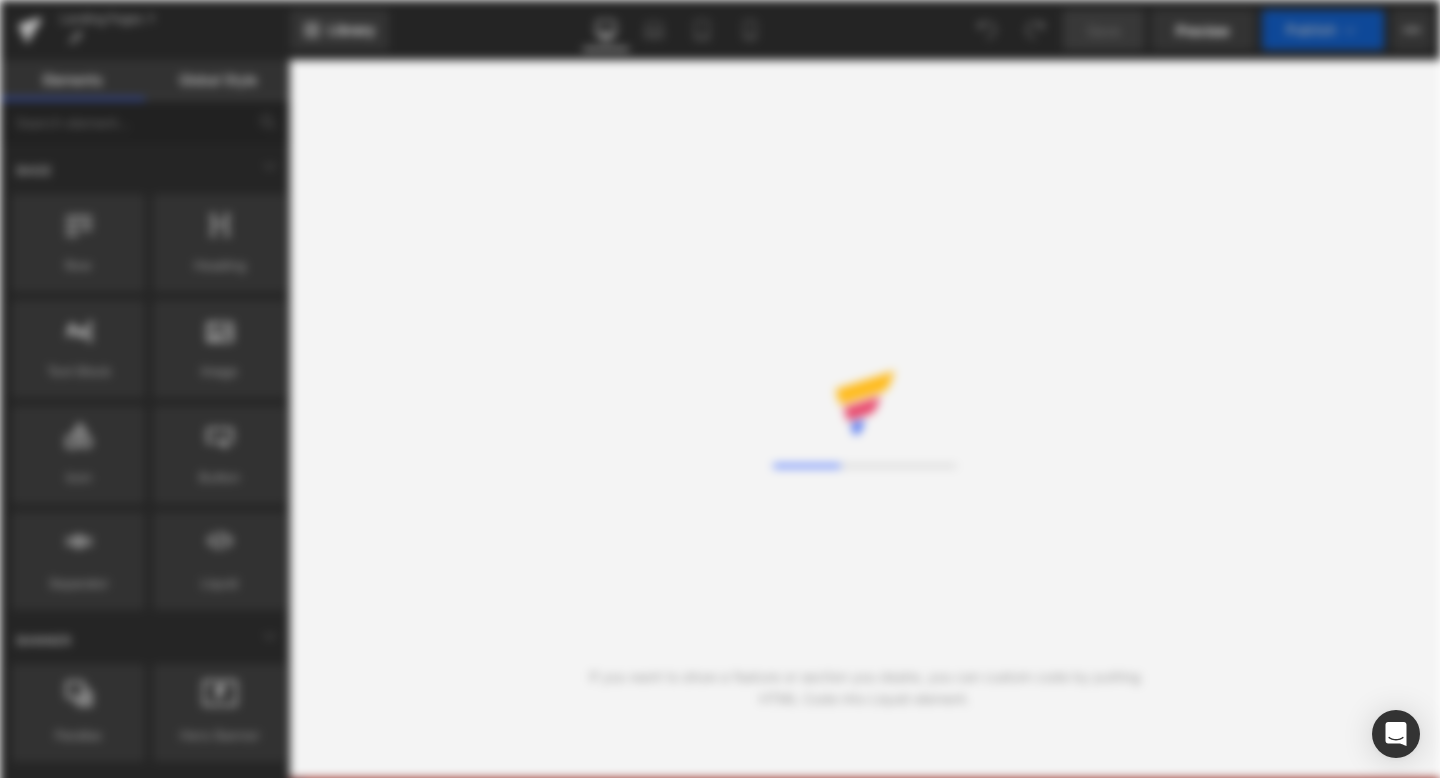 scroll, scrollTop: 0, scrollLeft: 0, axis: both 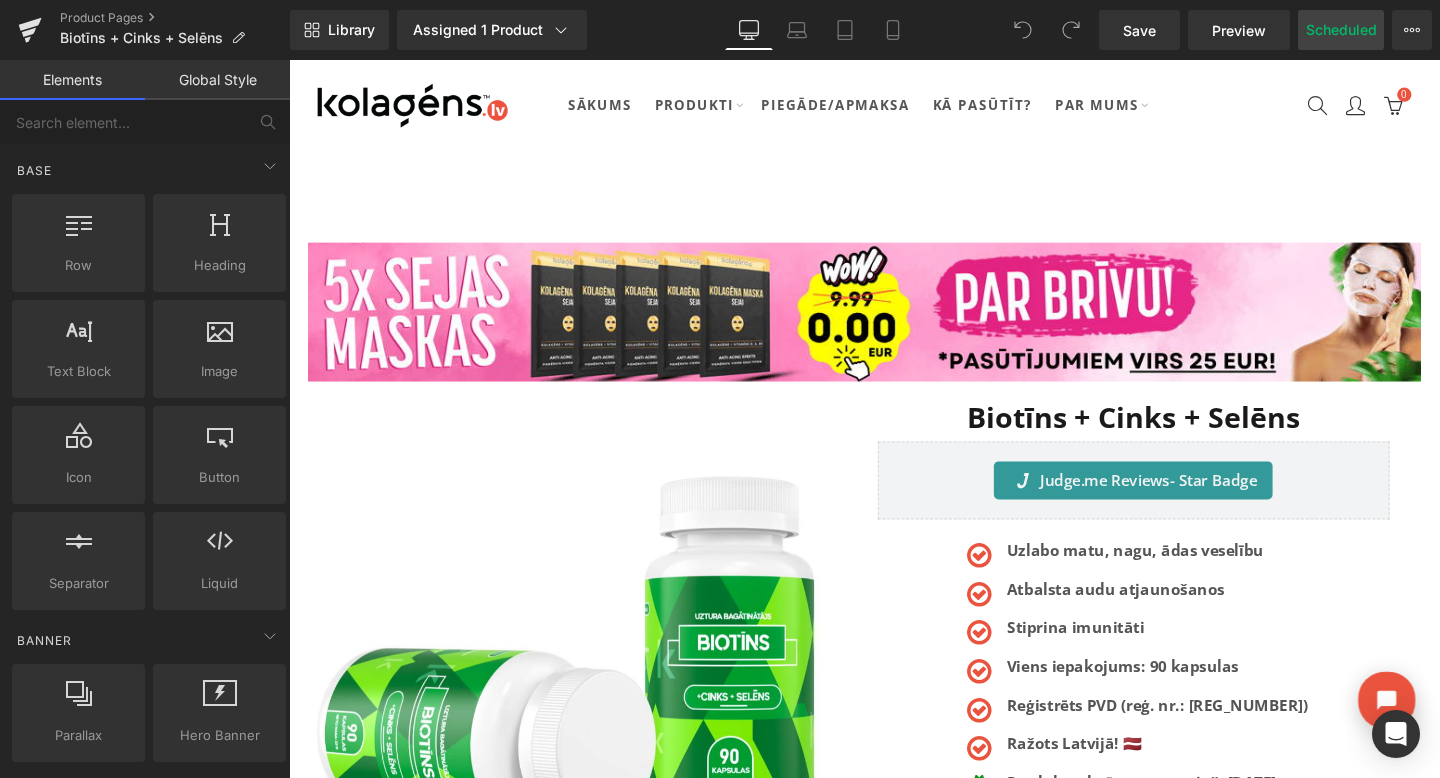 click on "Scheduled" at bounding box center (1341, 30) 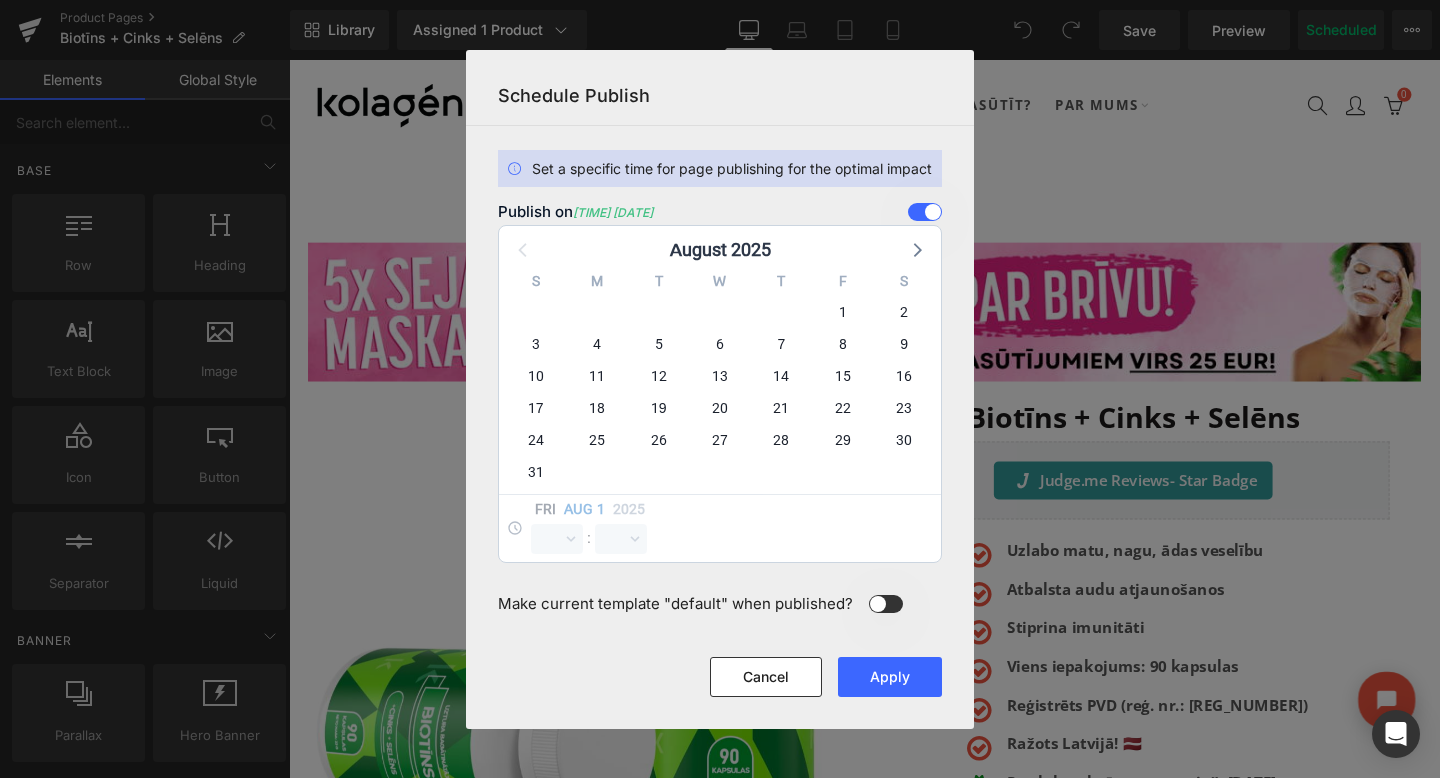 click at bounding box center (925, 212) 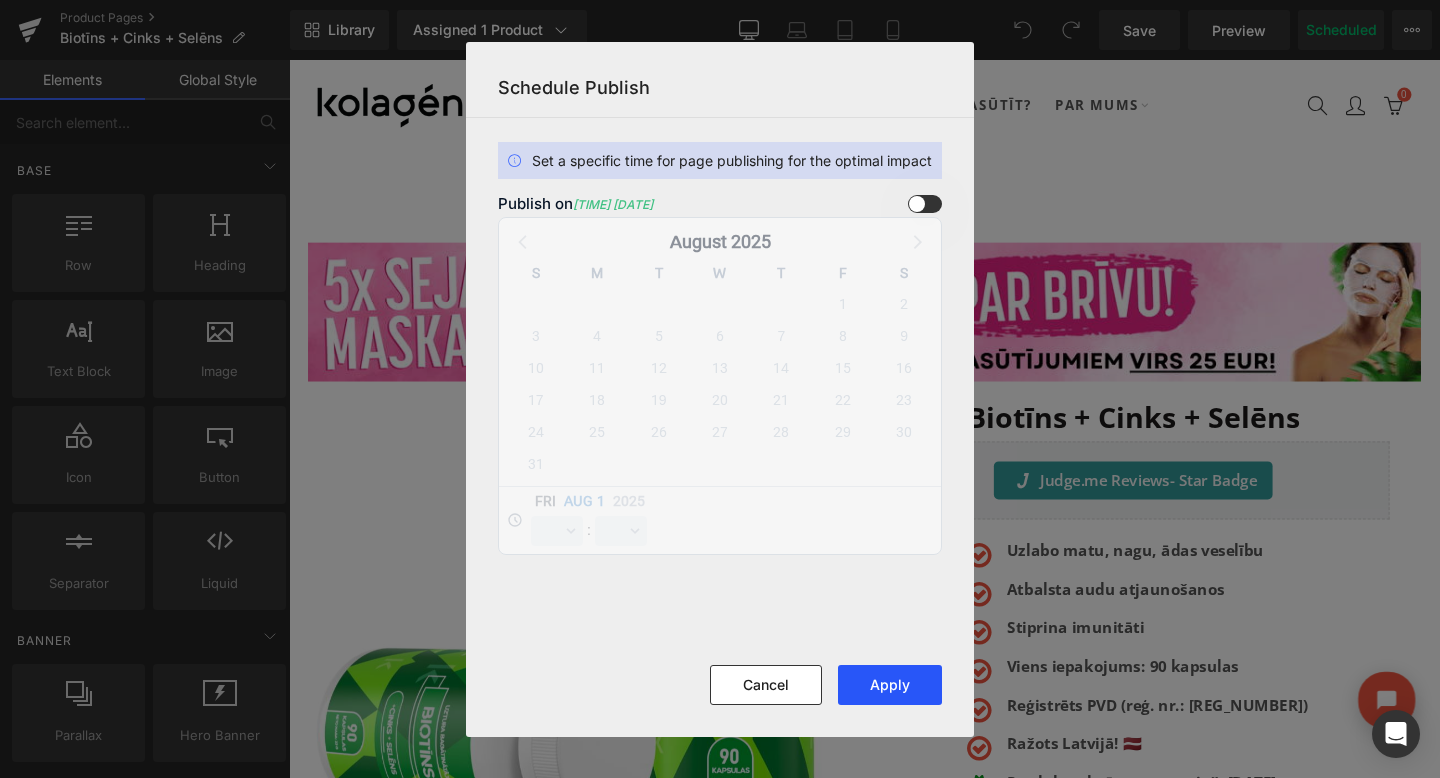 click on "Apply" at bounding box center [890, 685] 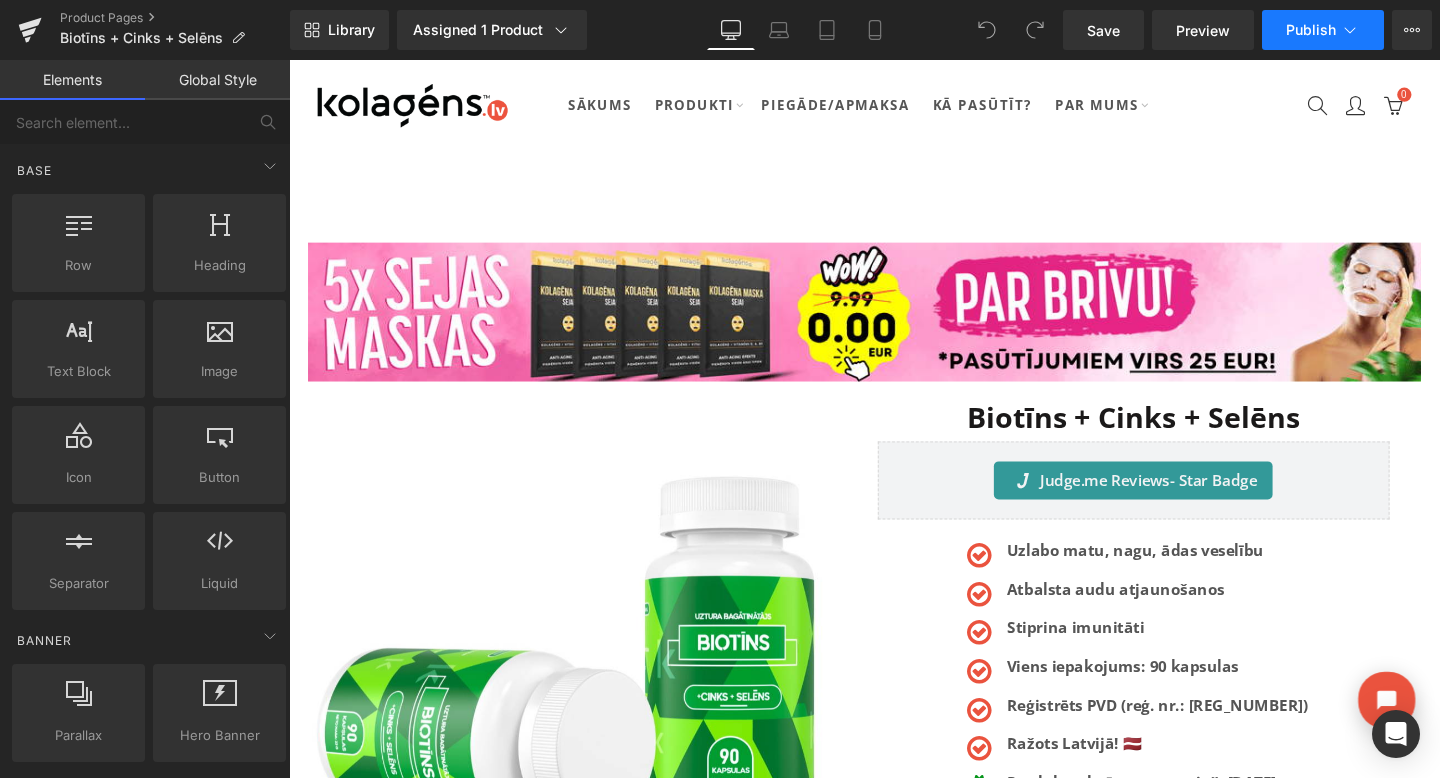 click on "Publish" at bounding box center [1323, 30] 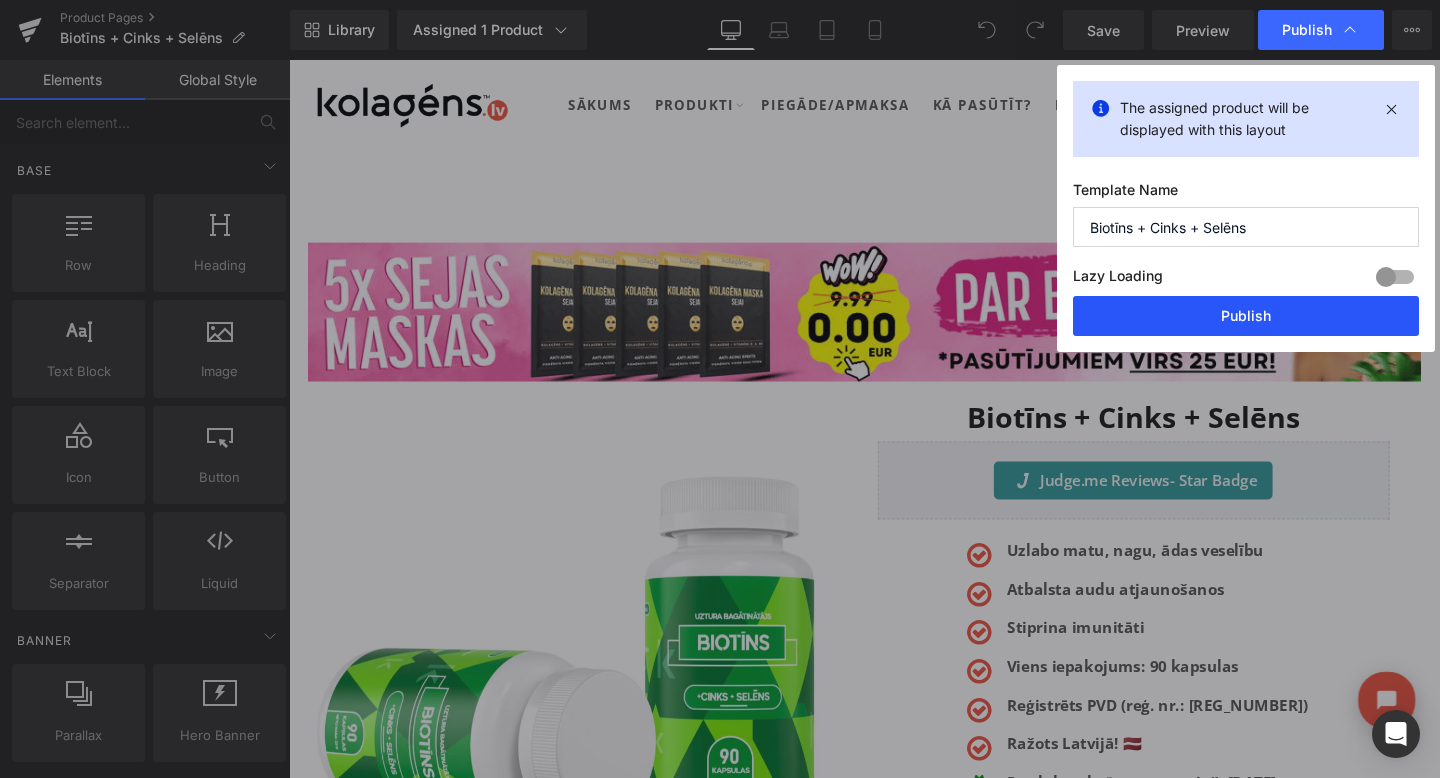 click on "Publish" at bounding box center [1246, 316] 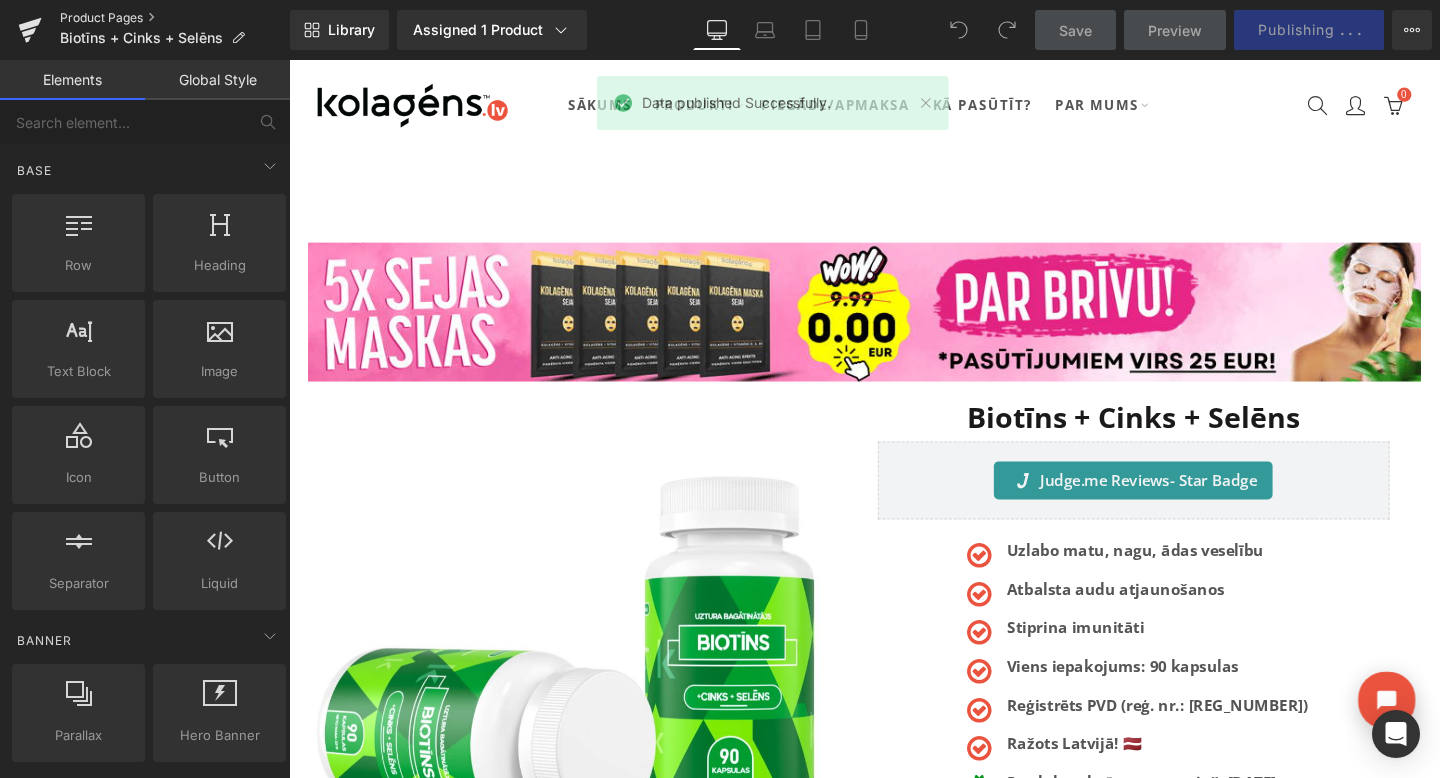 click on "Product Pages" at bounding box center [175, 18] 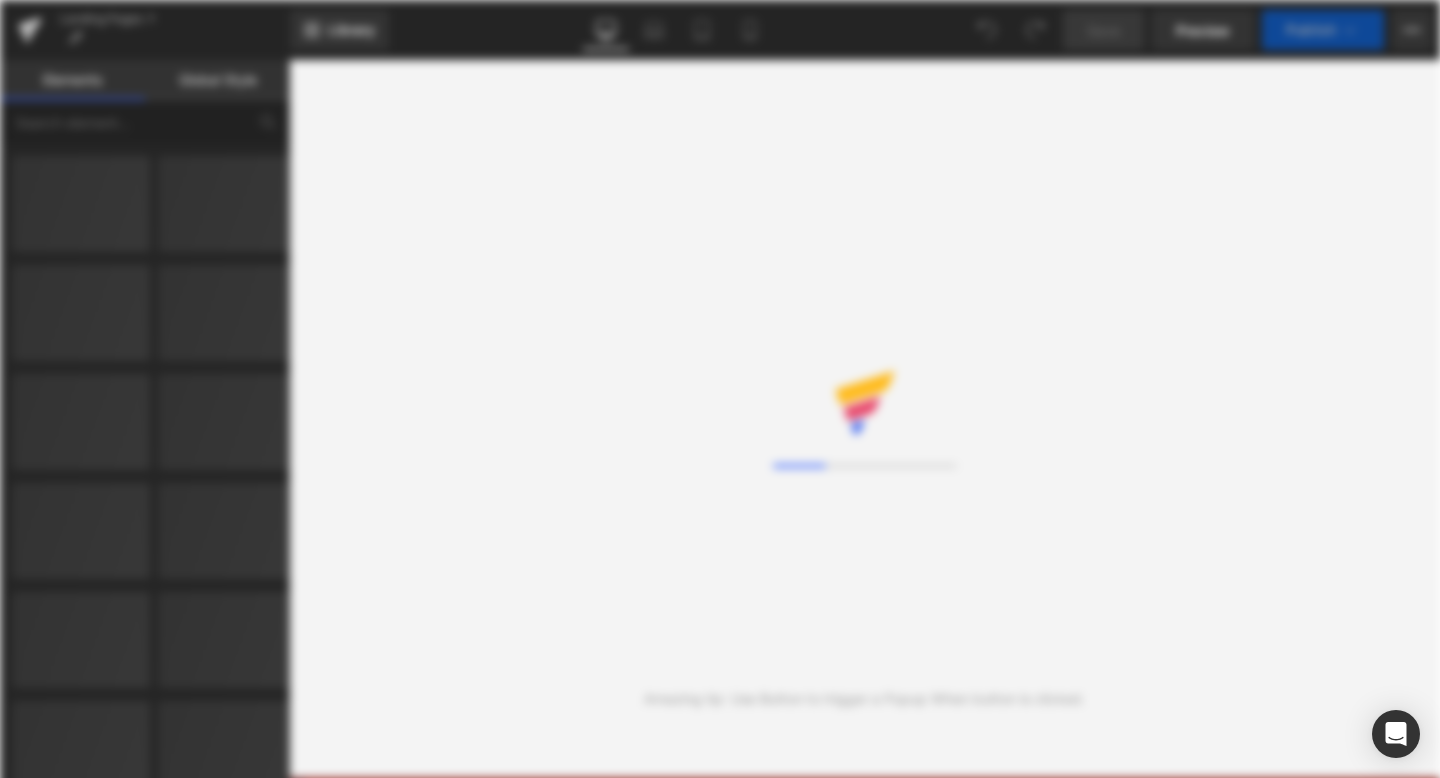 scroll, scrollTop: 0, scrollLeft: 0, axis: both 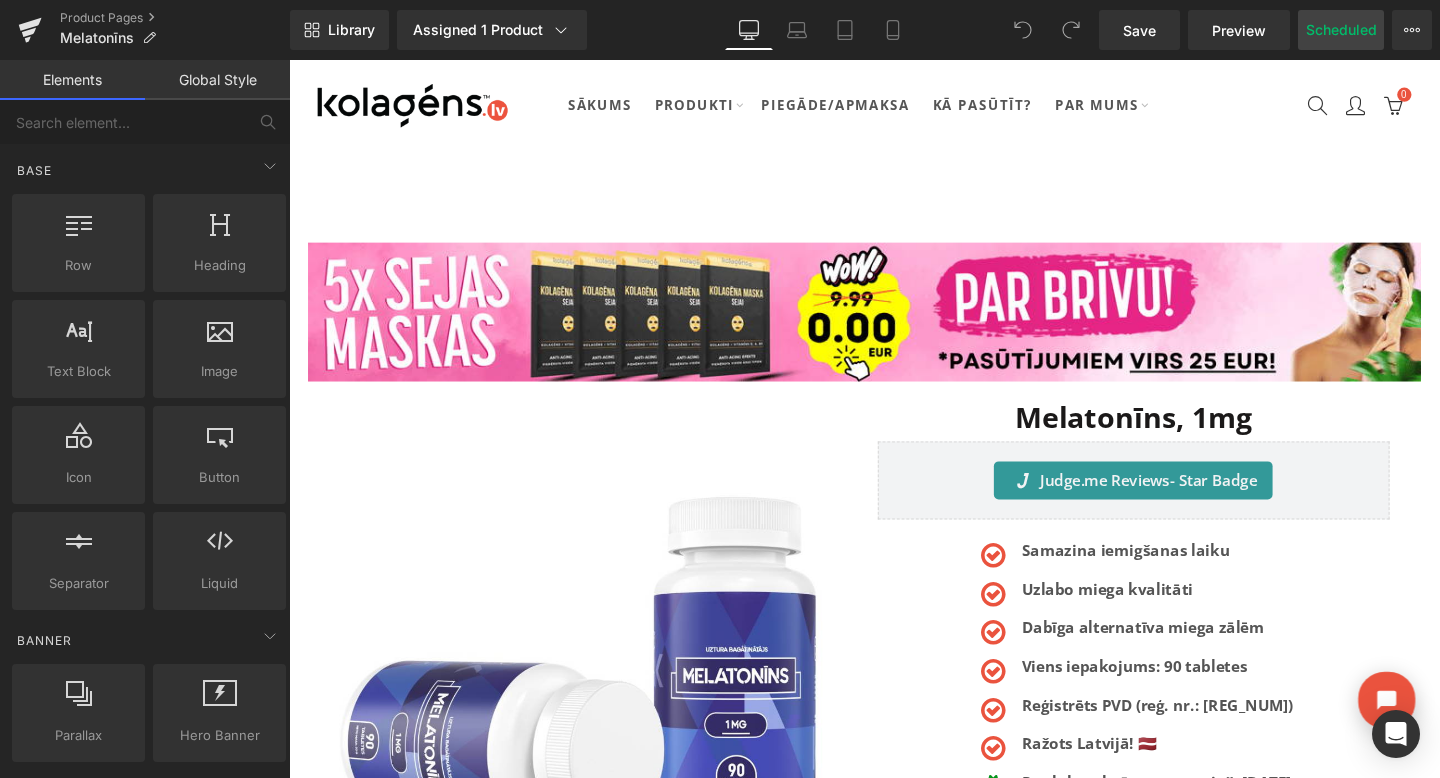 click on "Scheduled" at bounding box center [1341, 30] 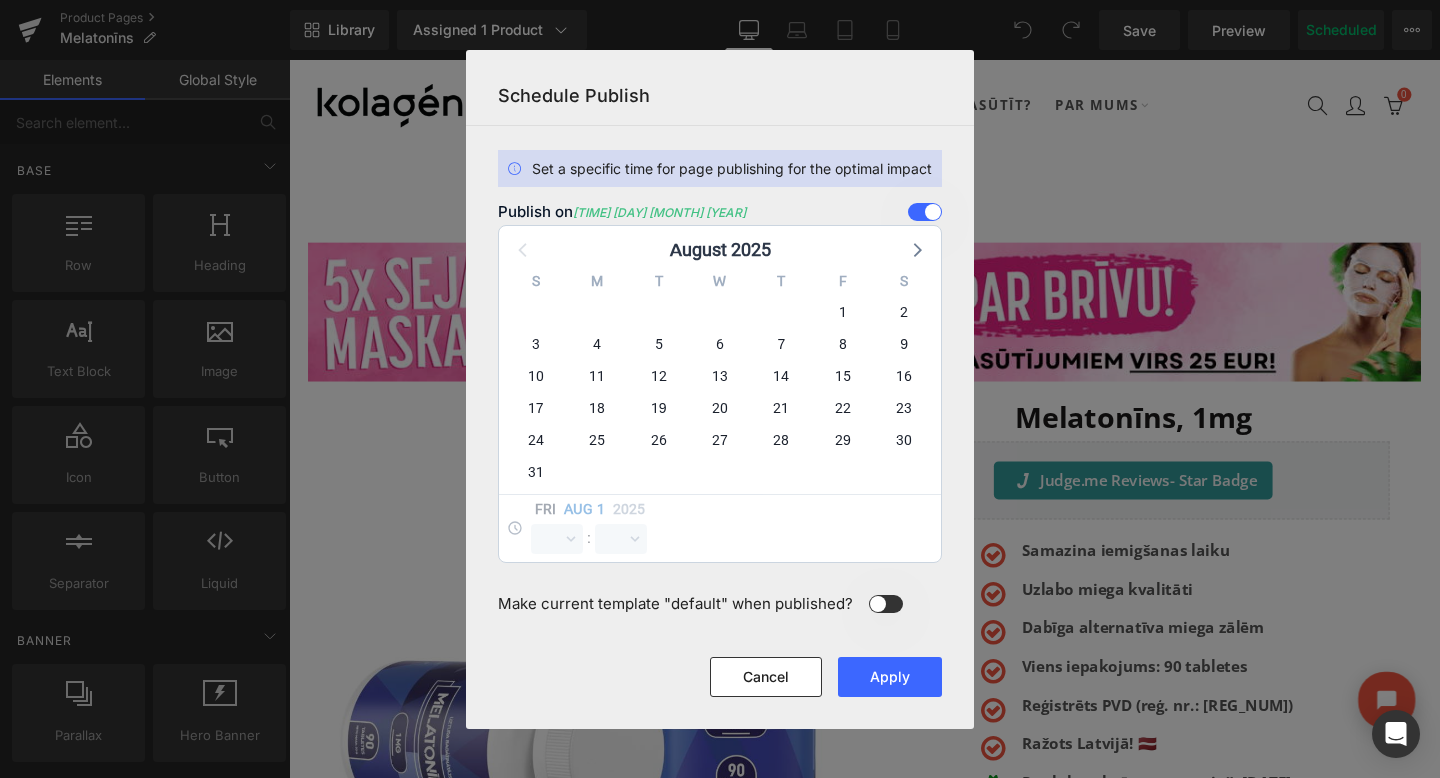 click at bounding box center [925, 212] 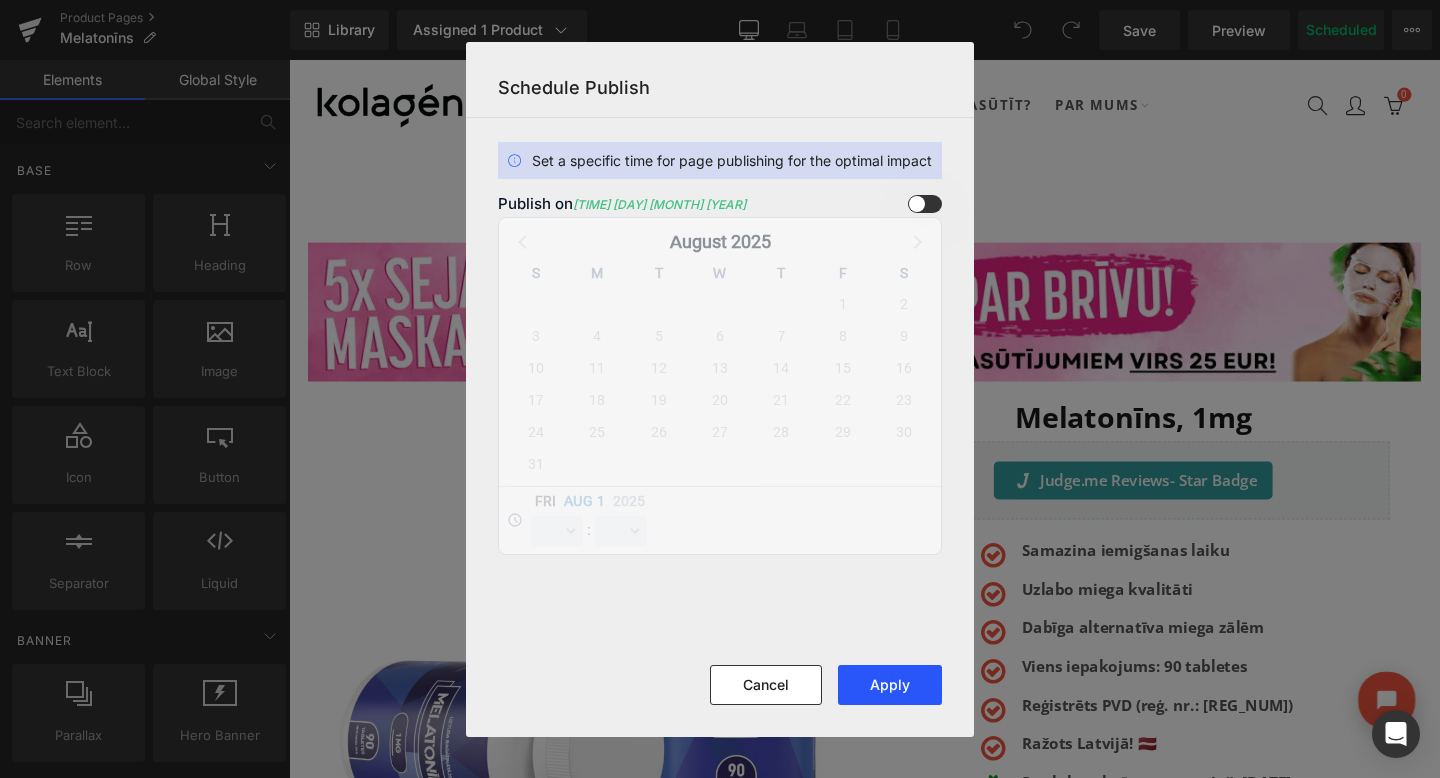 click on "Apply" at bounding box center (890, 685) 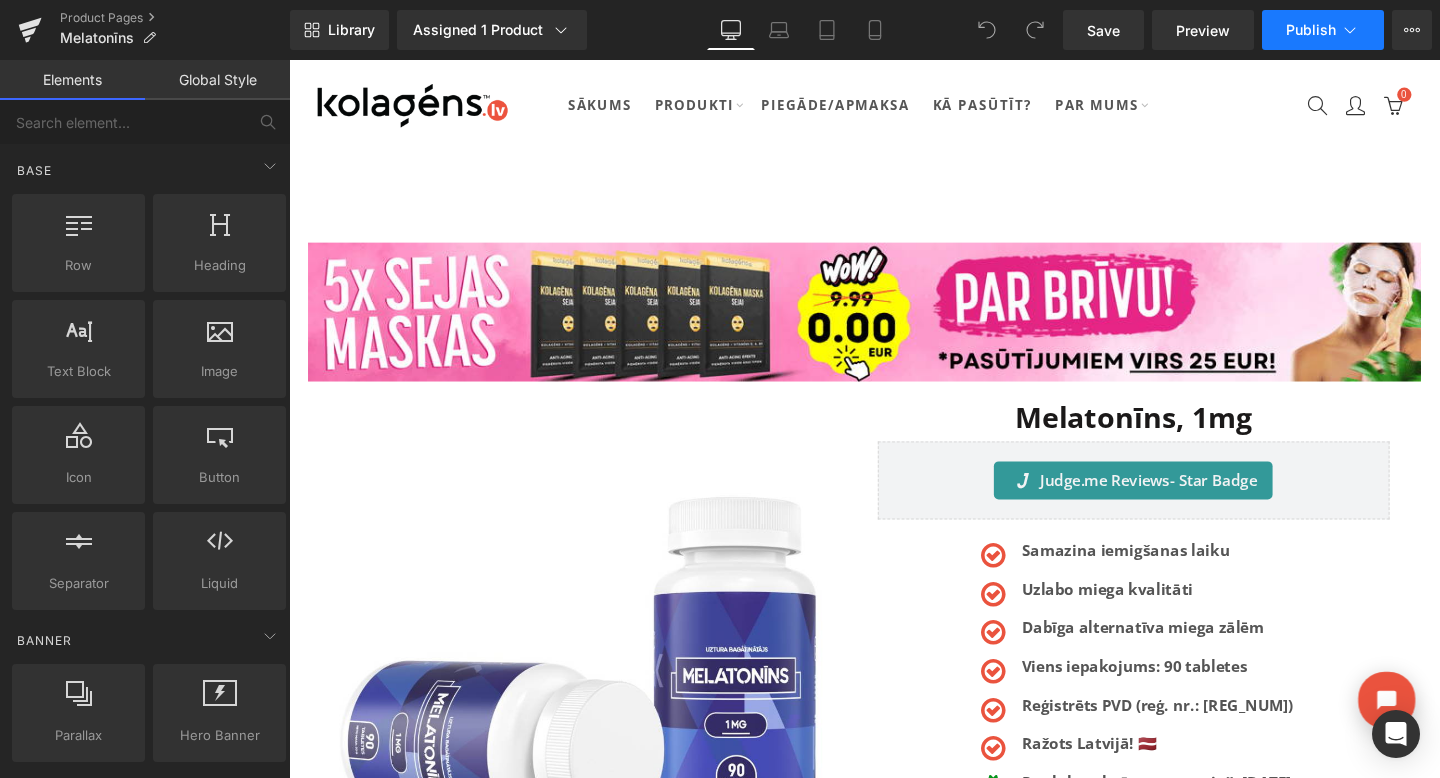 click on "Publish" at bounding box center [1311, 30] 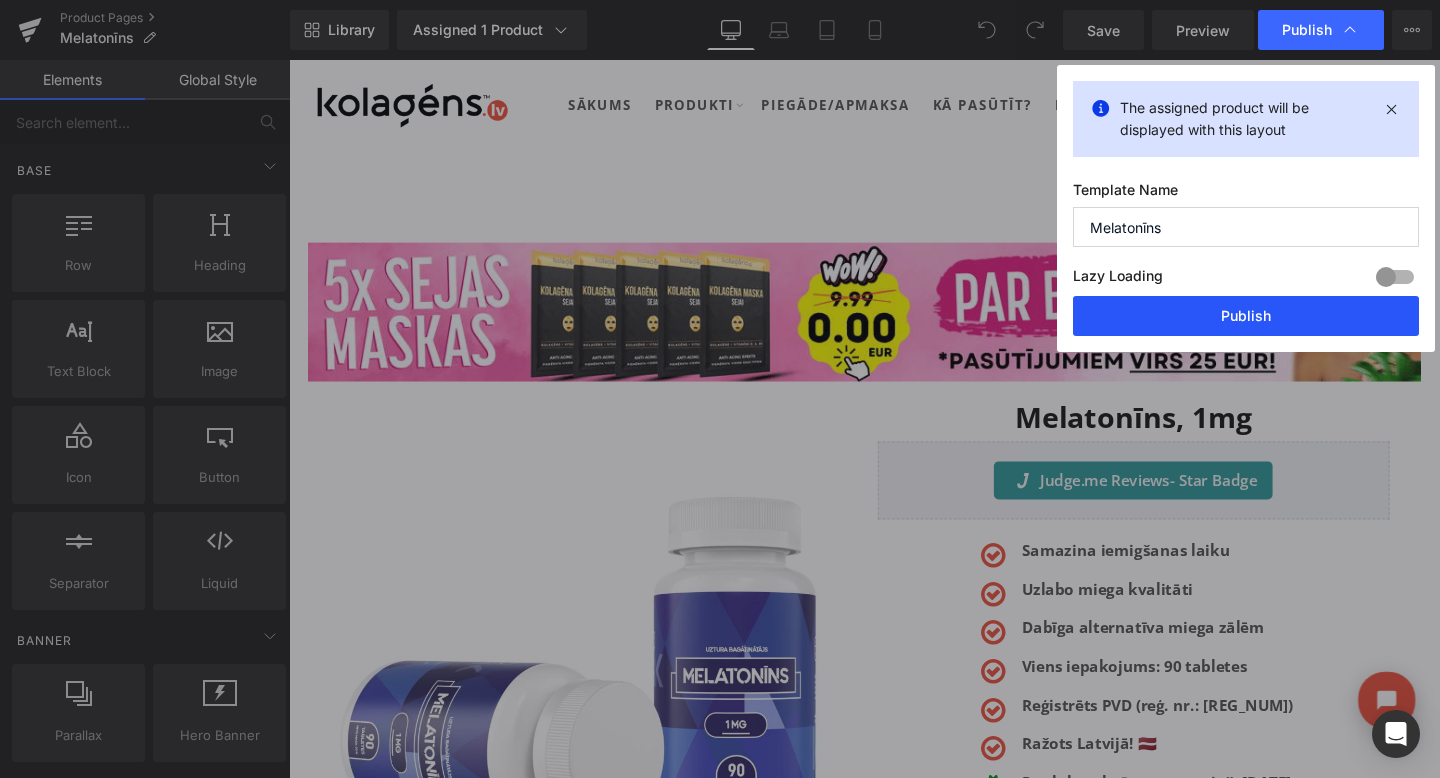 click on "Publish" at bounding box center (1246, 316) 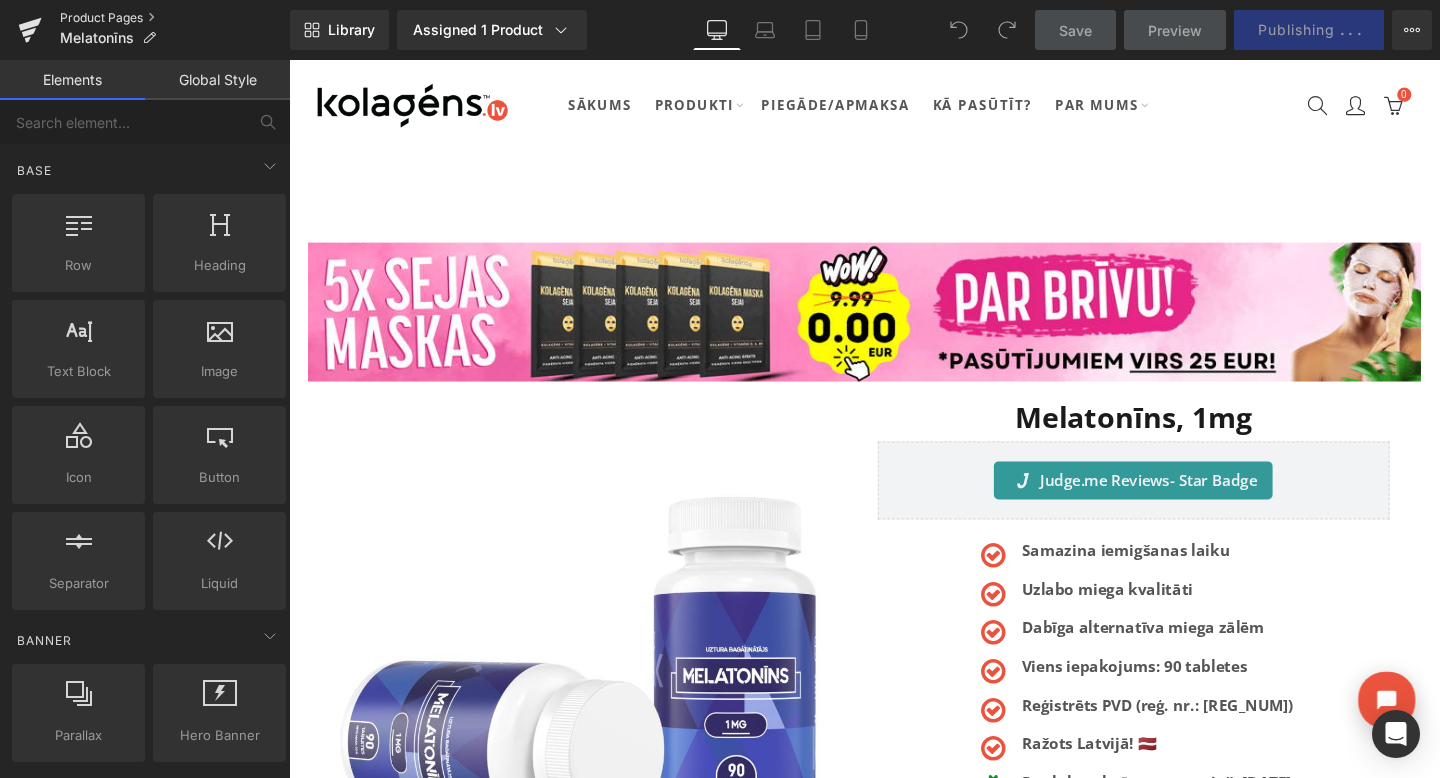 click on "Product Pages" at bounding box center [175, 18] 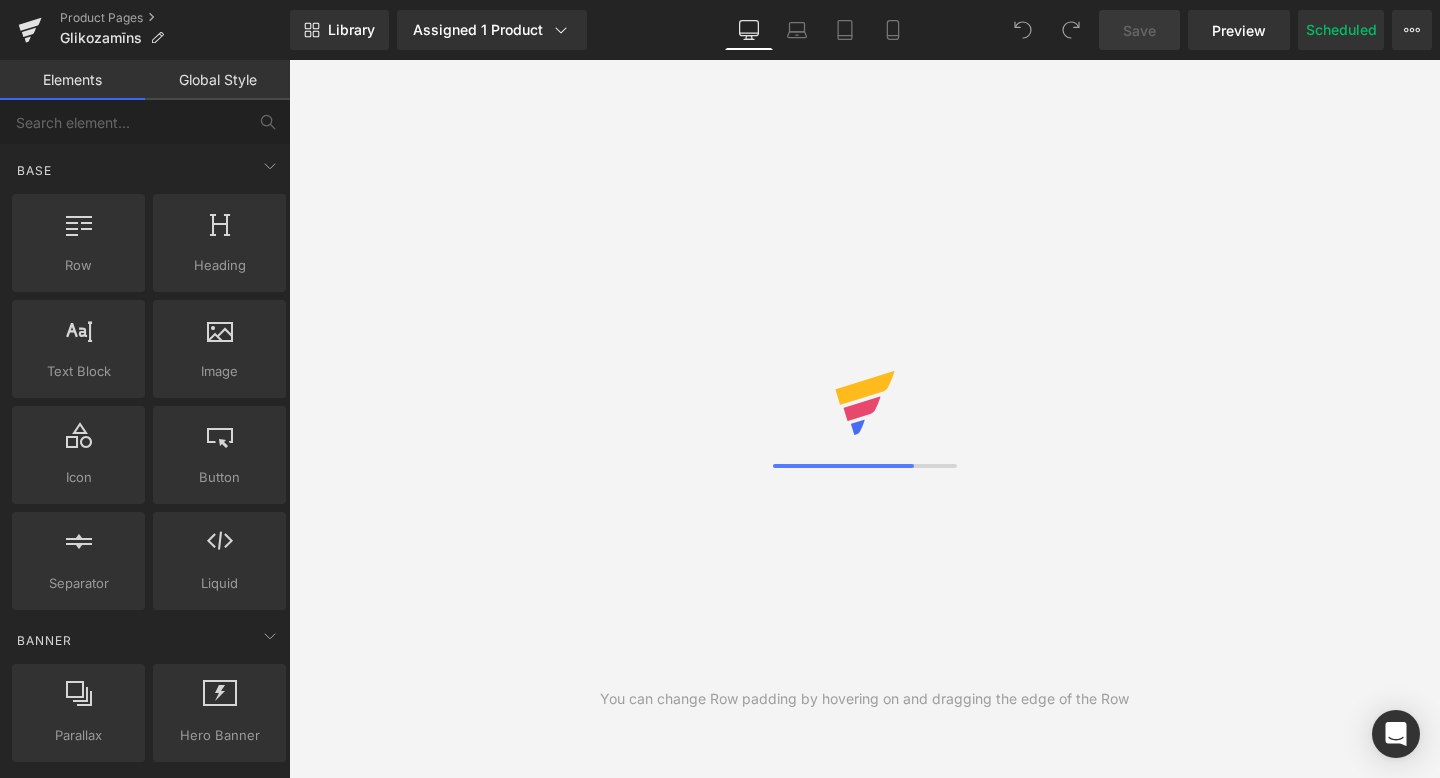 scroll, scrollTop: 0, scrollLeft: 0, axis: both 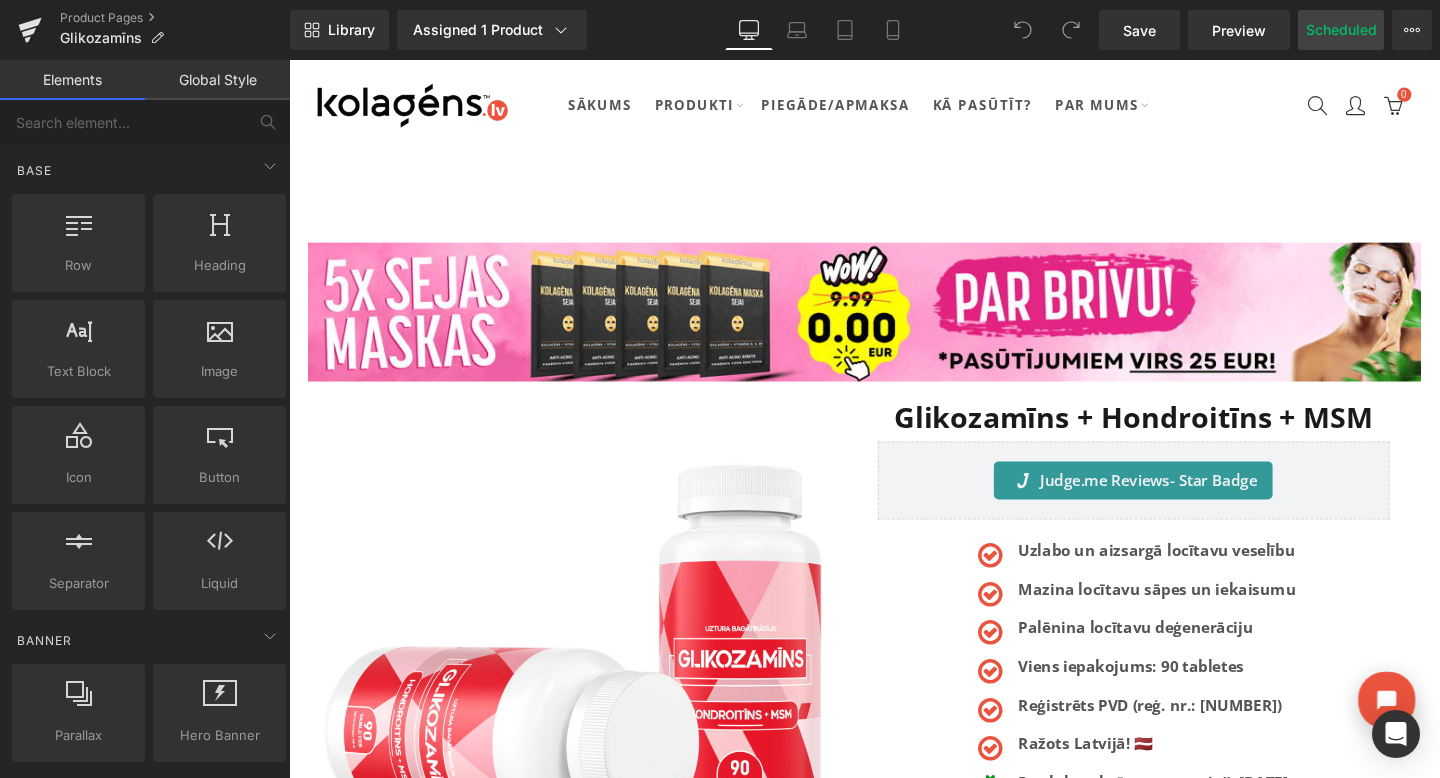 click on "Scheduled" at bounding box center (1341, 30) 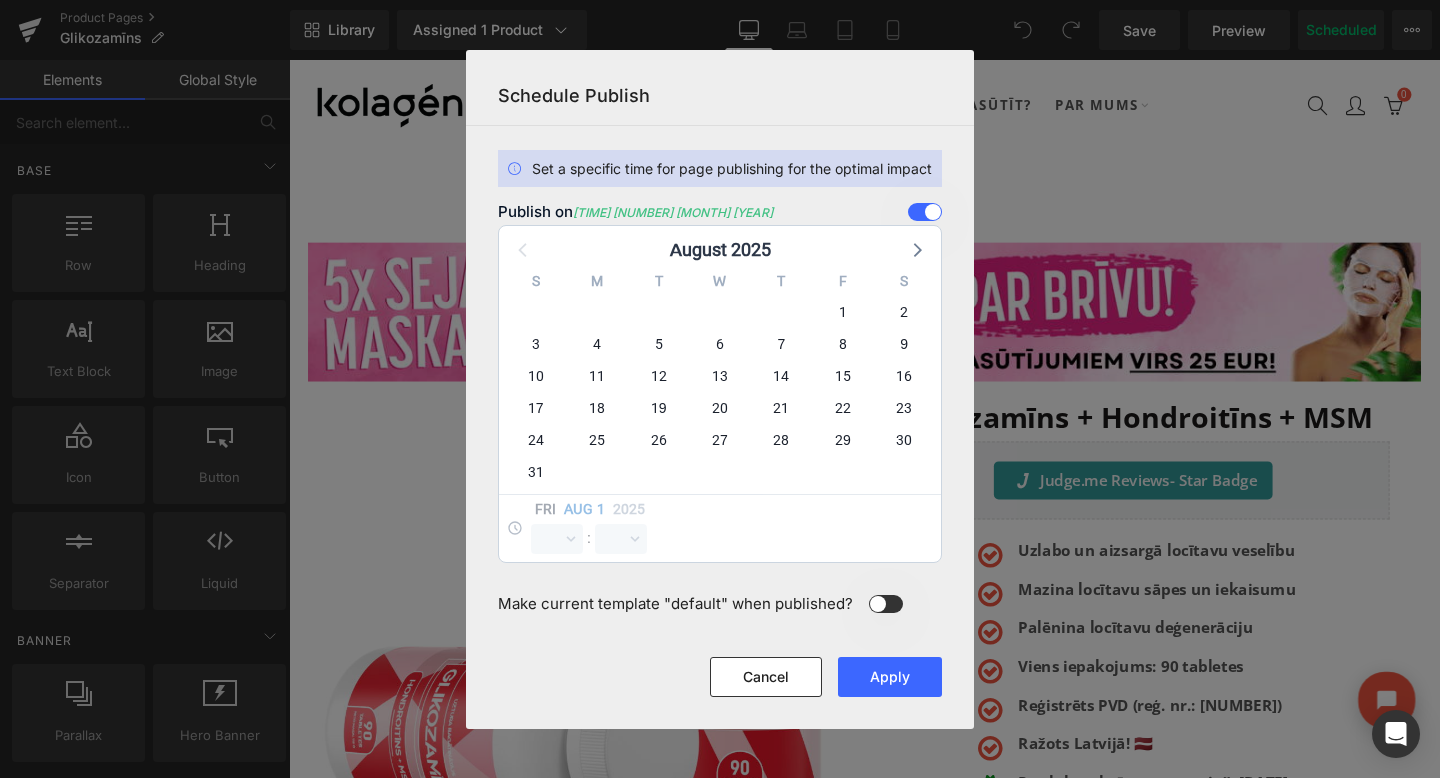 click at bounding box center [925, 212] 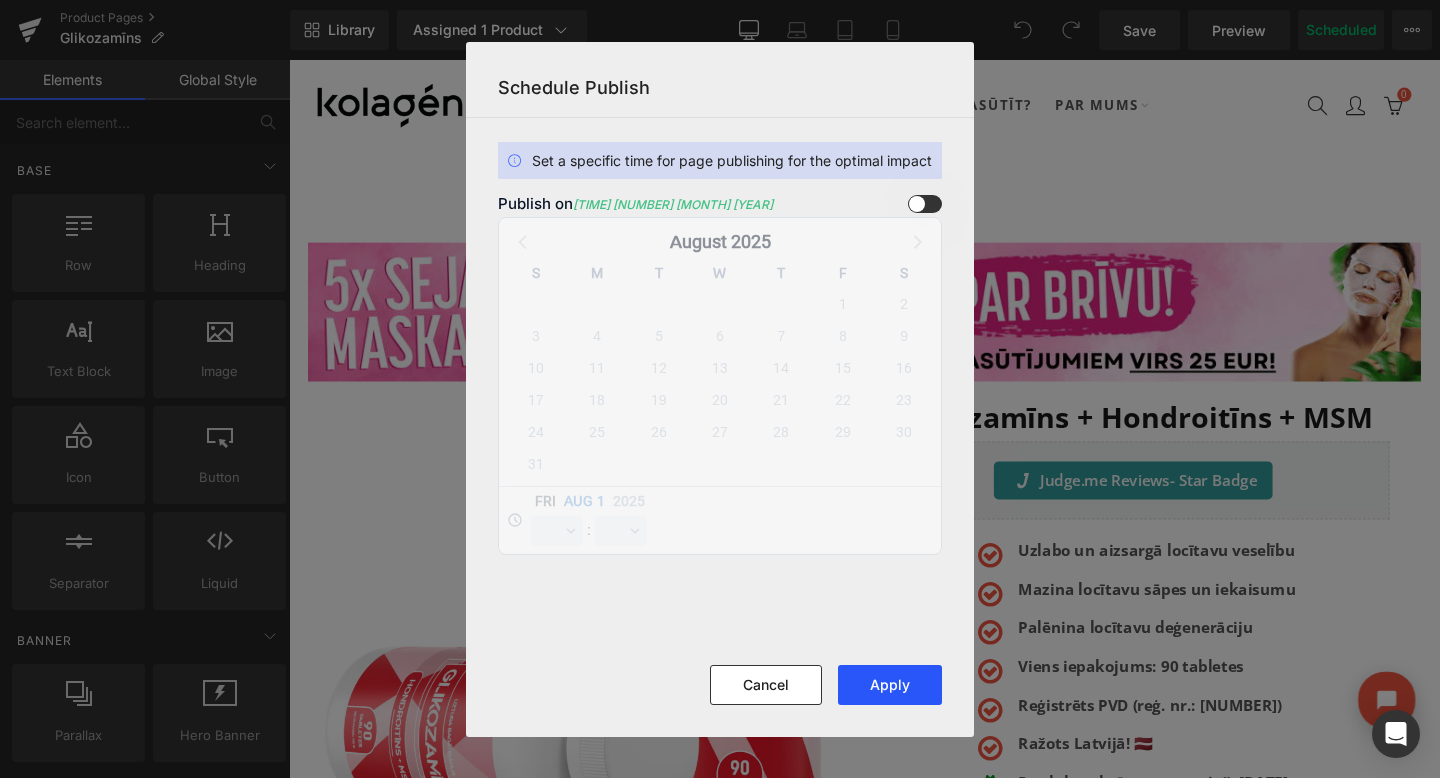 click on "Apply" at bounding box center [890, 685] 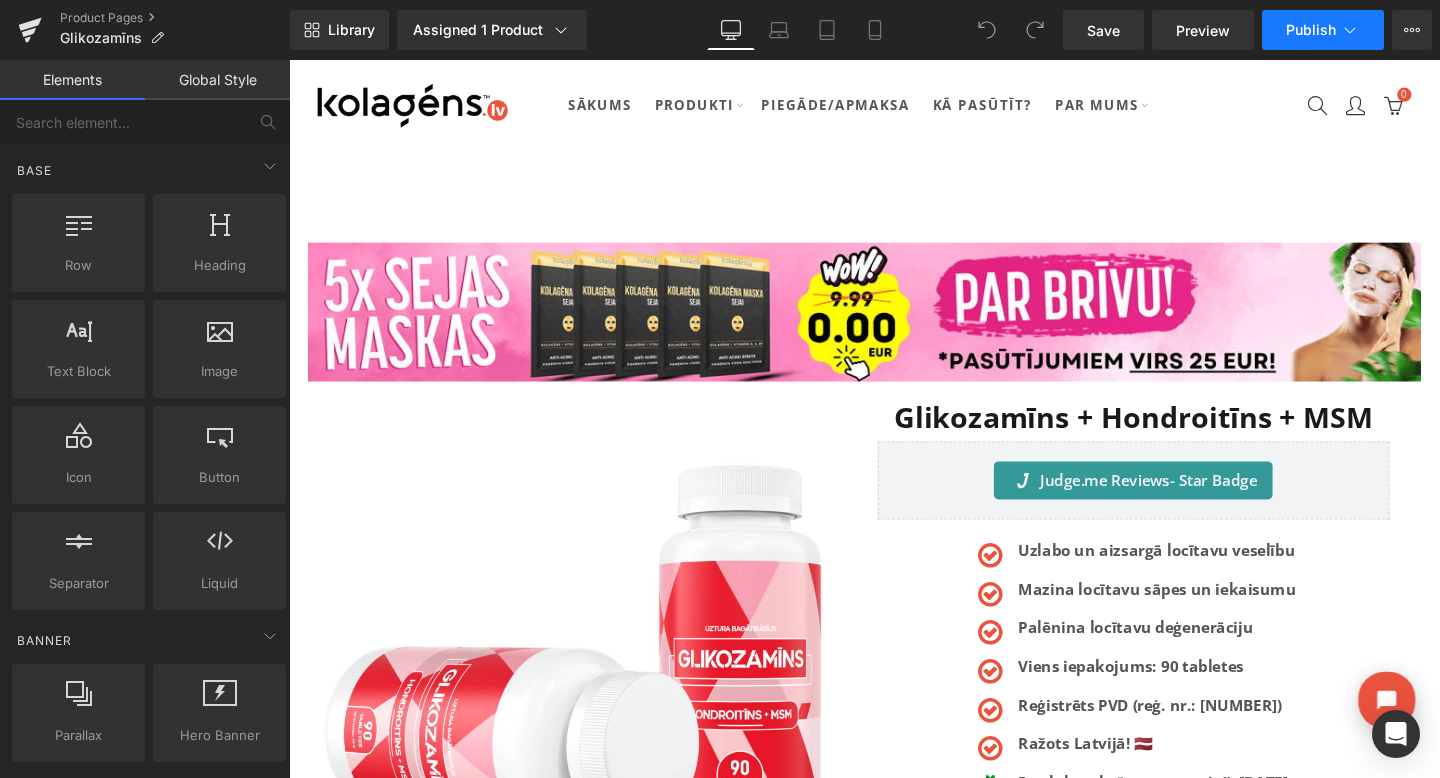 click on "Publish" at bounding box center [1311, 30] 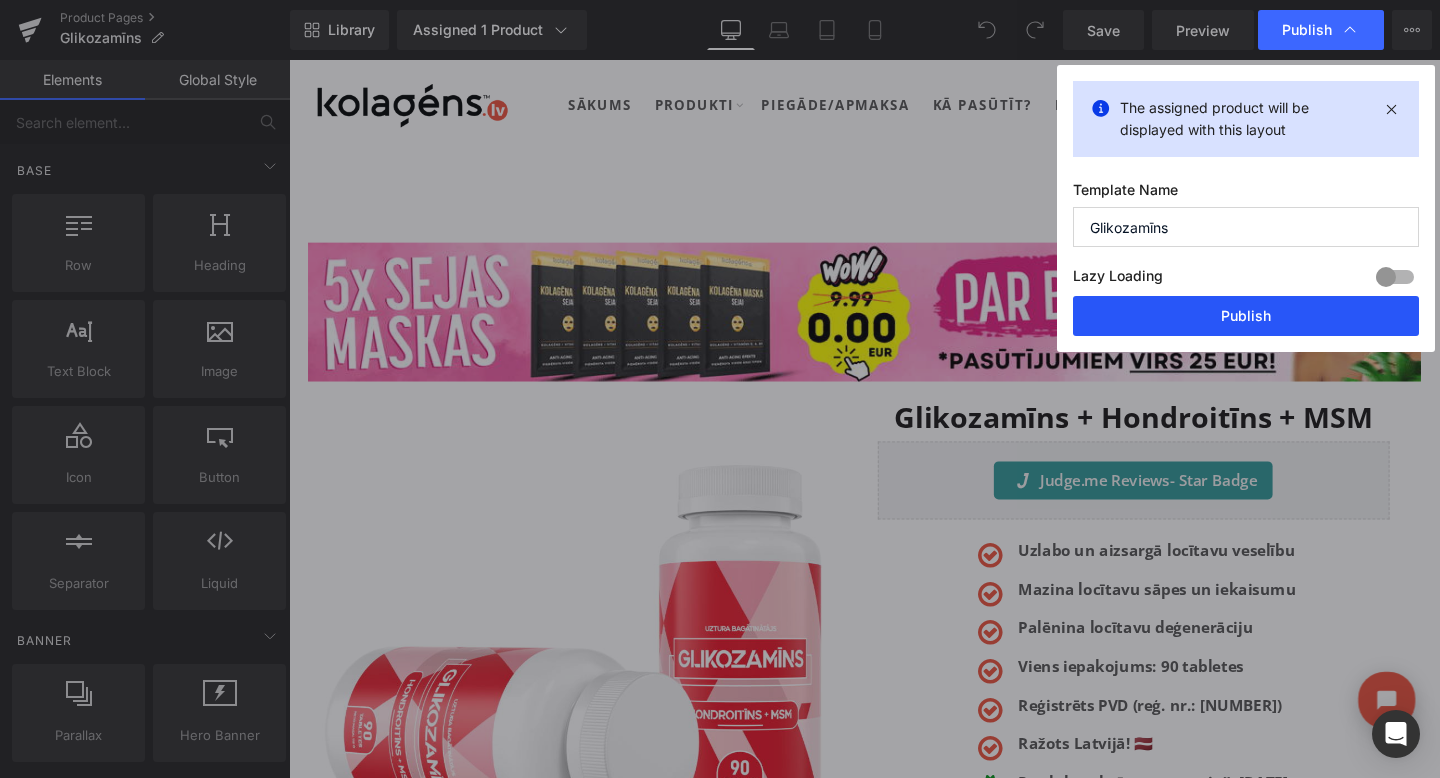 click on "Publish" at bounding box center [1246, 316] 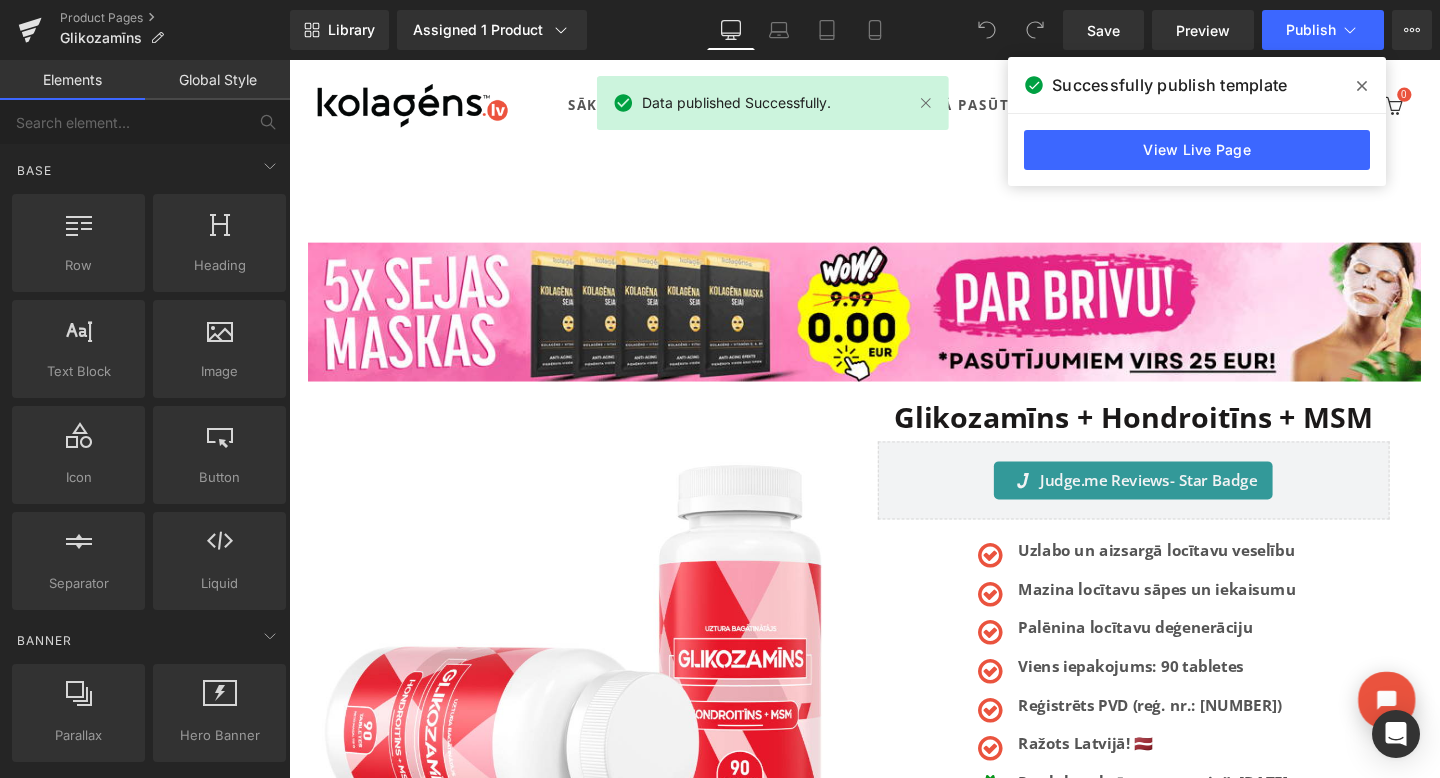 click 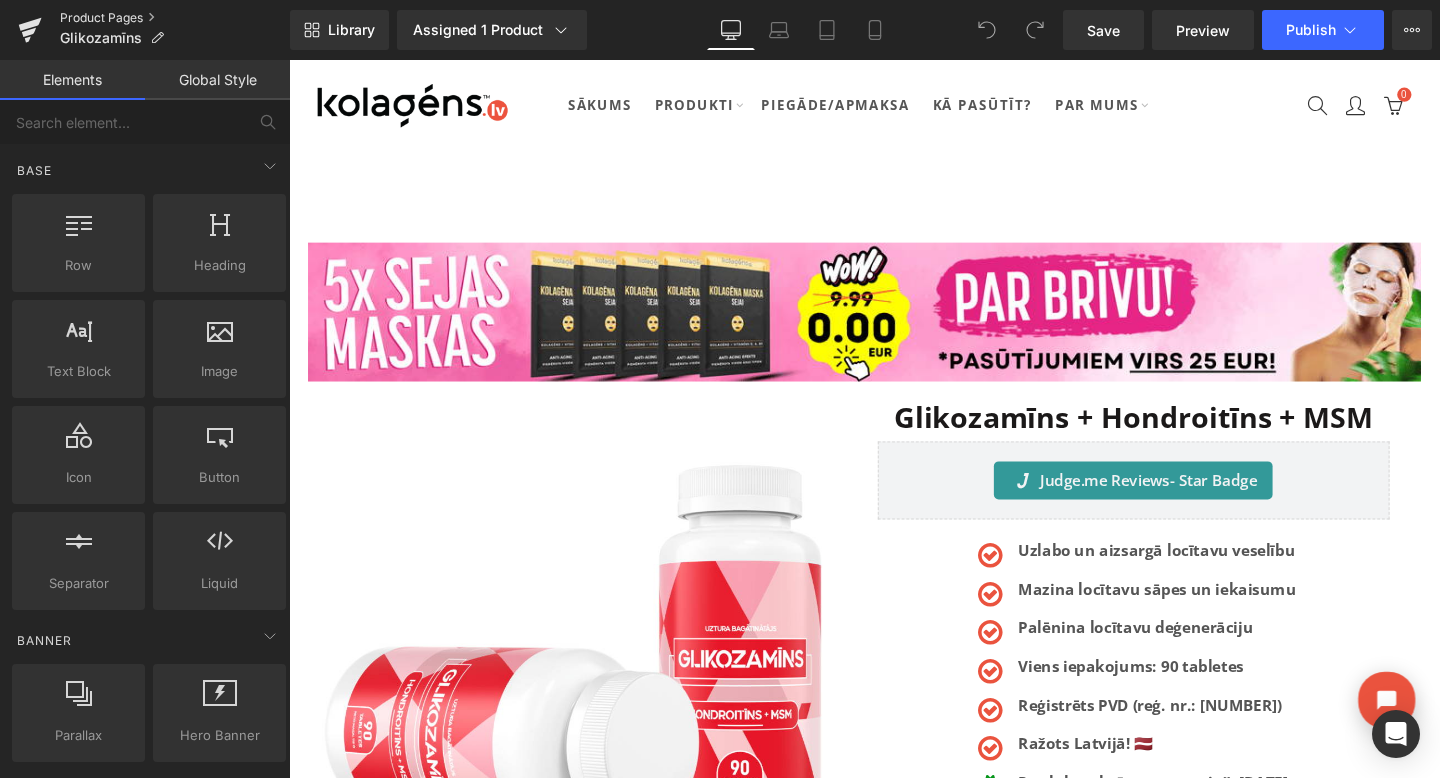 click on "Product Pages" at bounding box center (175, 18) 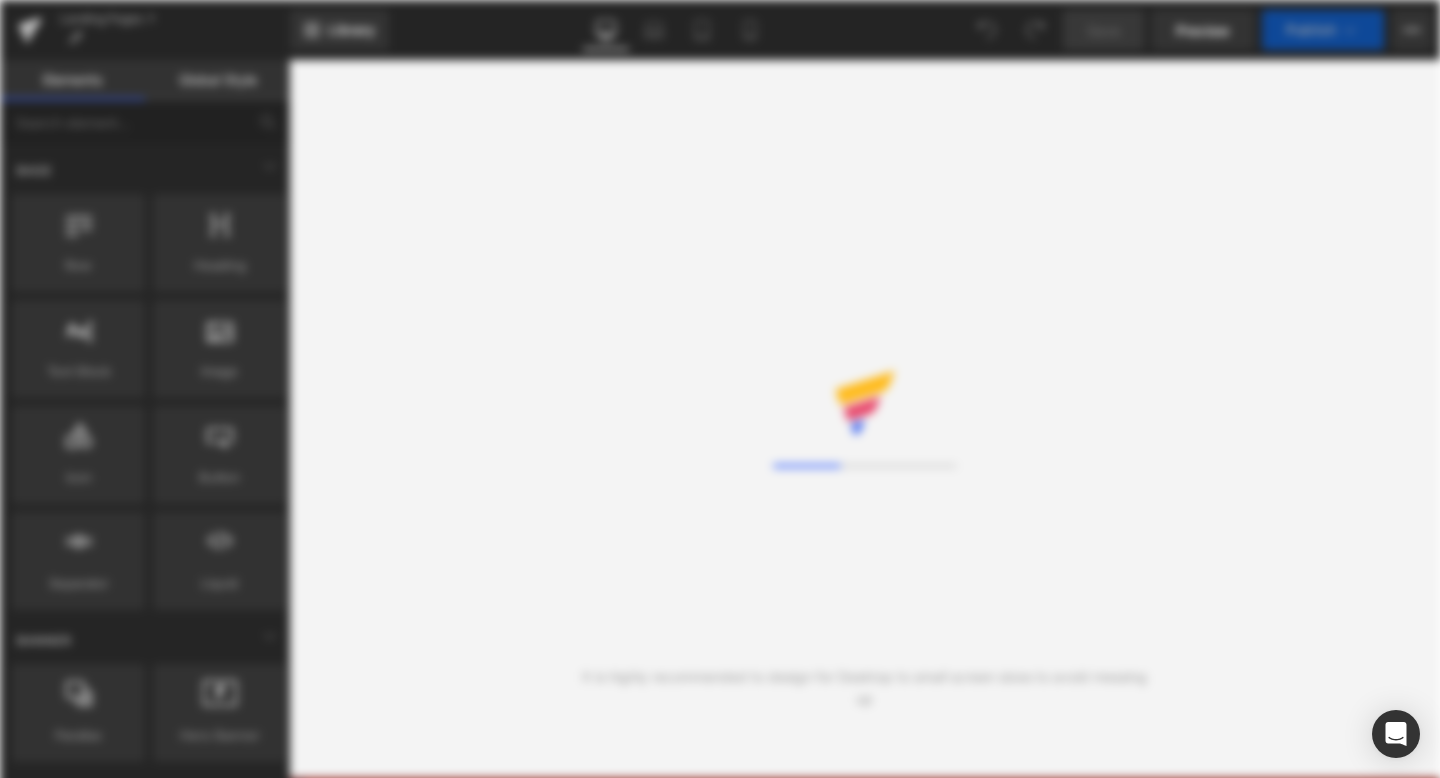 scroll, scrollTop: 0, scrollLeft: 0, axis: both 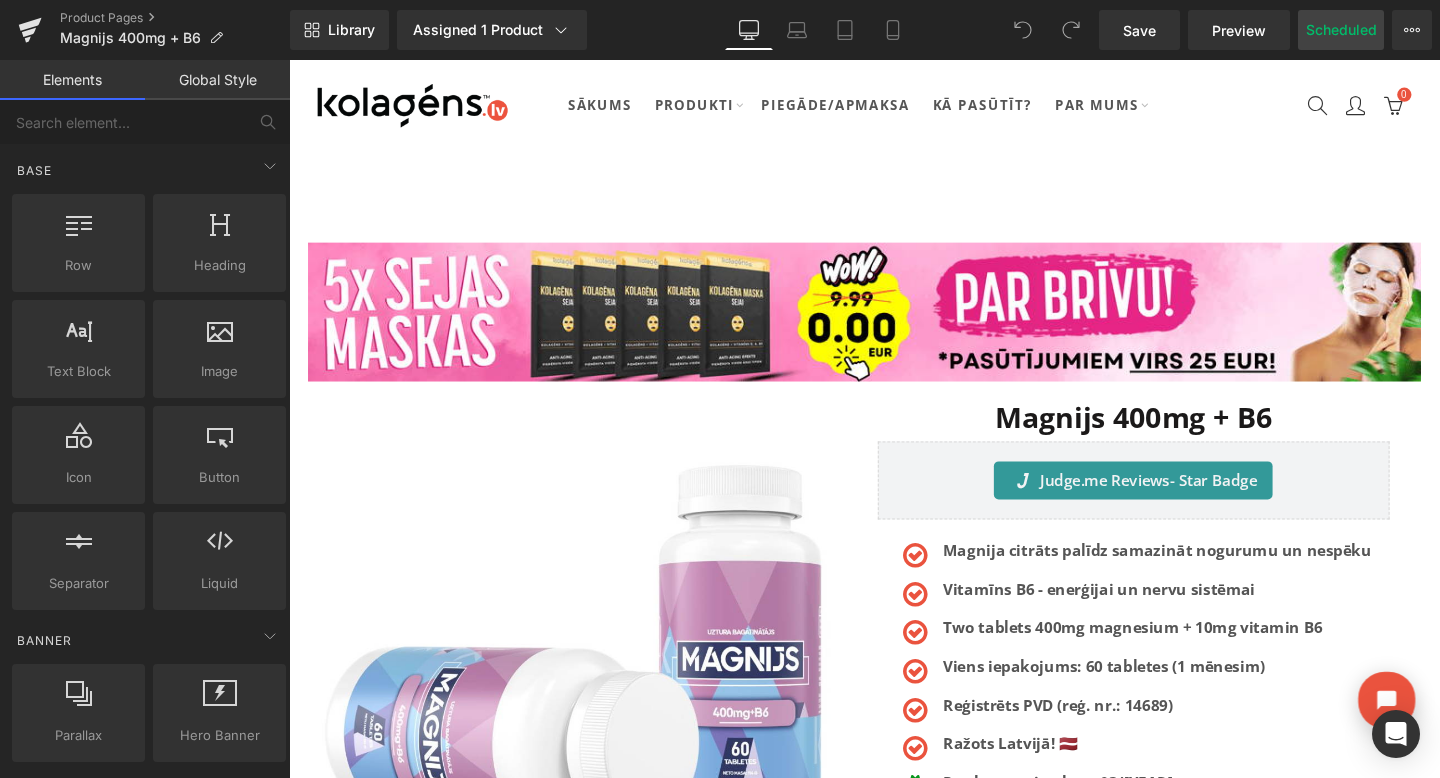click on "Scheduled" at bounding box center [1341, 30] 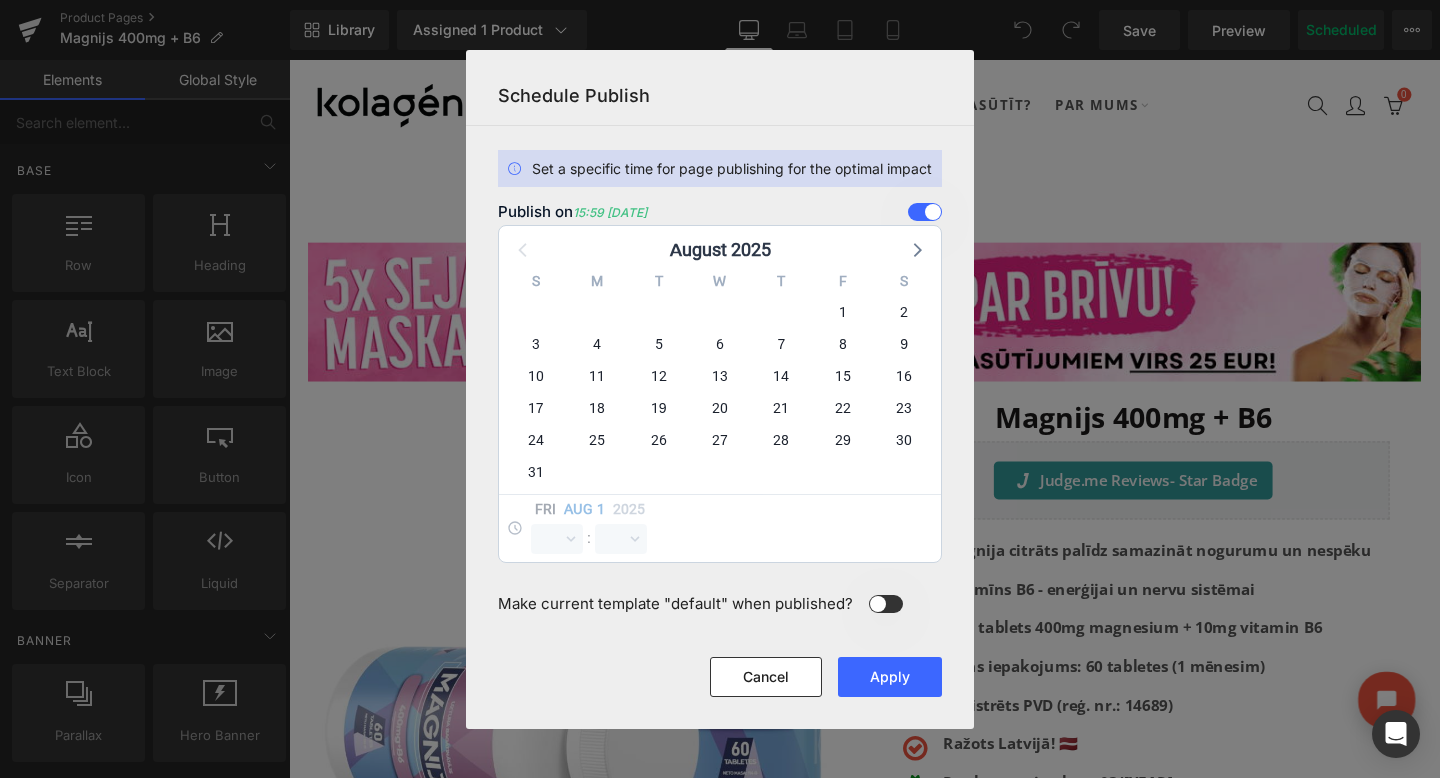 click at bounding box center (925, 212) 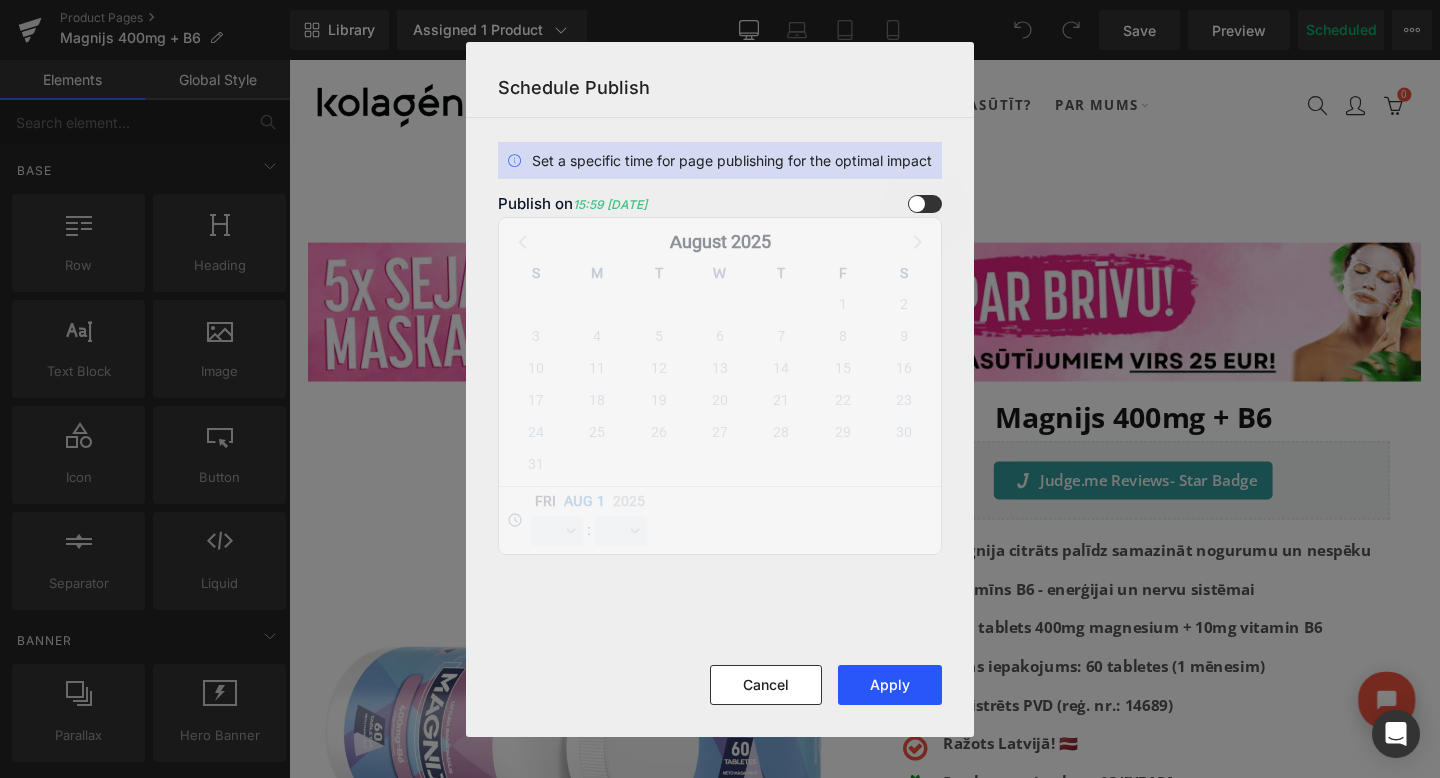 click on "Apply" at bounding box center [890, 685] 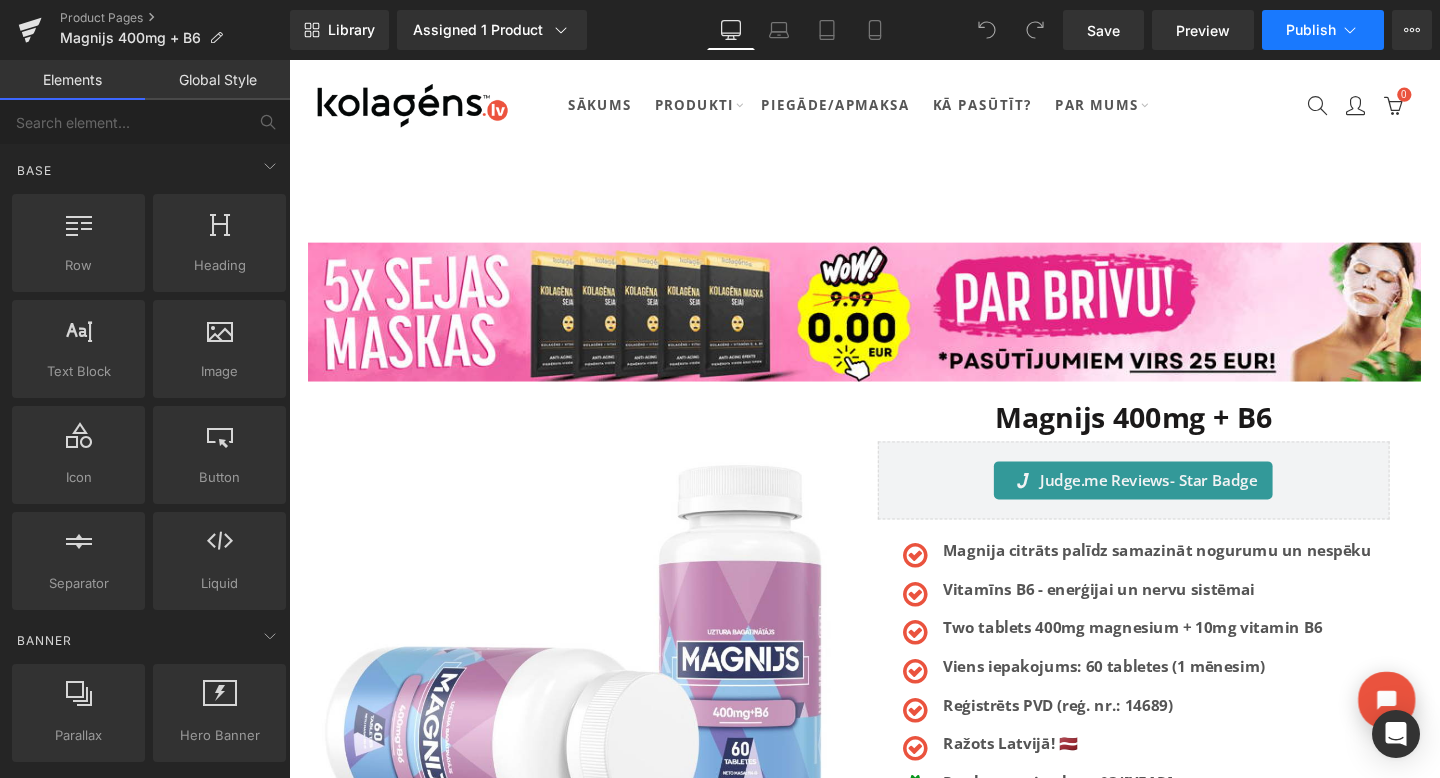 click on "Publish" at bounding box center [1311, 30] 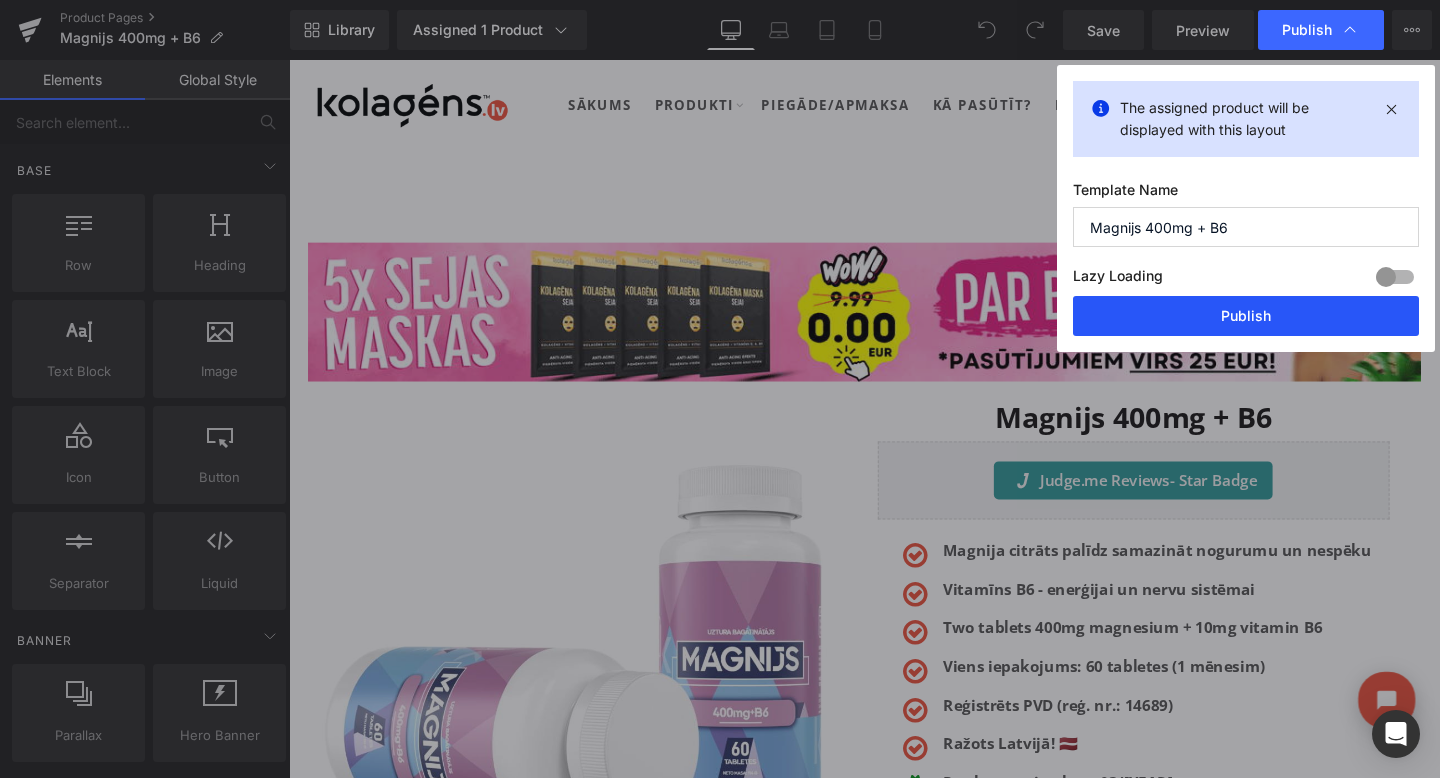 click on "Publish" at bounding box center (1246, 316) 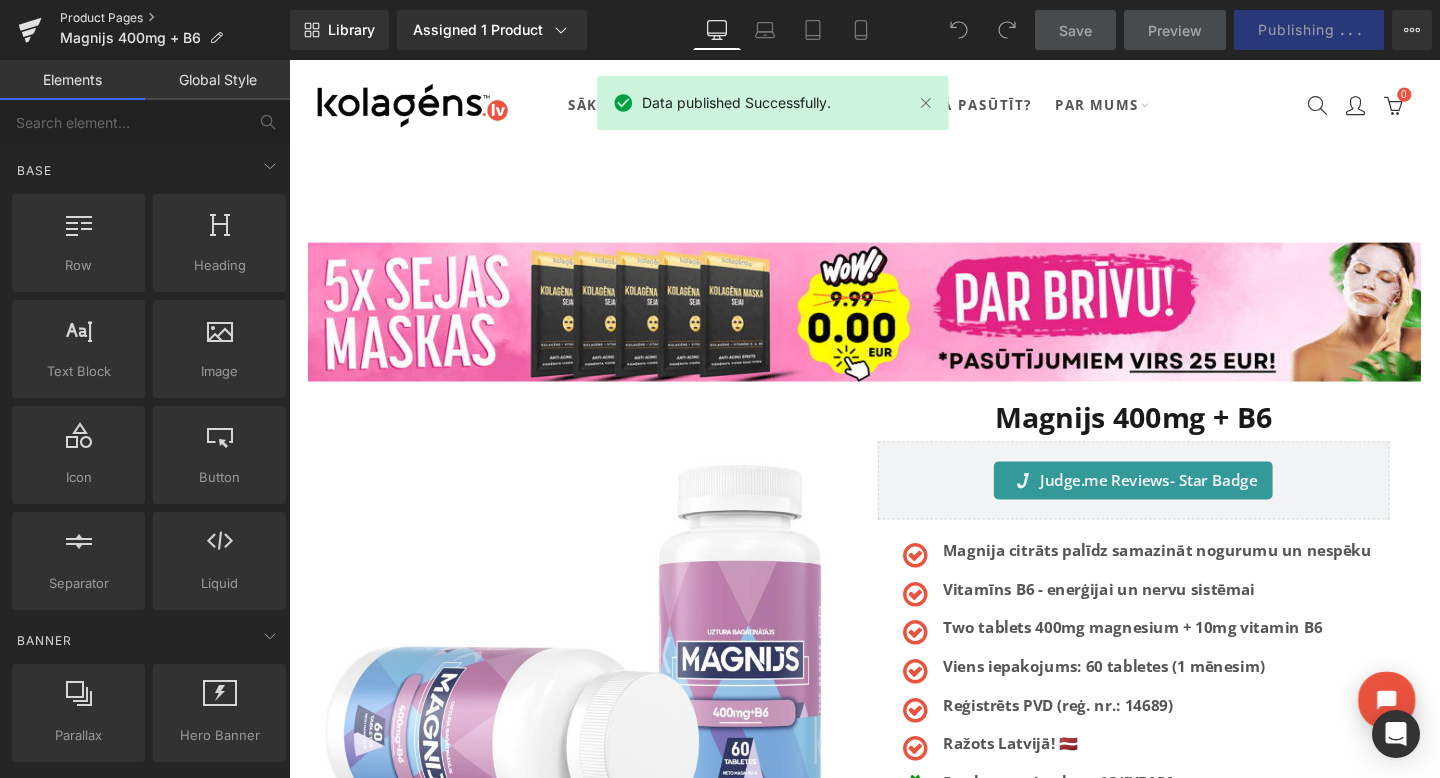 click on "Product Pages" at bounding box center [175, 18] 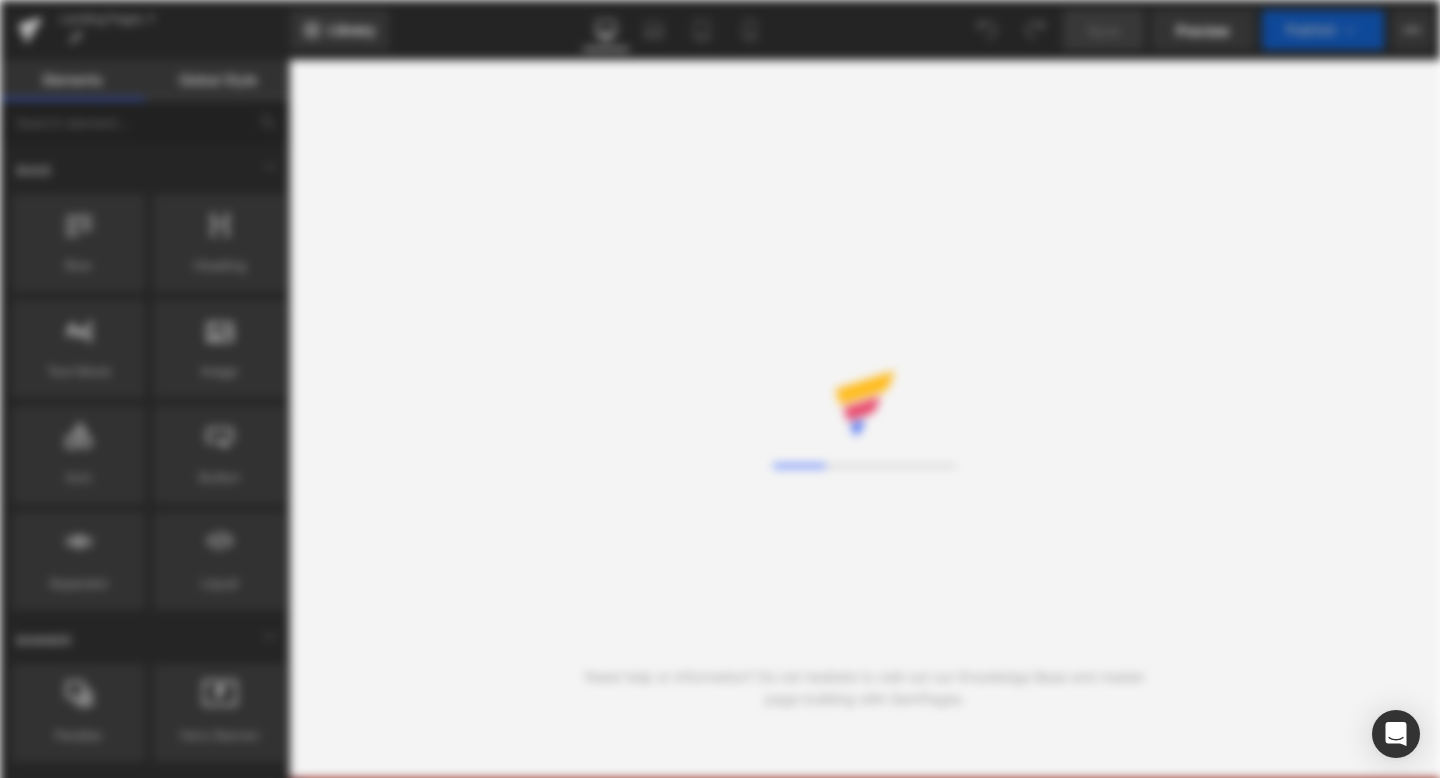 scroll, scrollTop: 0, scrollLeft: 0, axis: both 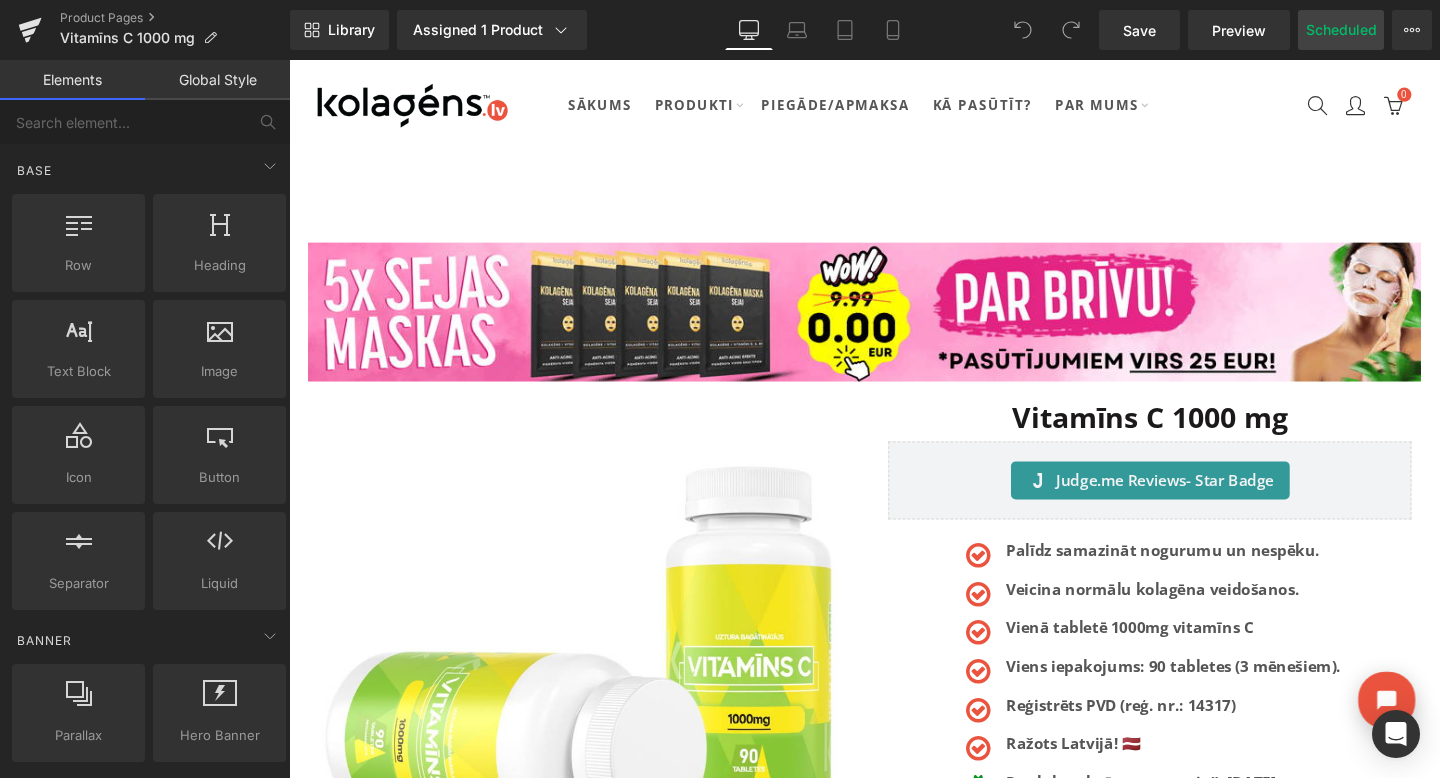 click on "Scheduled" at bounding box center (1341, 30) 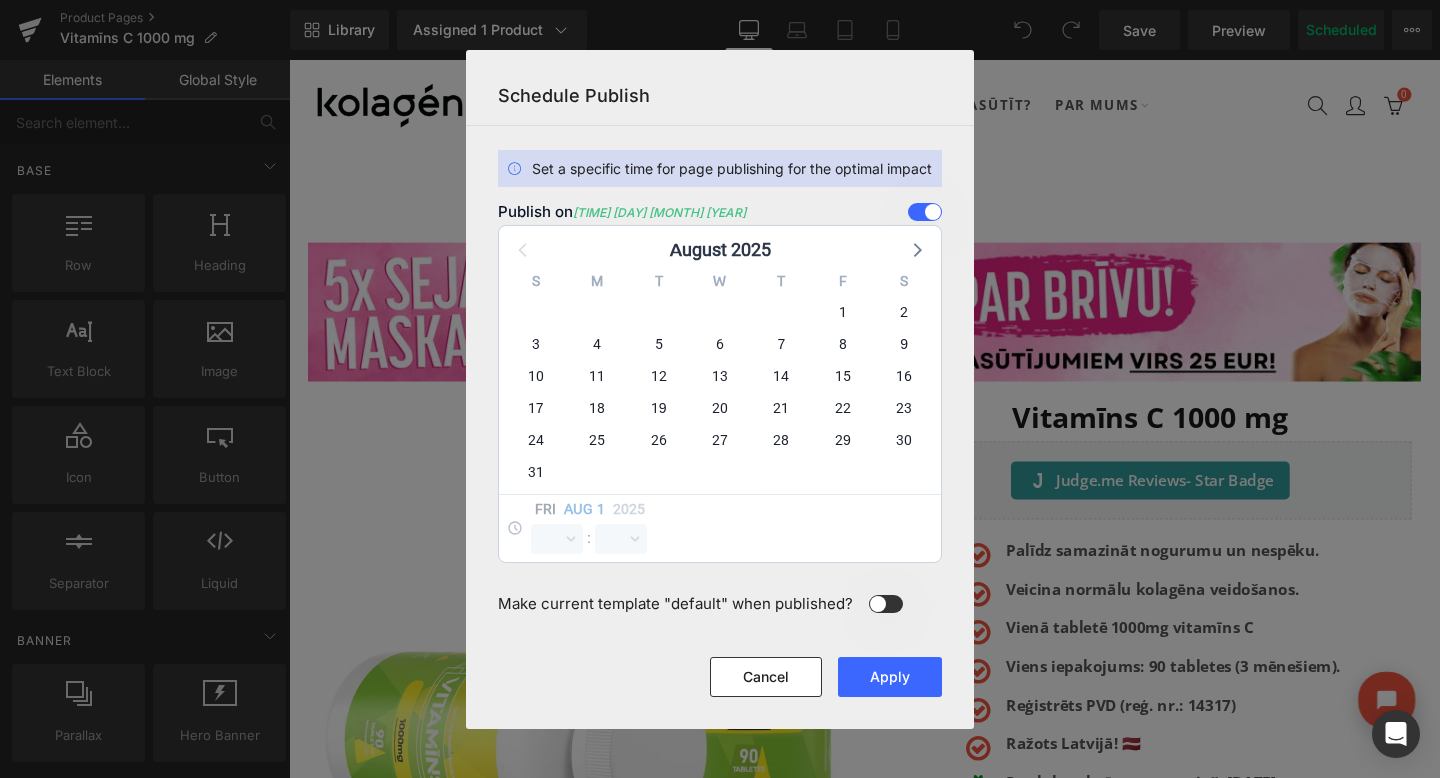 click at bounding box center (925, 212) 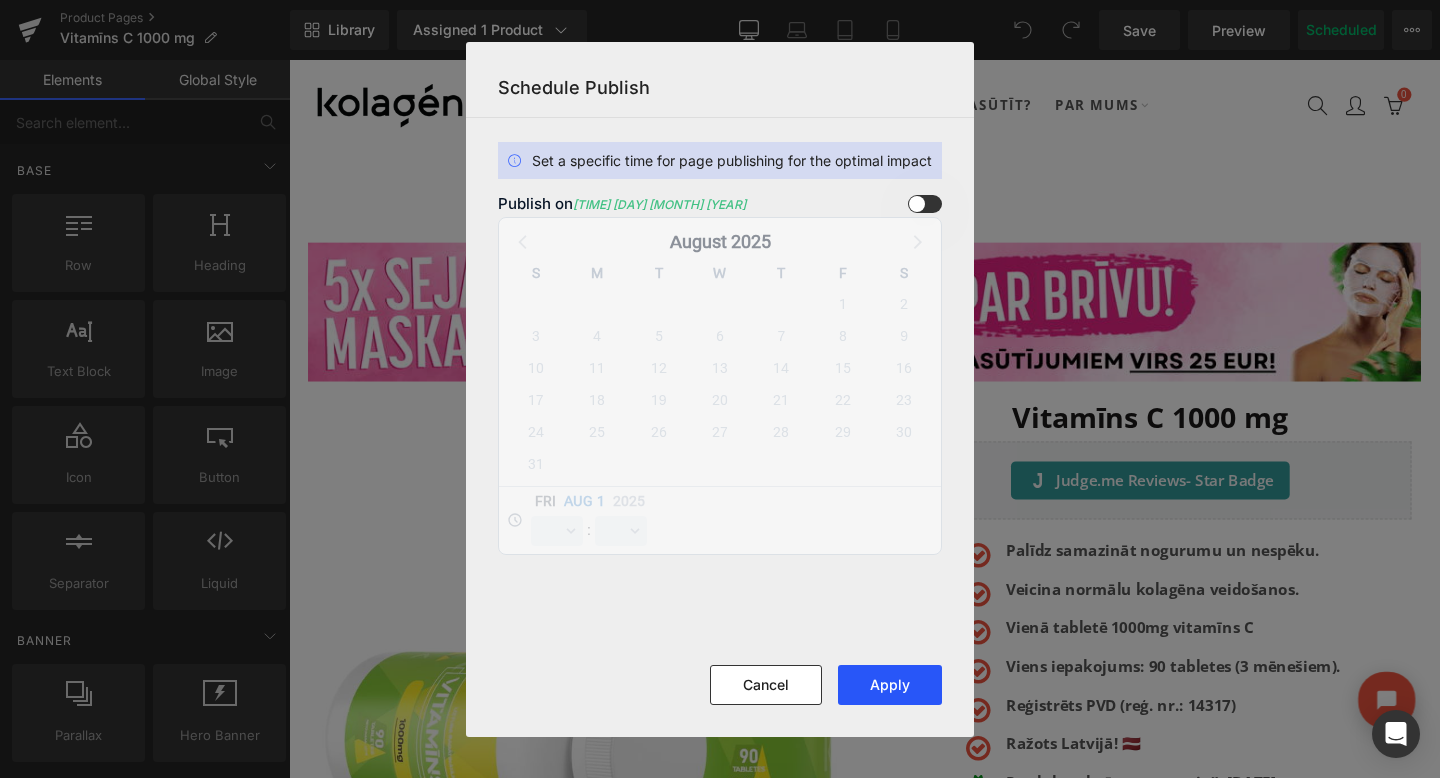 click on "Apply" at bounding box center (890, 685) 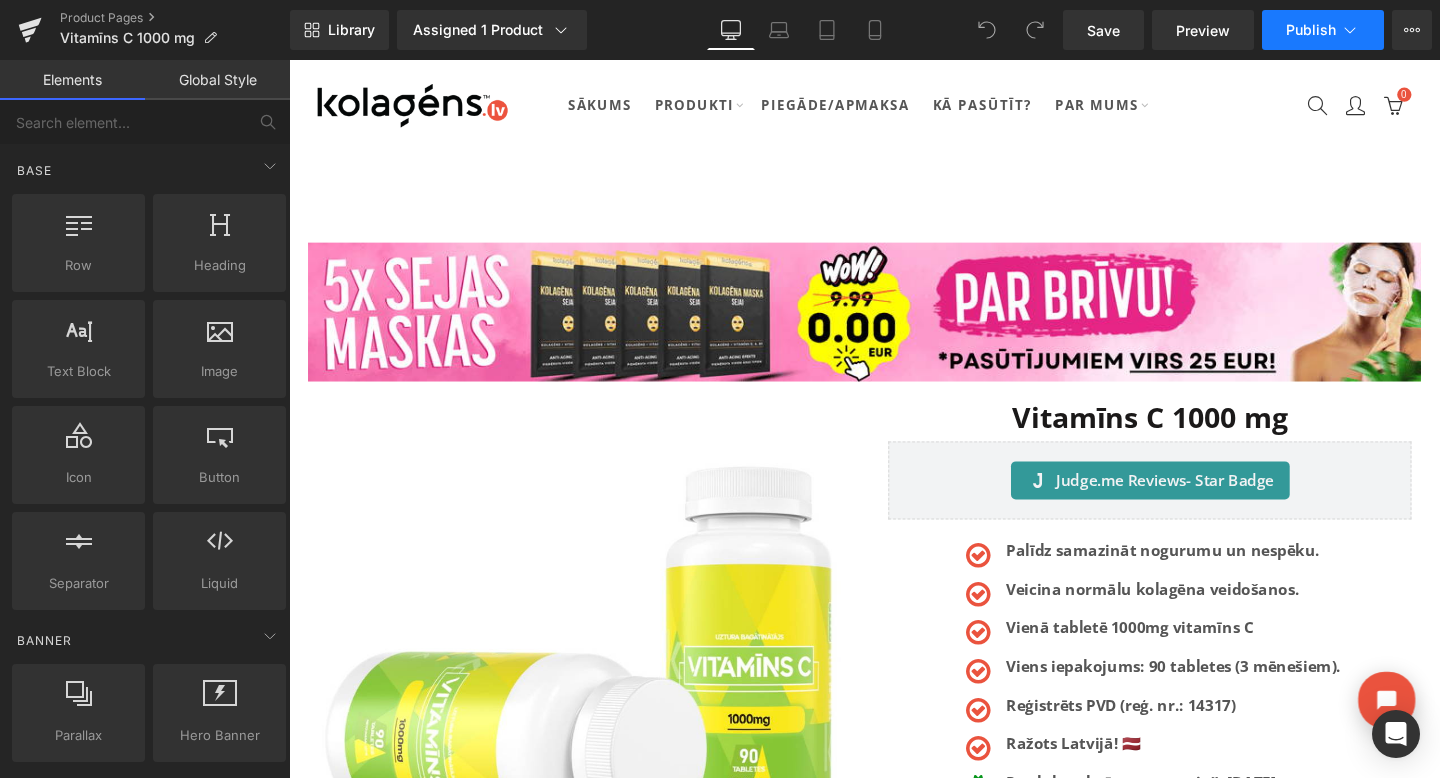 click on "Publish" at bounding box center [1311, 30] 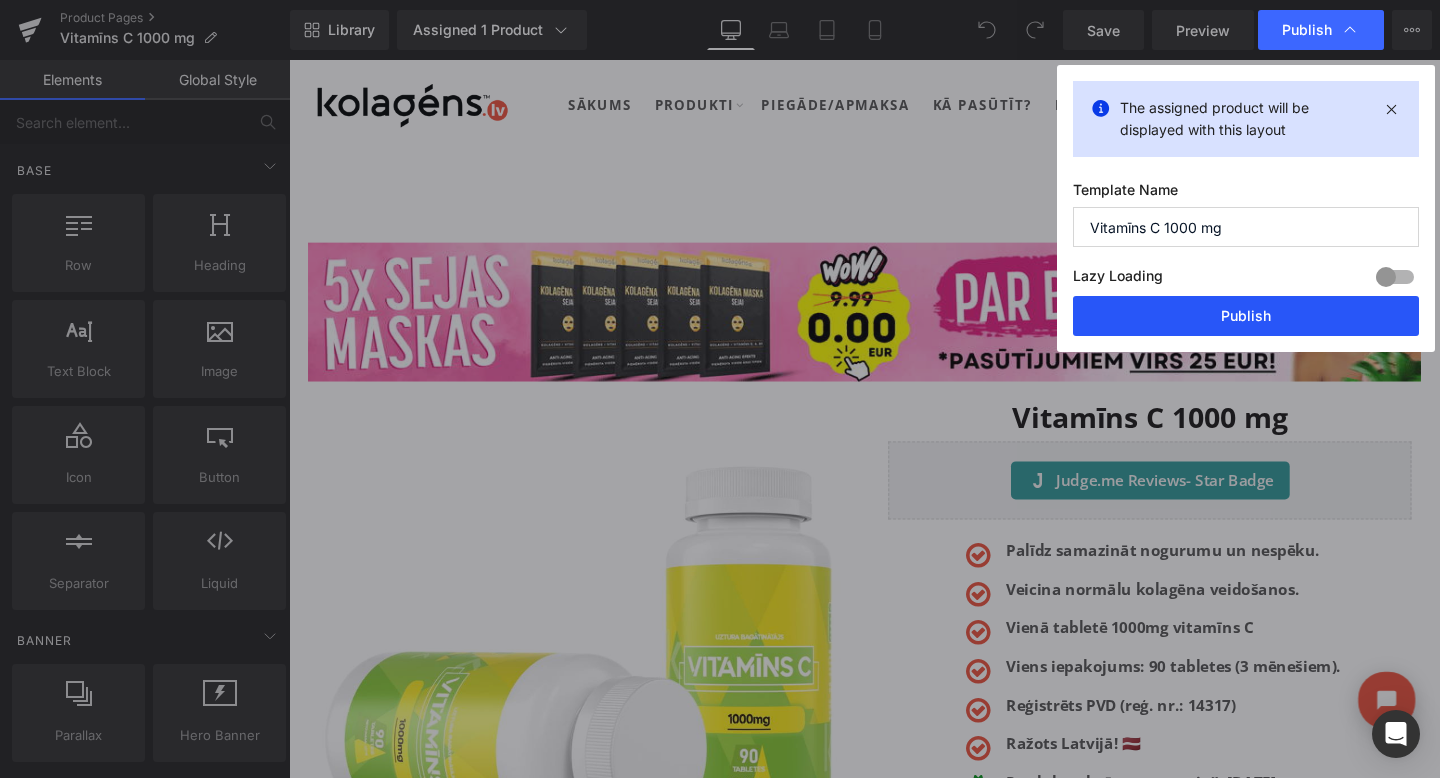 click on "Publish" at bounding box center (1246, 316) 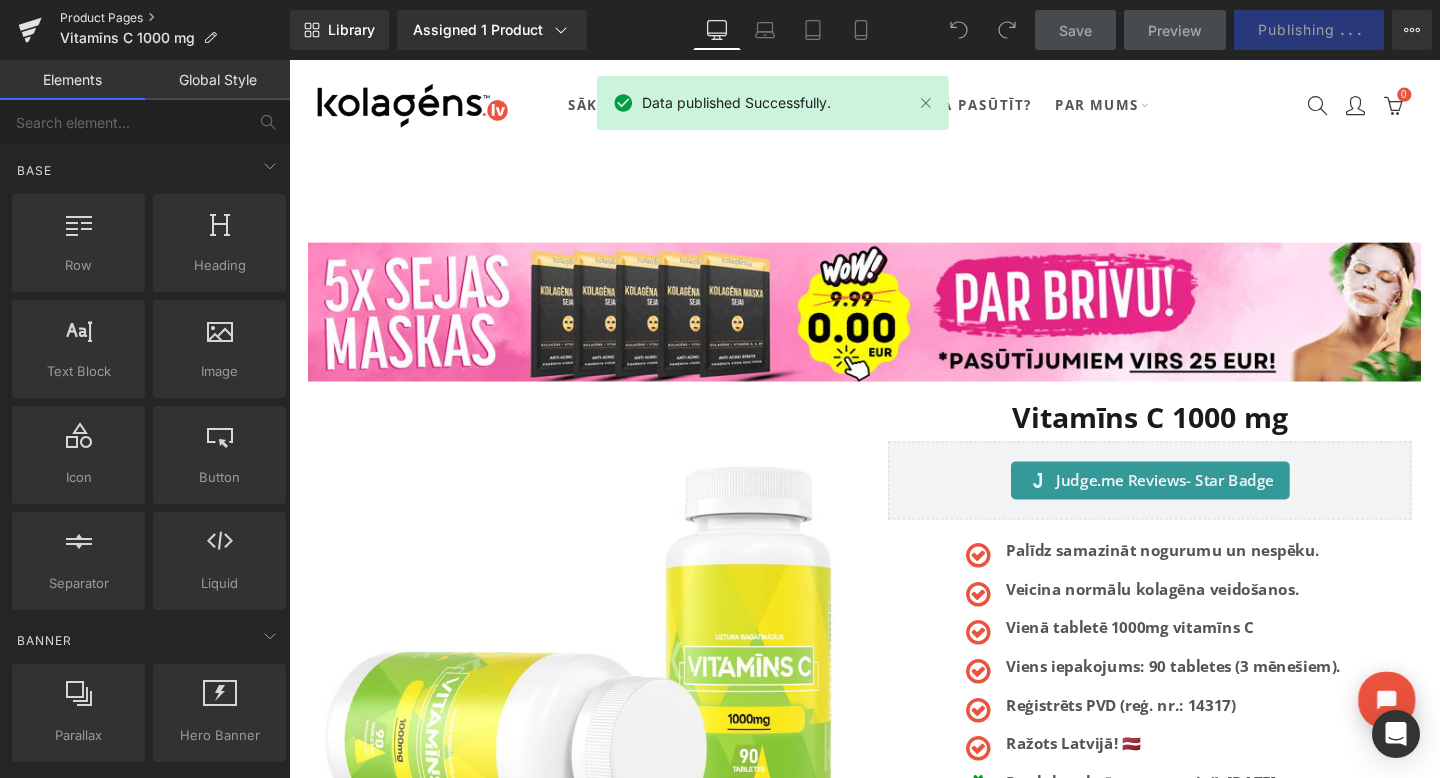 click on "Product Pages" at bounding box center [175, 18] 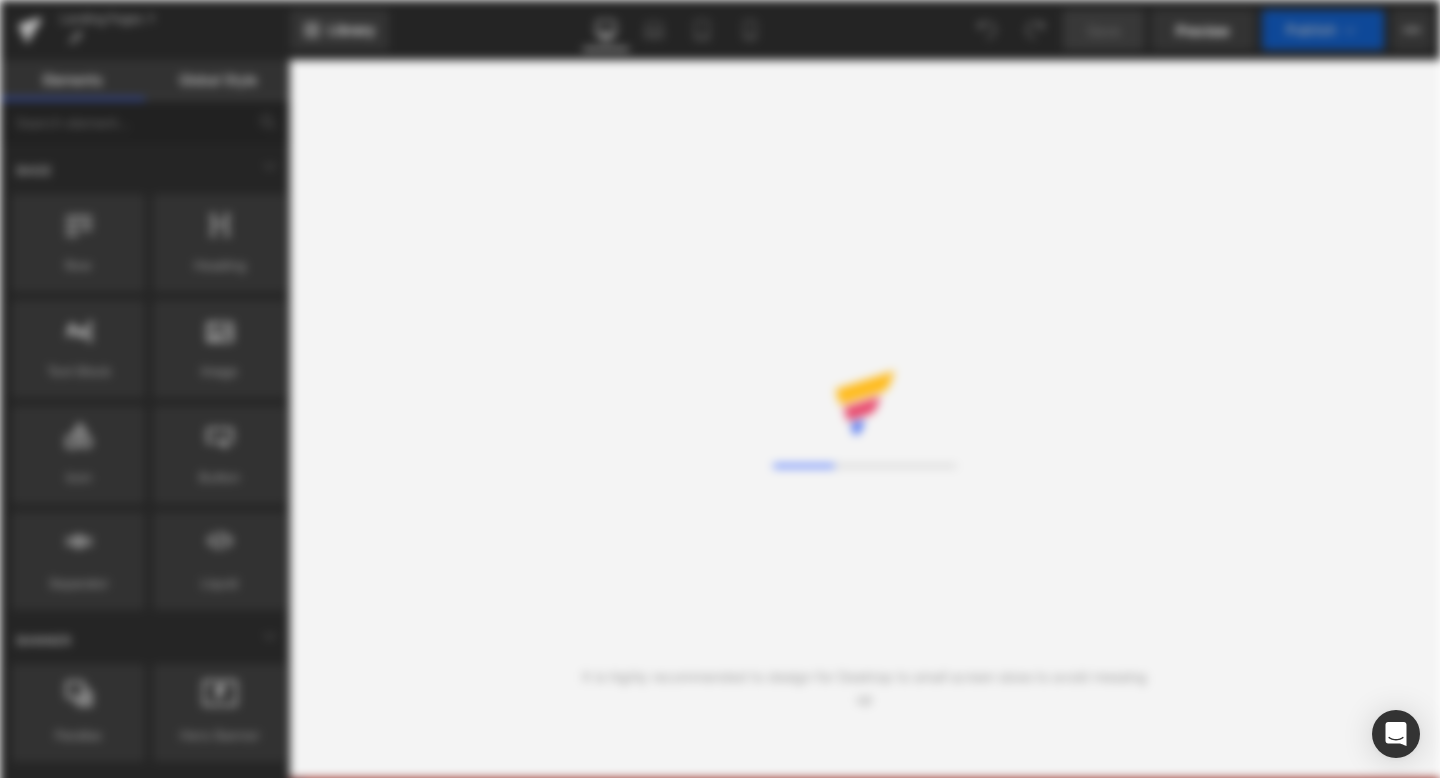 scroll, scrollTop: 0, scrollLeft: 0, axis: both 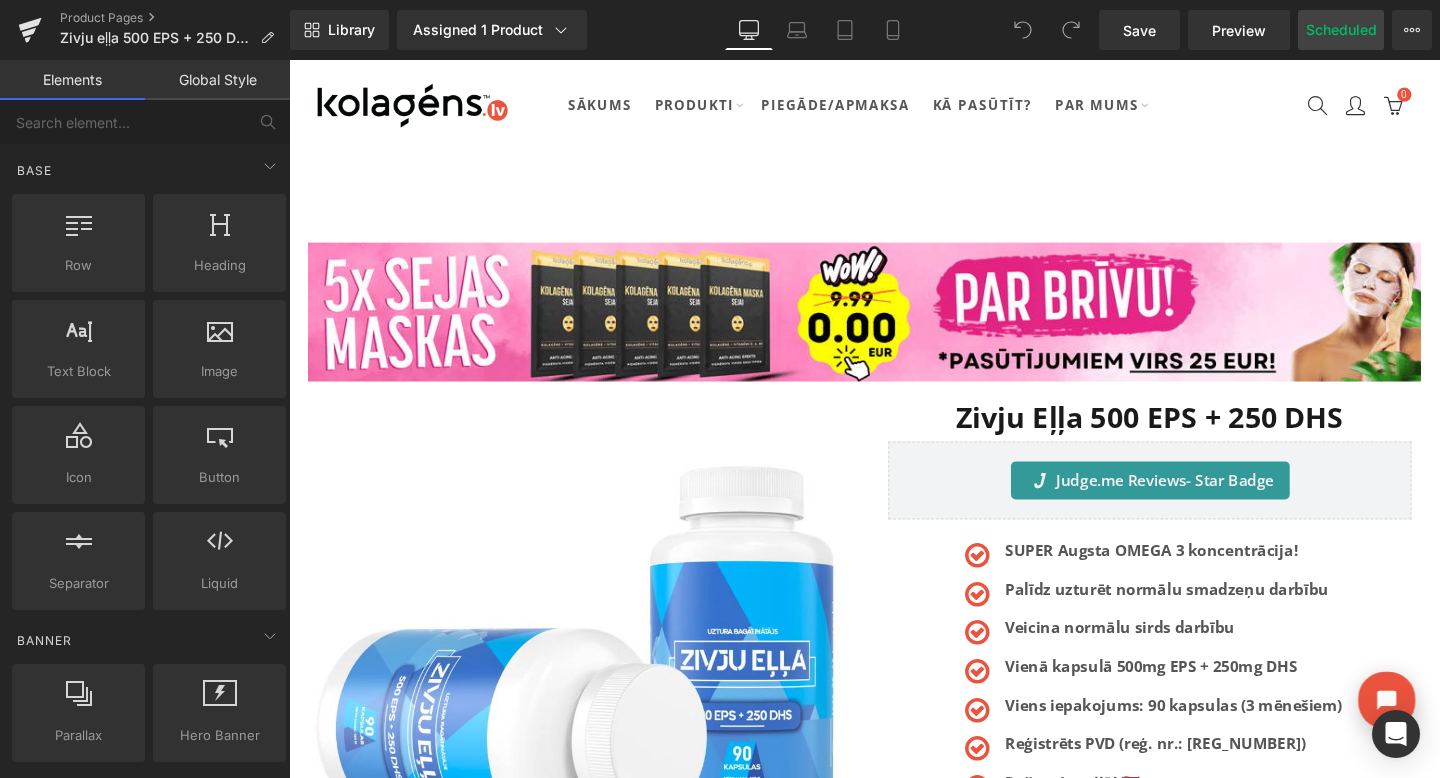 click on "Scheduled" at bounding box center (1341, 30) 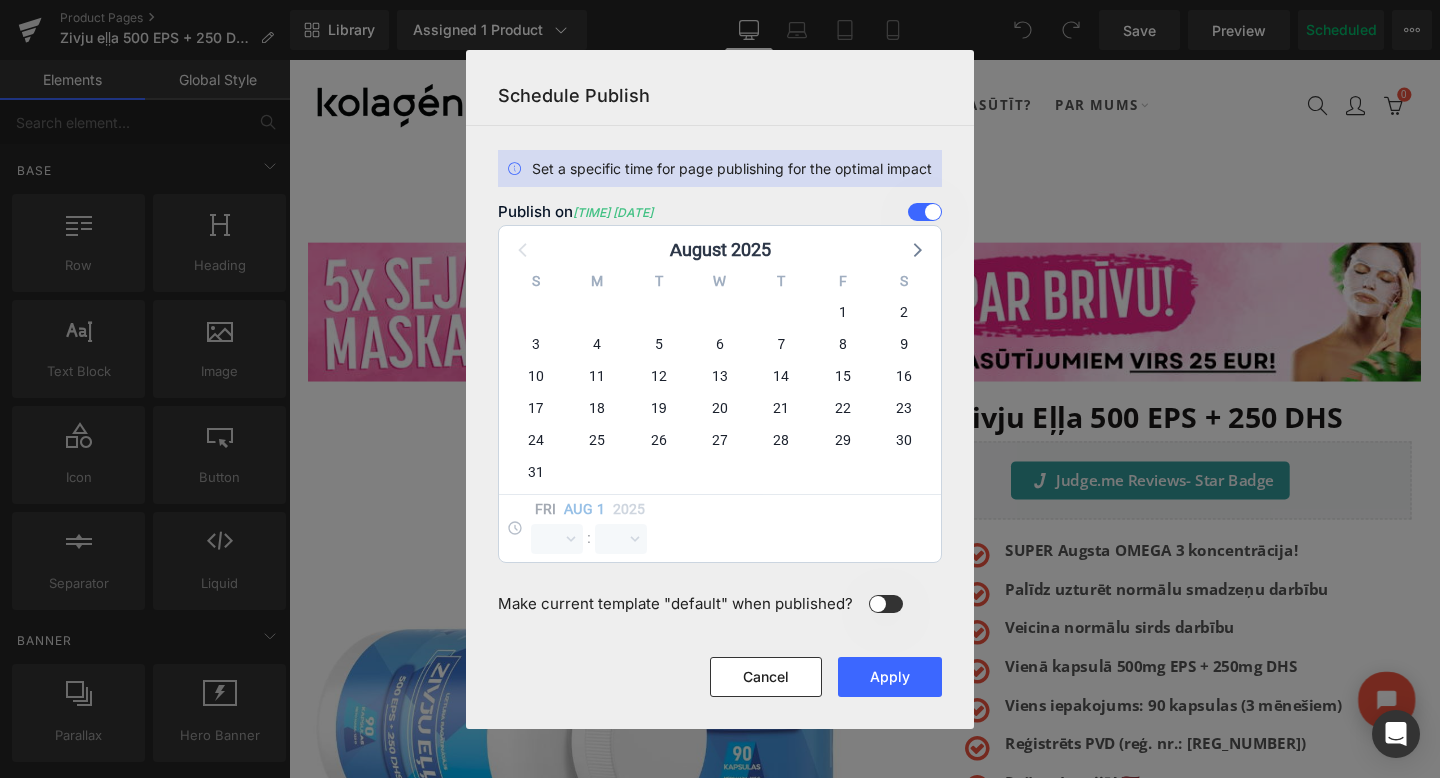 click at bounding box center (925, 212) 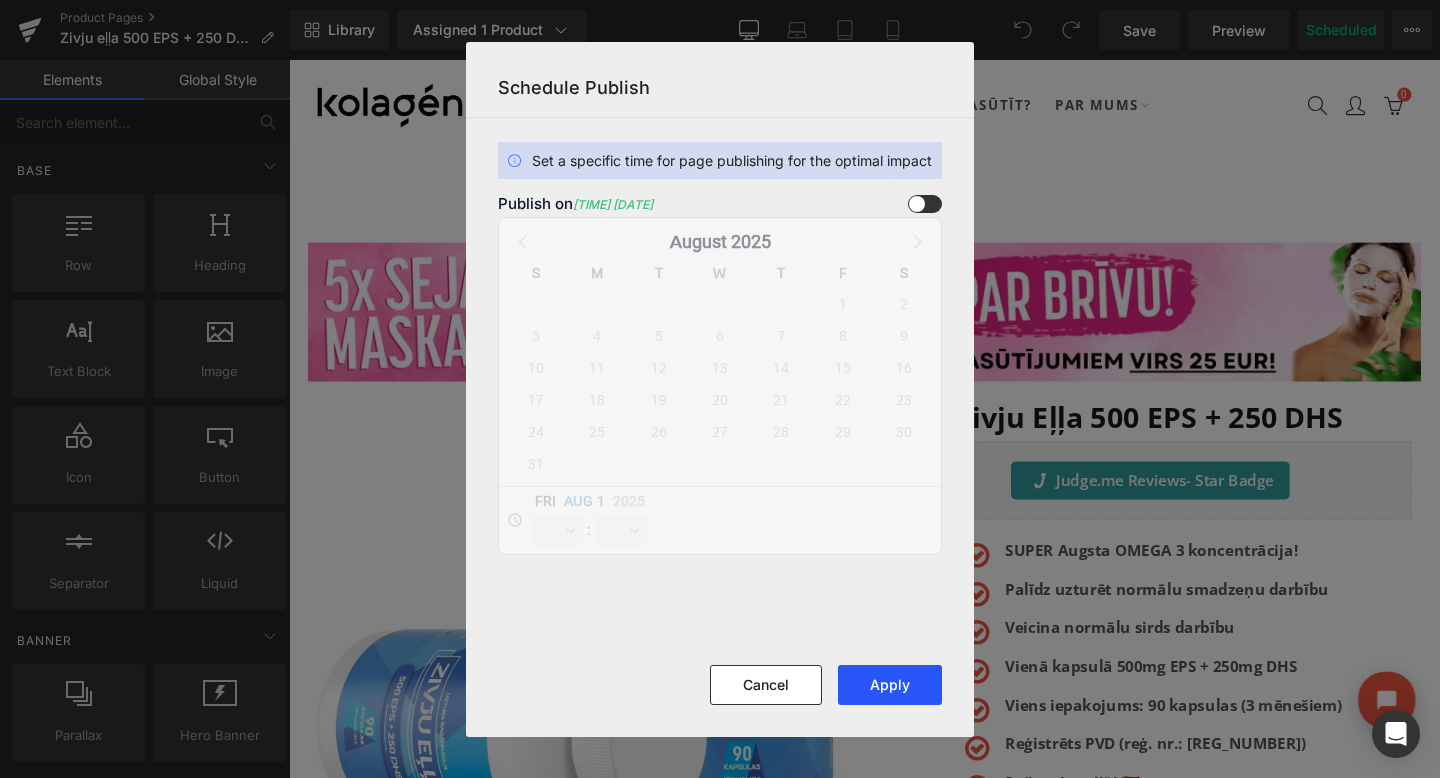 click on "Apply" at bounding box center (890, 685) 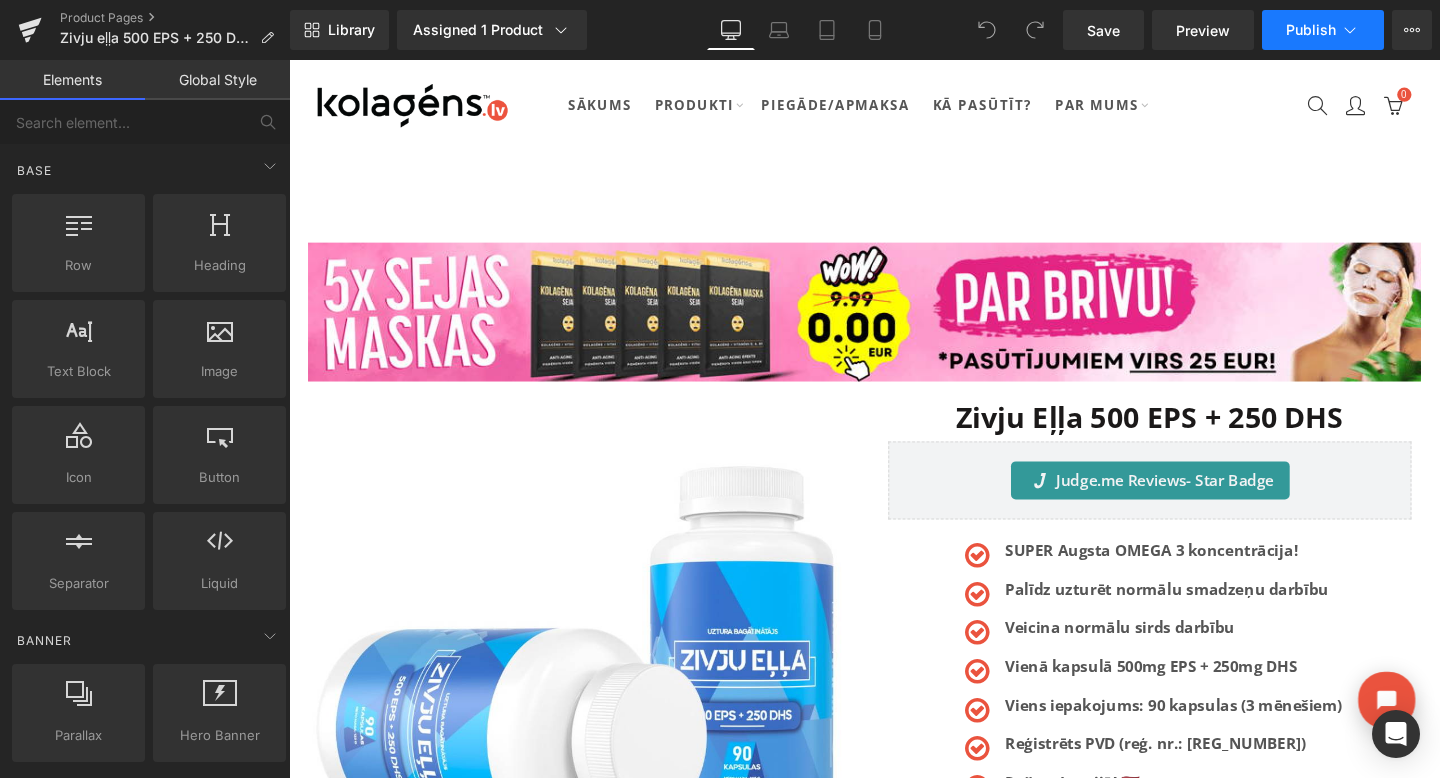 click on "Publish" at bounding box center (1311, 30) 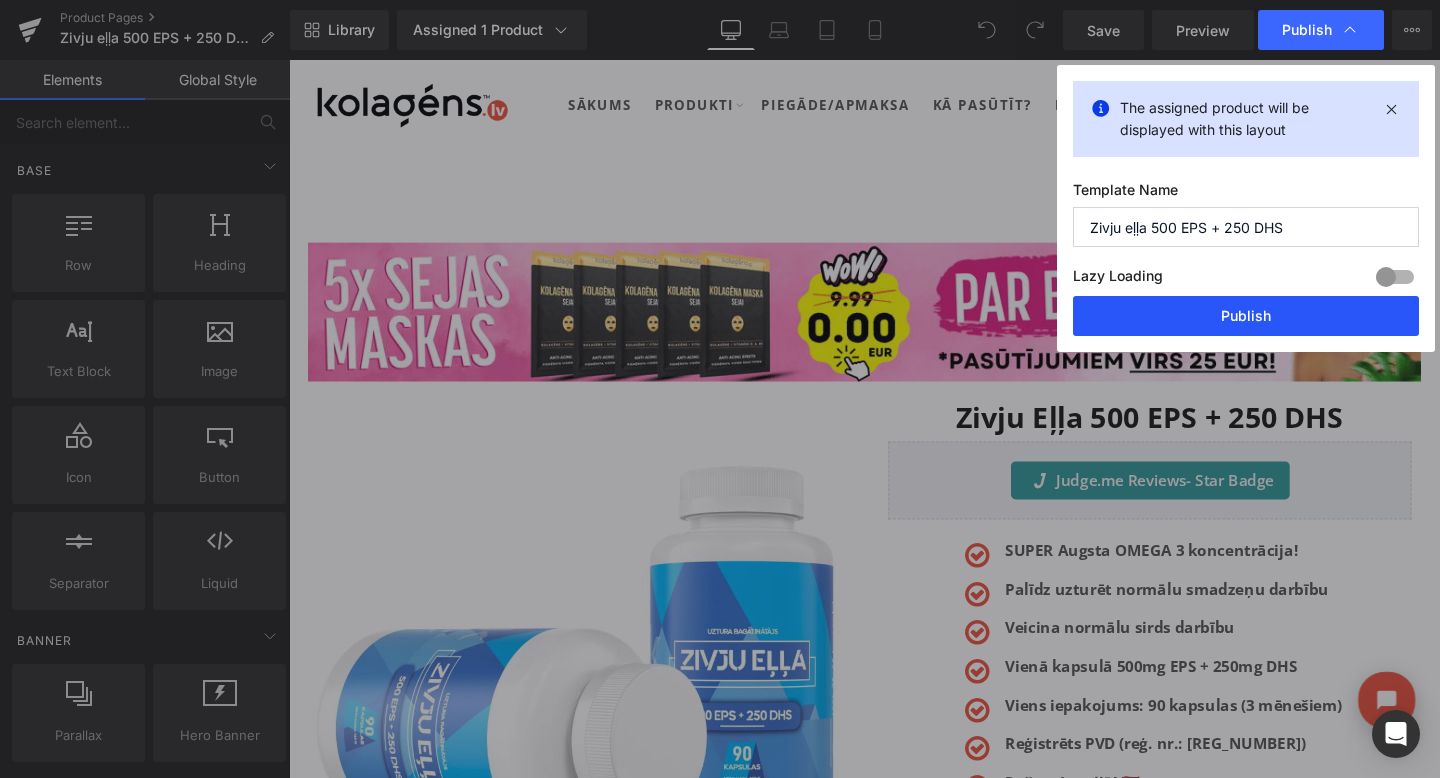 click on "Publish" at bounding box center (1246, 316) 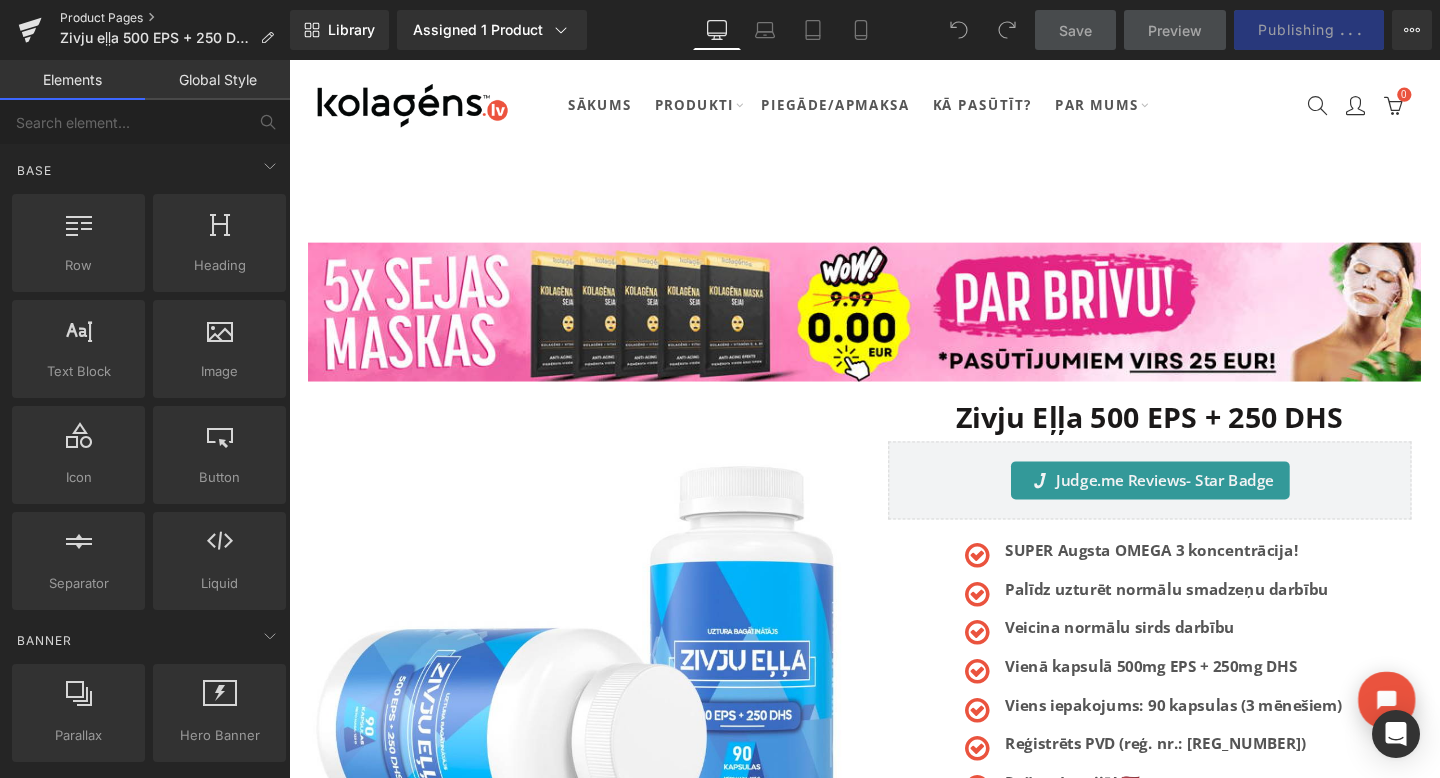 click on "Product Pages" at bounding box center (175, 18) 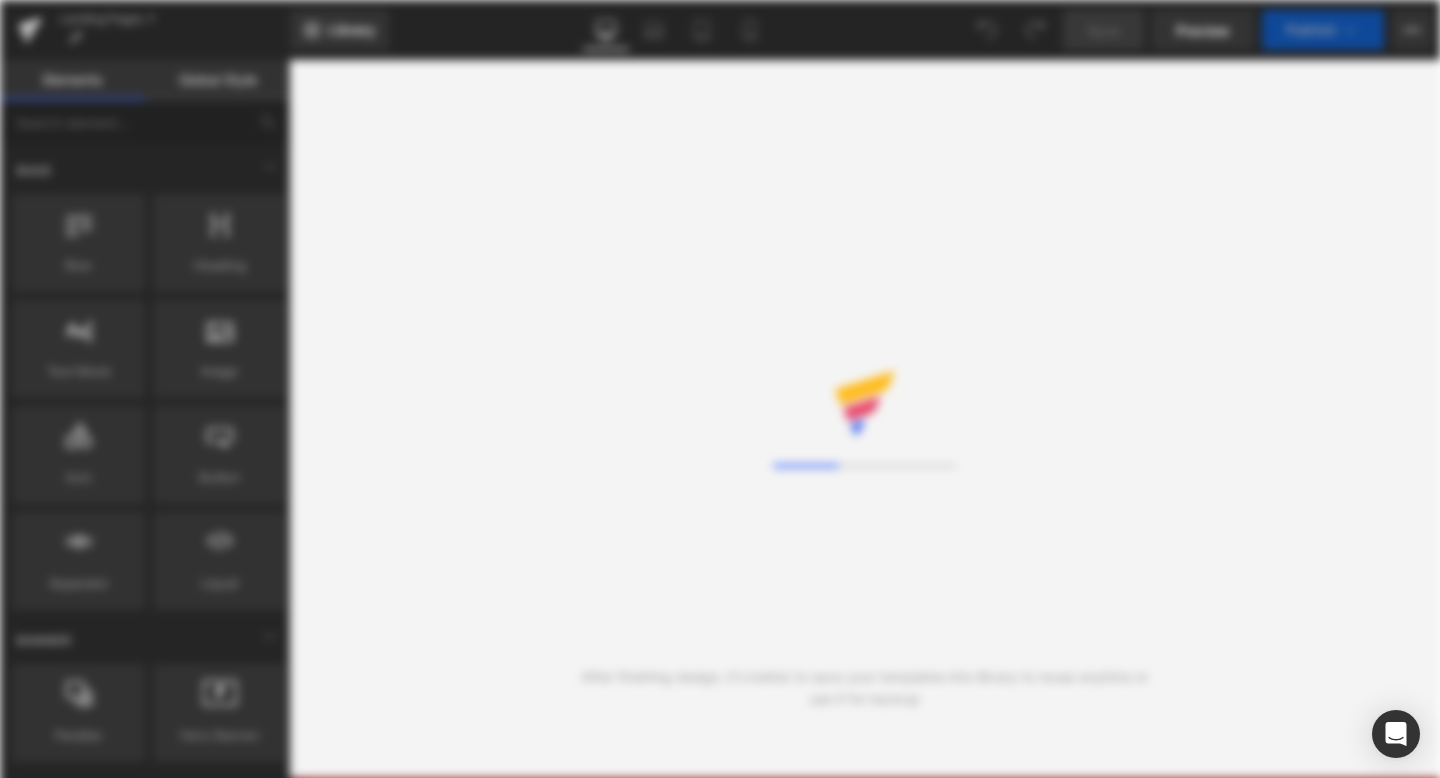 scroll, scrollTop: 0, scrollLeft: 0, axis: both 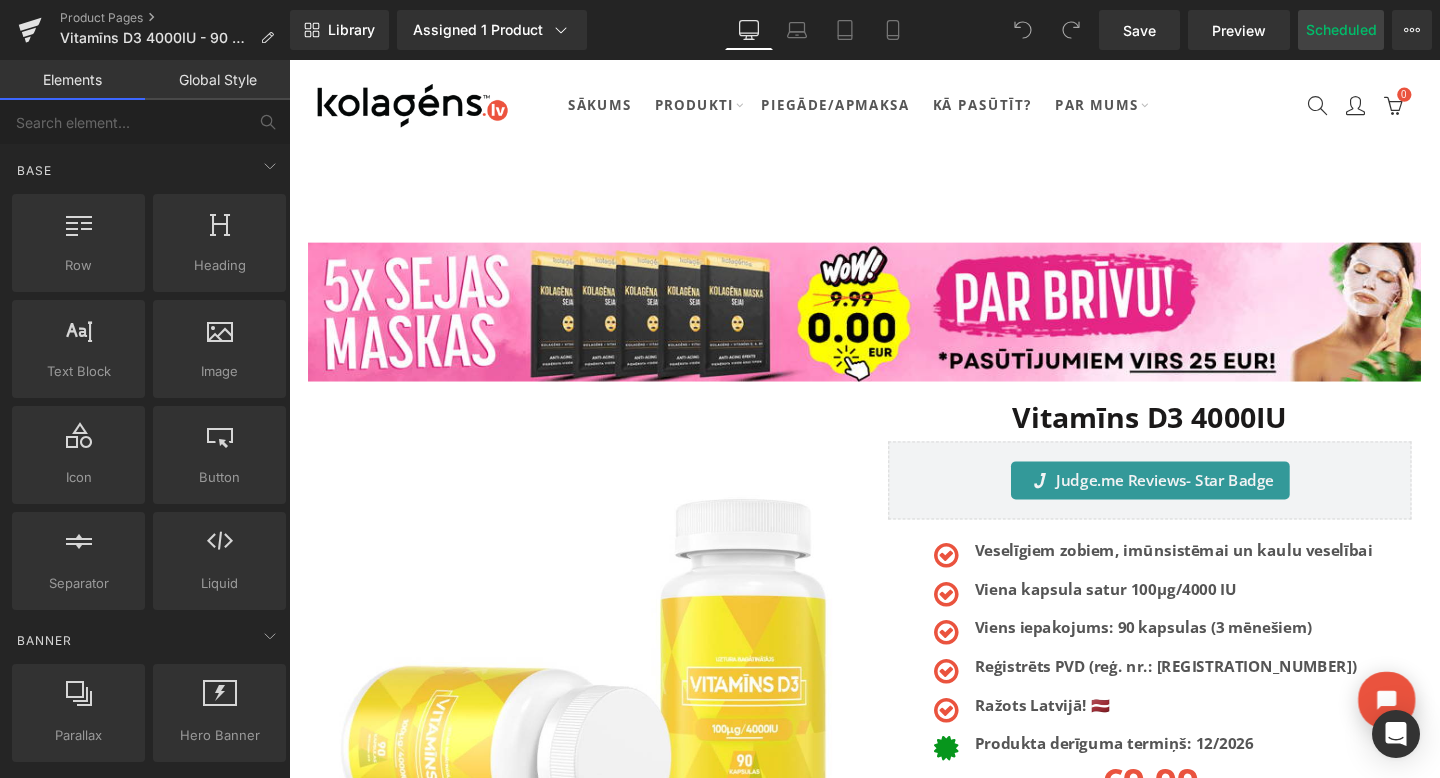 click on "Scheduled" at bounding box center (1341, 30) 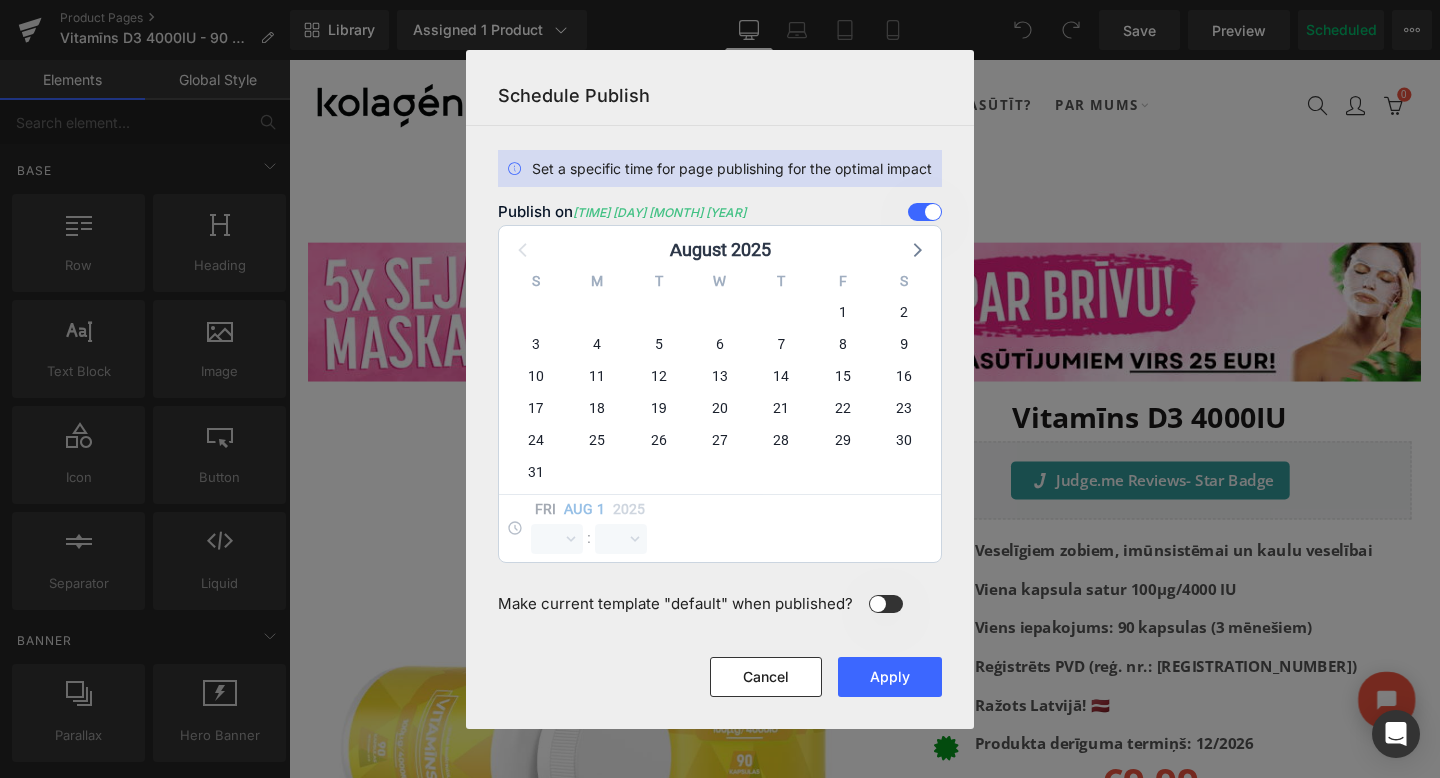 click at bounding box center [925, 212] 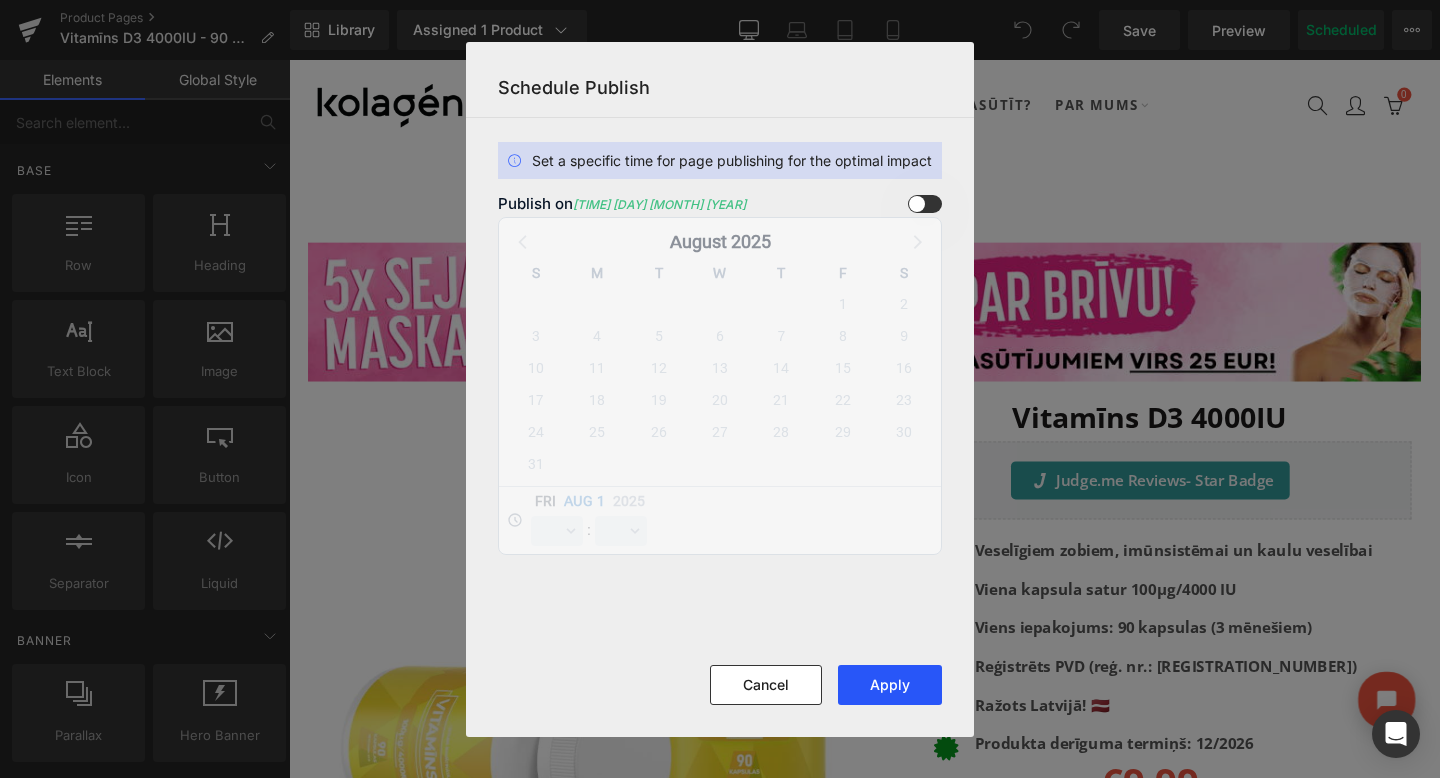 click on "Apply" at bounding box center (890, 685) 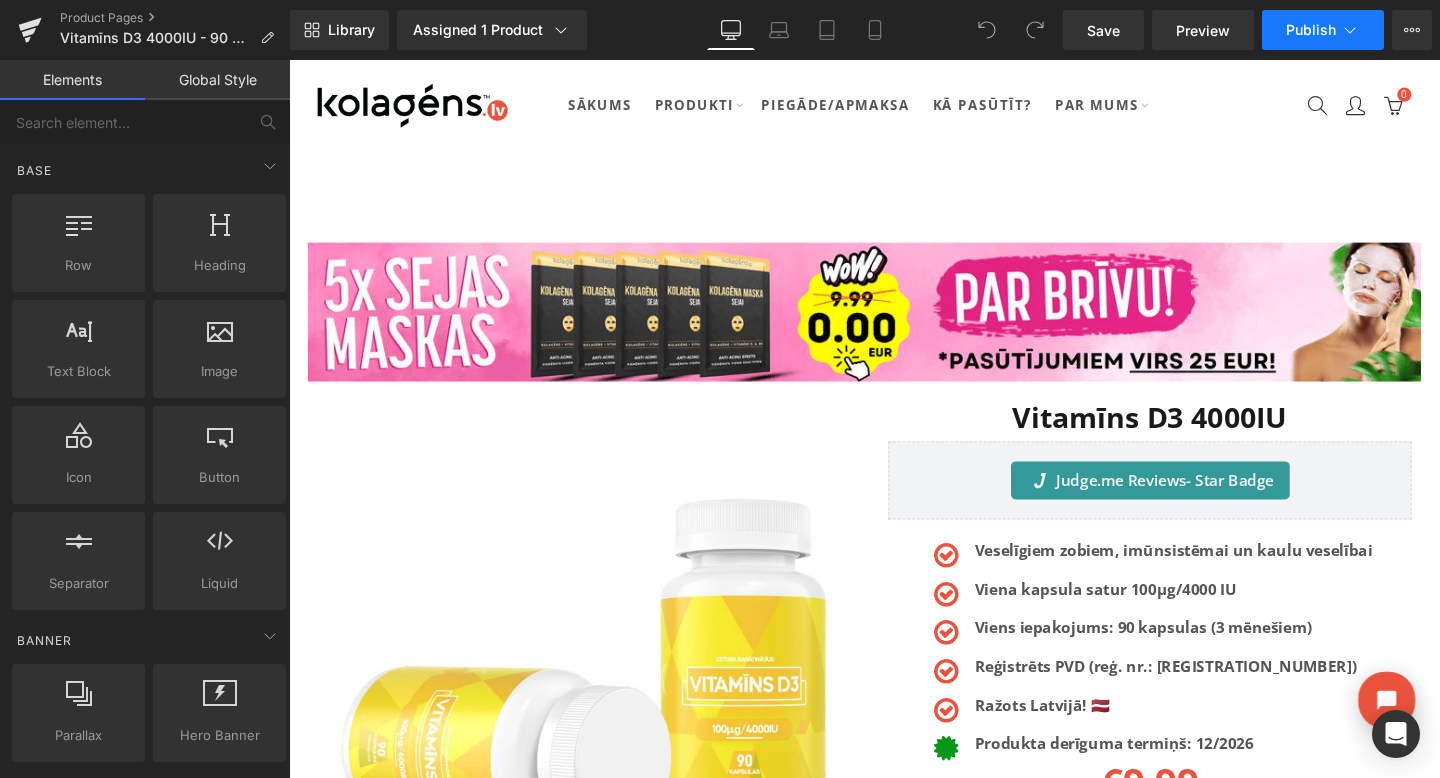 click on "Publish" at bounding box center (1311, 30) 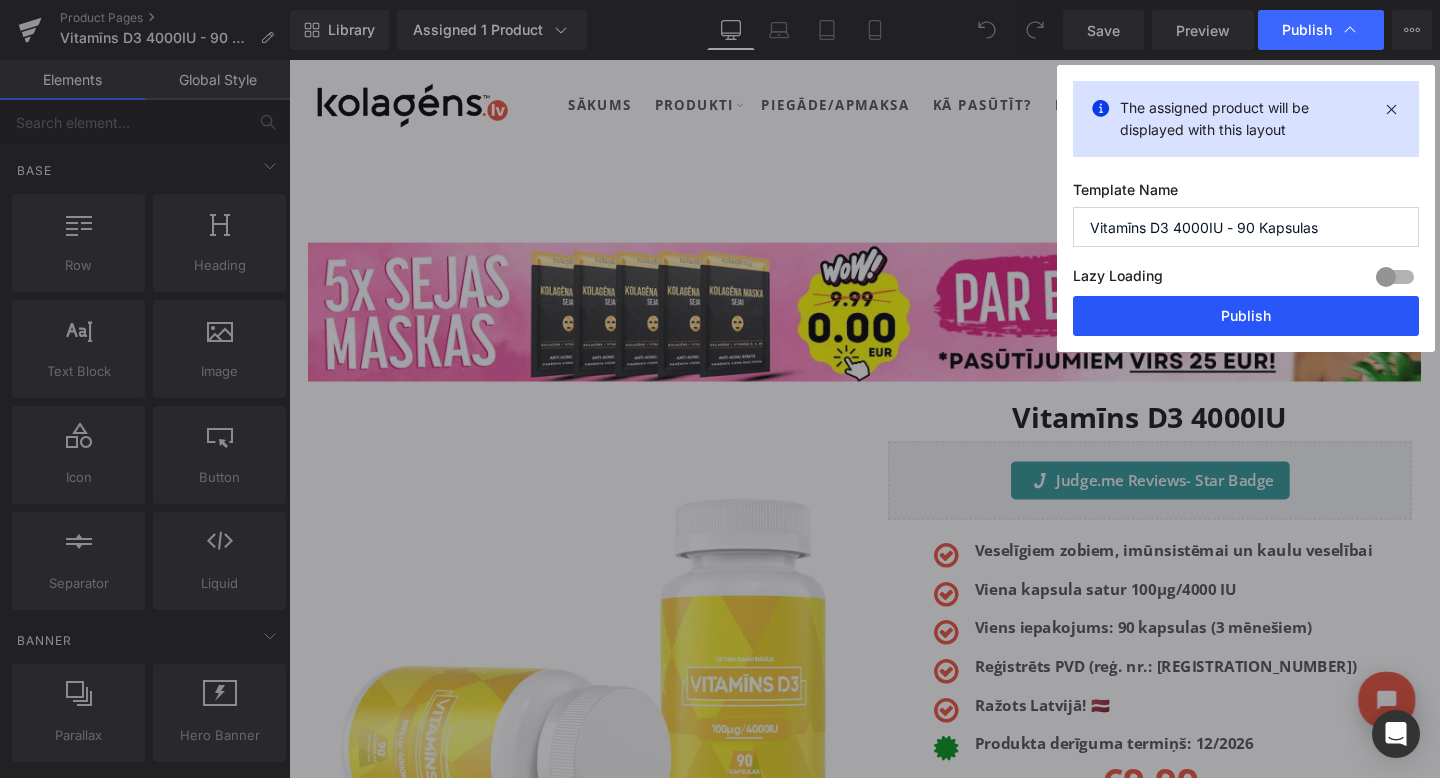 click on "Publish" at bounding box center [1246, 316] 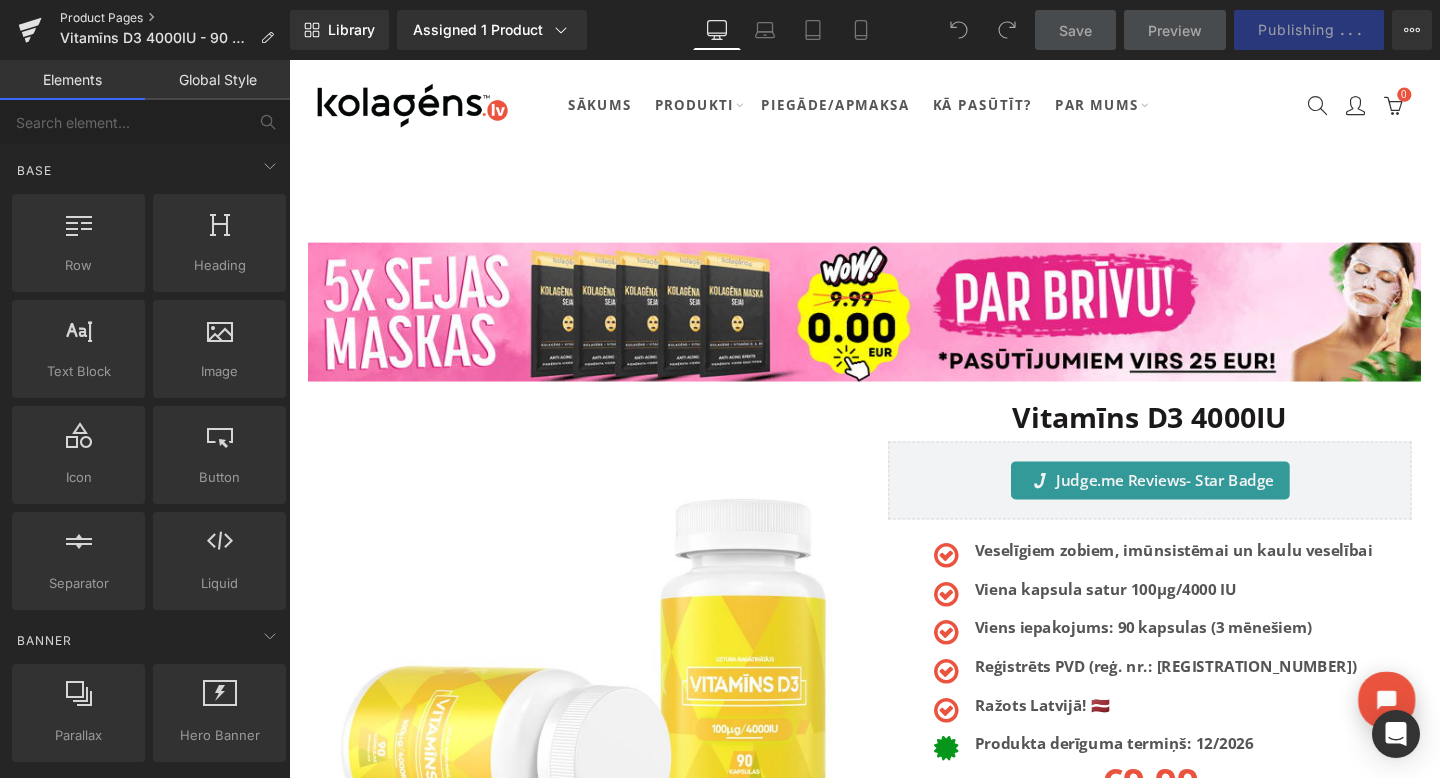 click on "Product Pages" at bounding box center (175, 18) 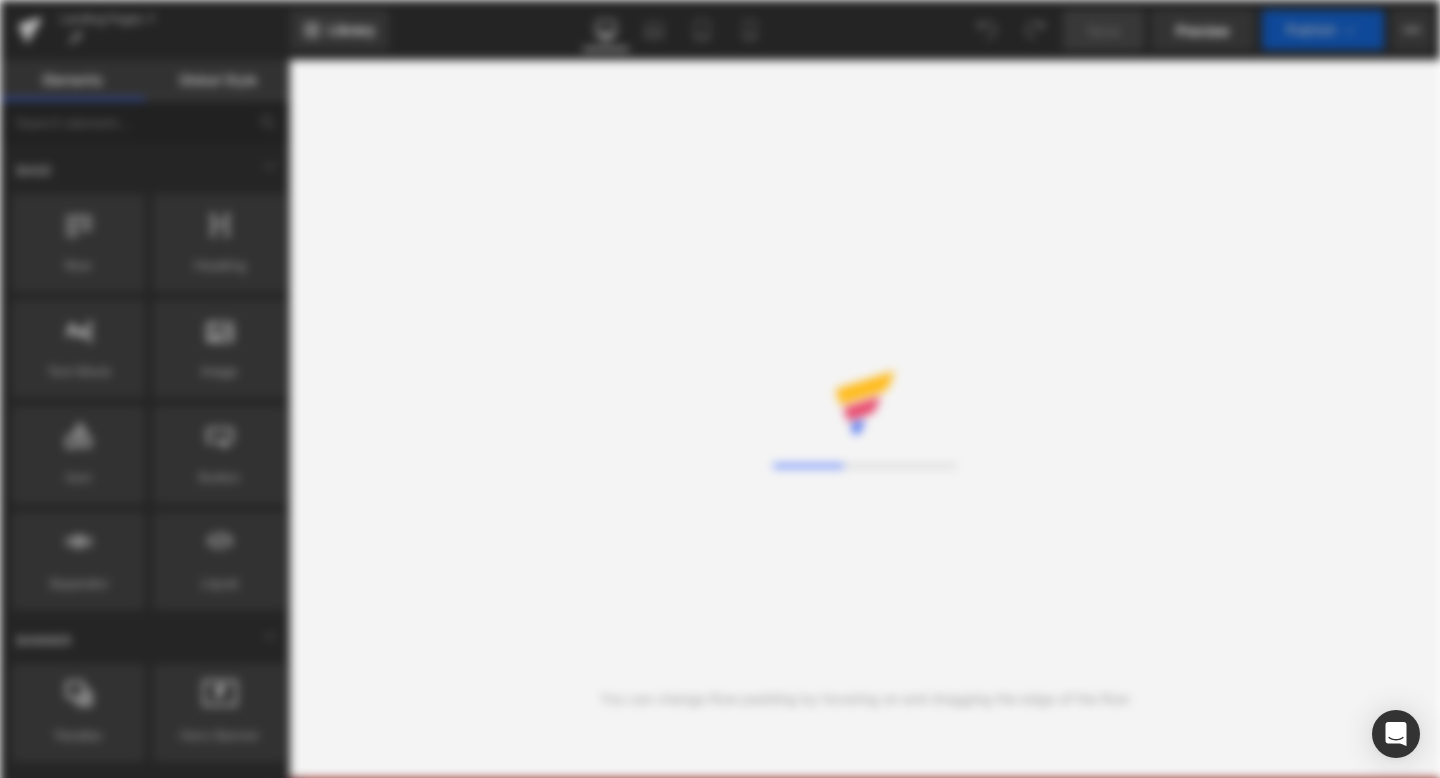 scroll, scrollTop: 0, scrollLeft: 0, axis: both 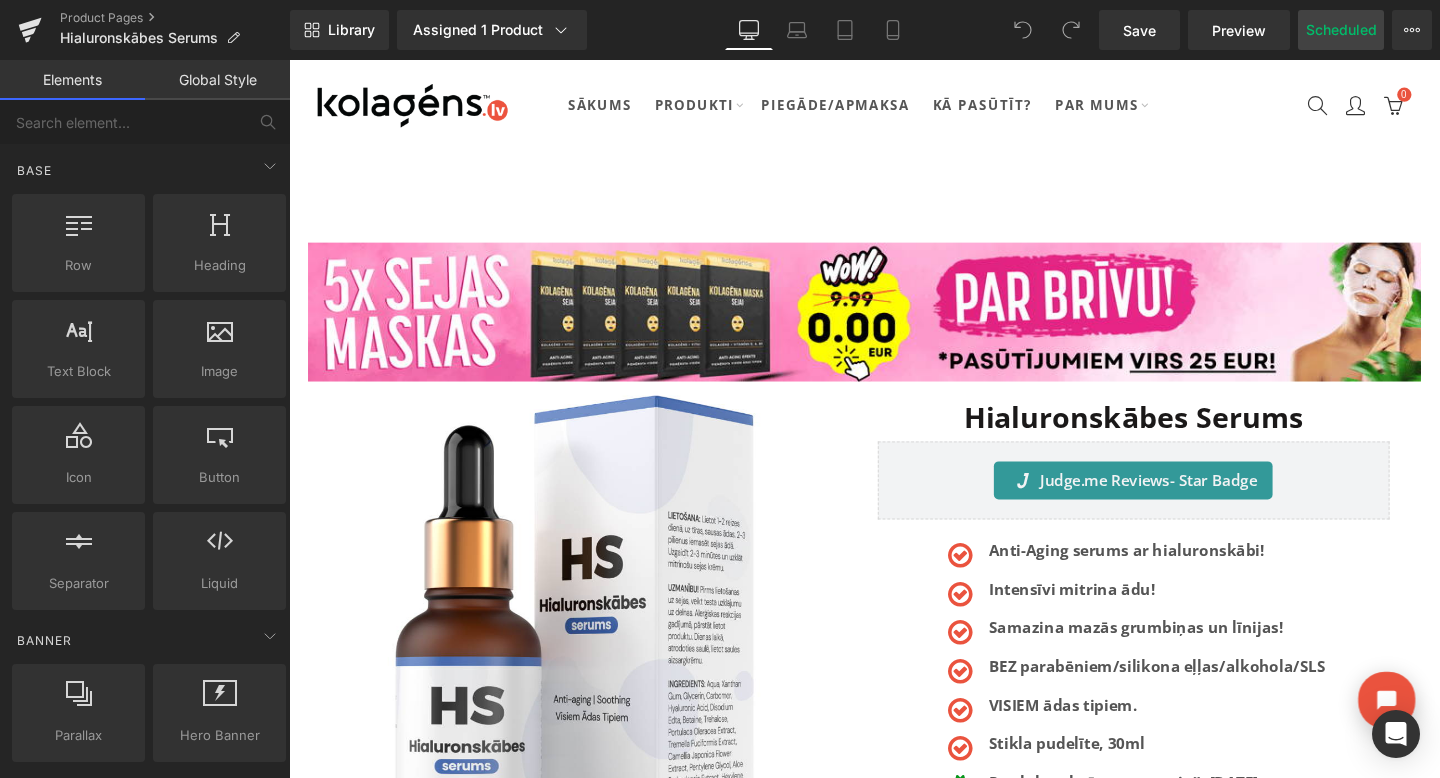 click on "Scheduled" at bounding box center [1341, 30] 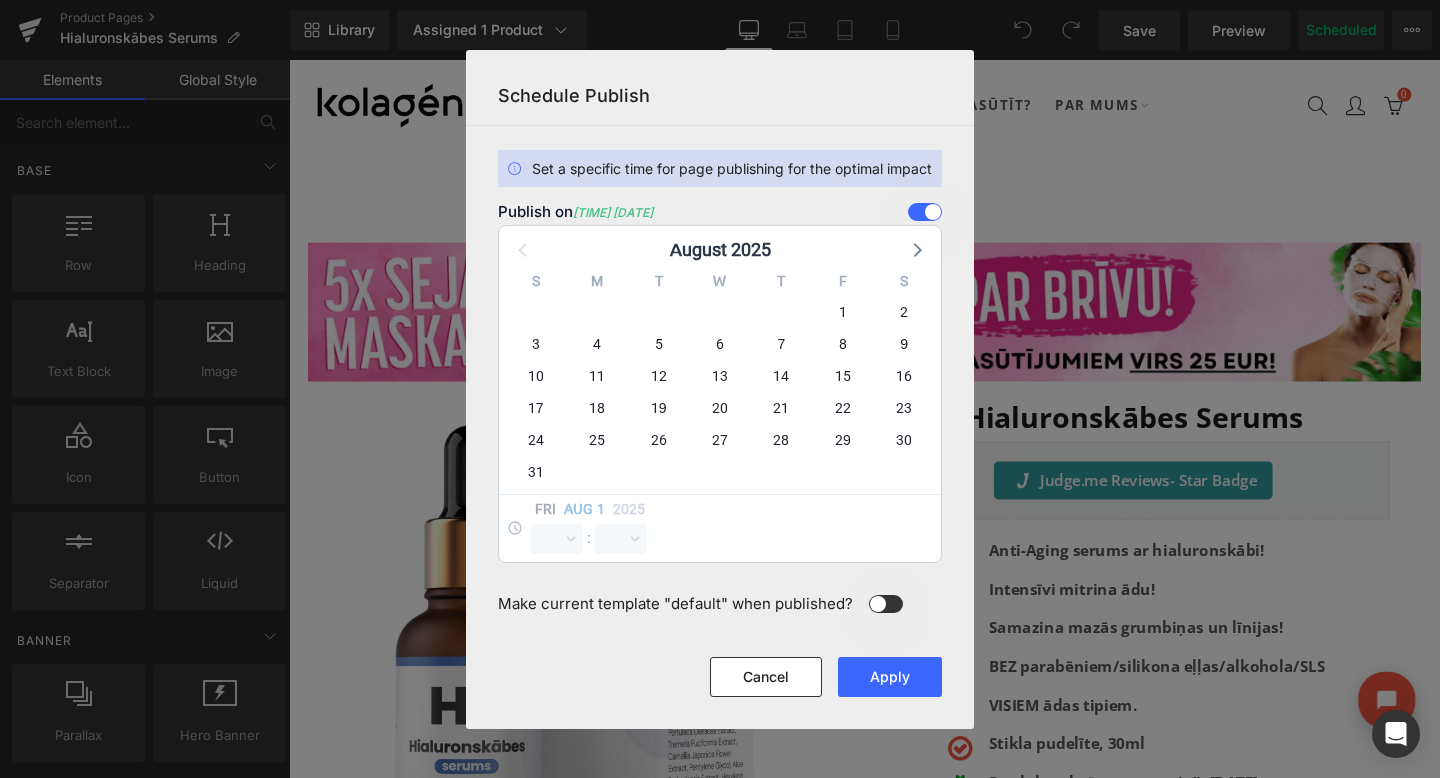 click at bounding box center (925, 212) 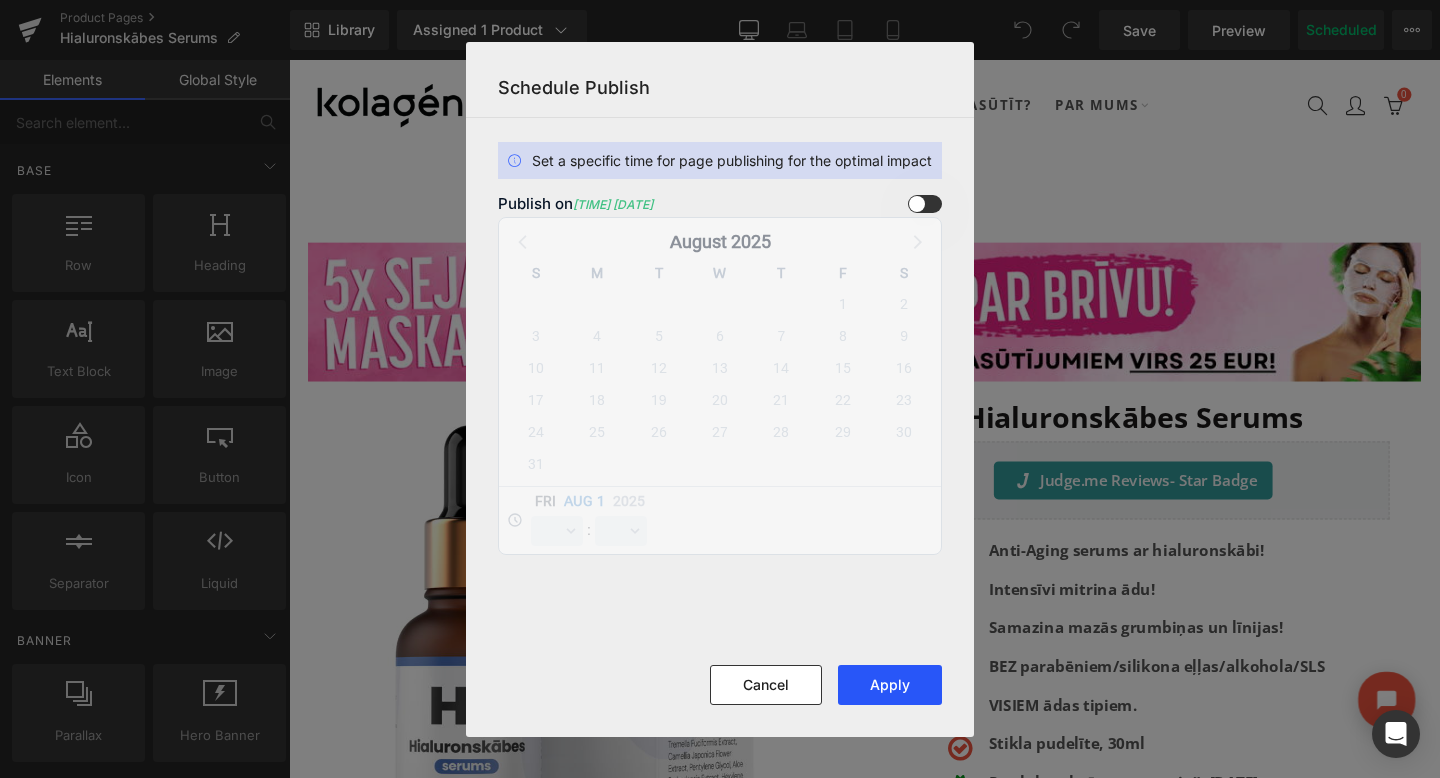 click on "Apply" at bounding box center [890, 685] 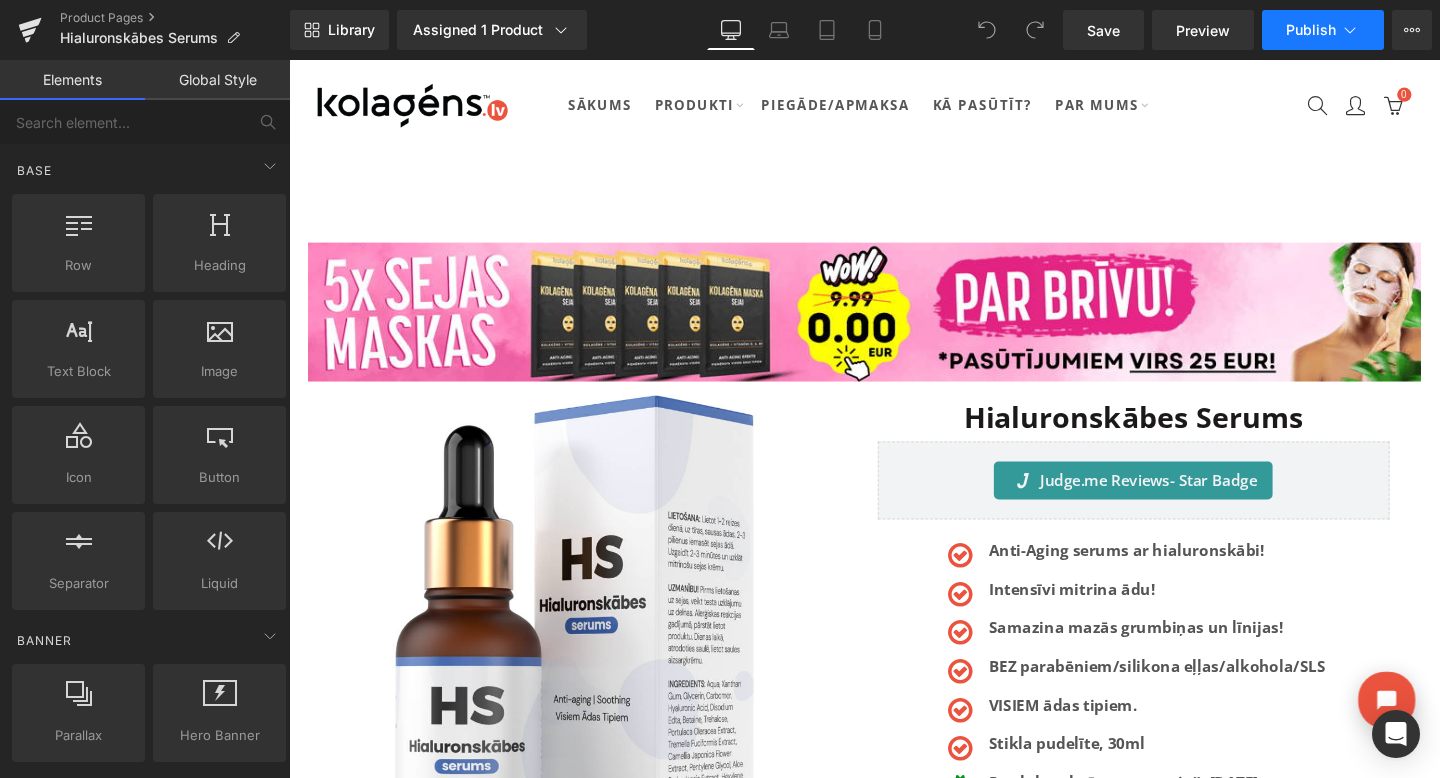click on "Publish" at bounding box center (1311, 30) 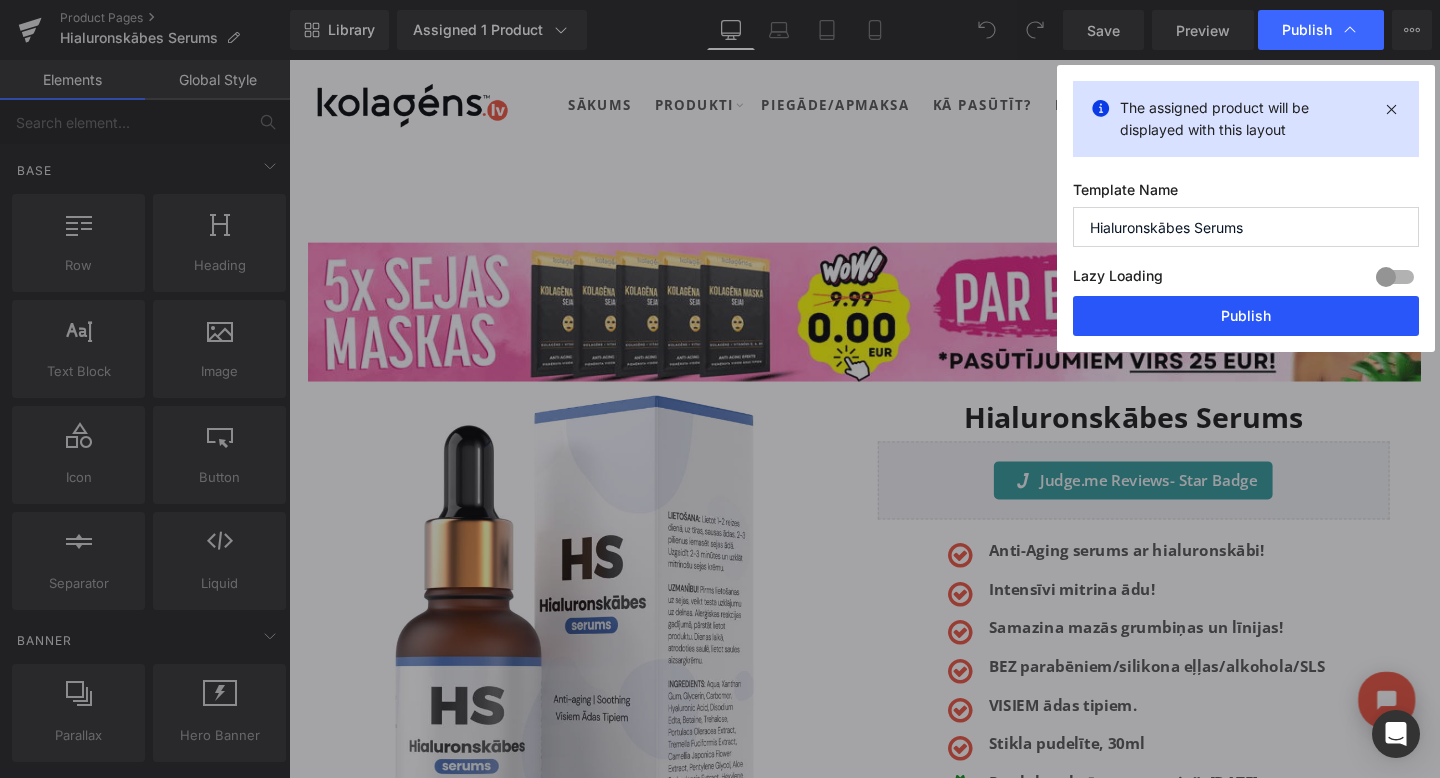 click on "Publish" at bounding box center (1246, 316) 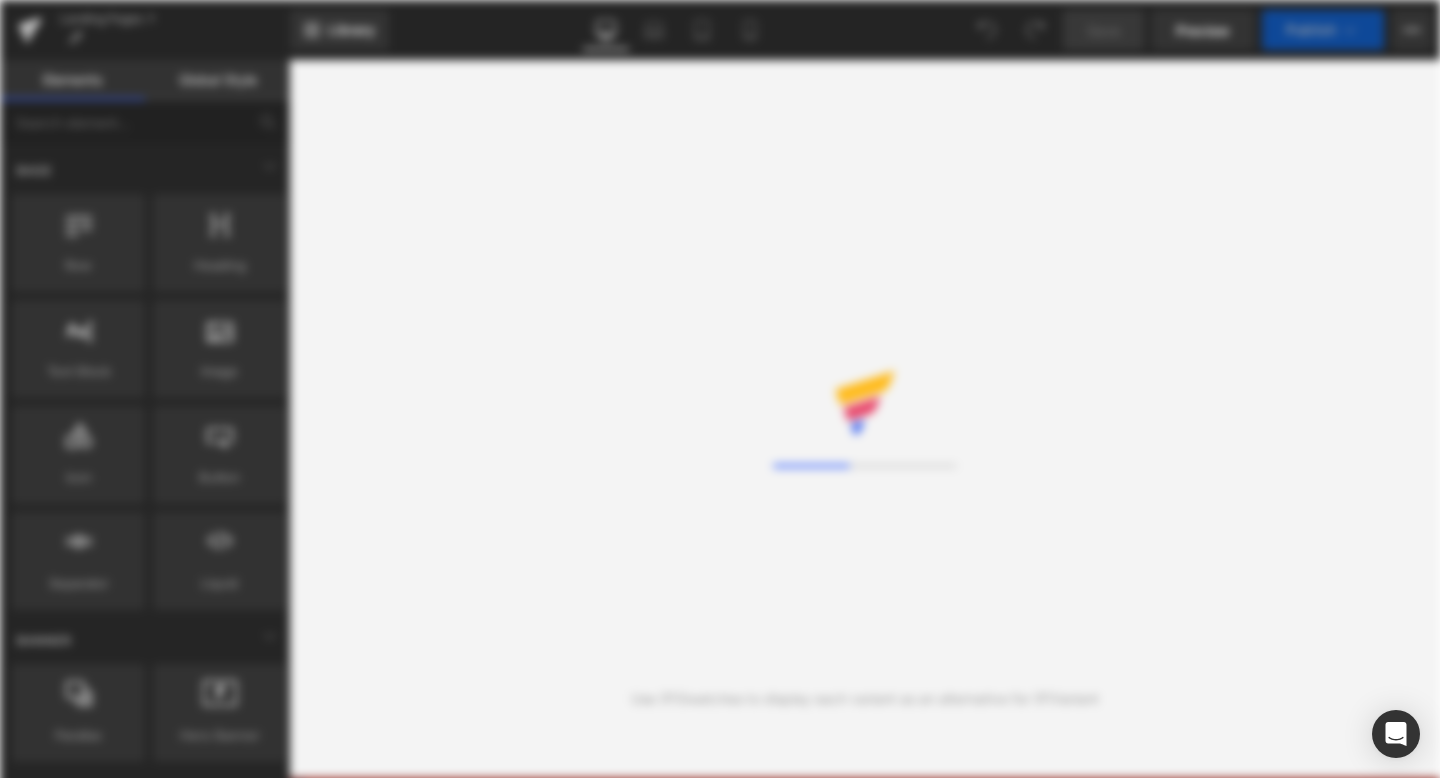 scroll, scrollTop: 0, scrollLeft: 0, axis: both 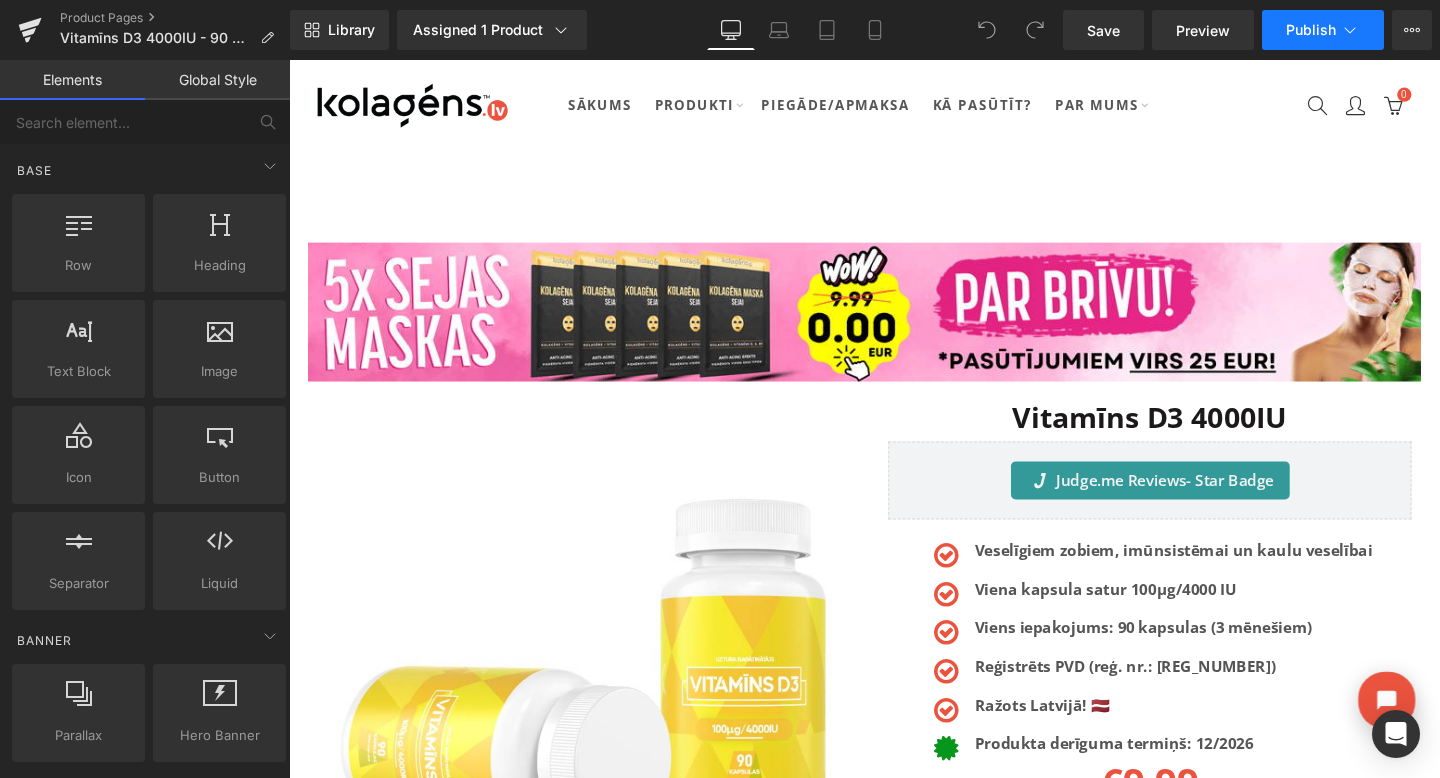 click on "Publish" at bounding box center [1323, 30] 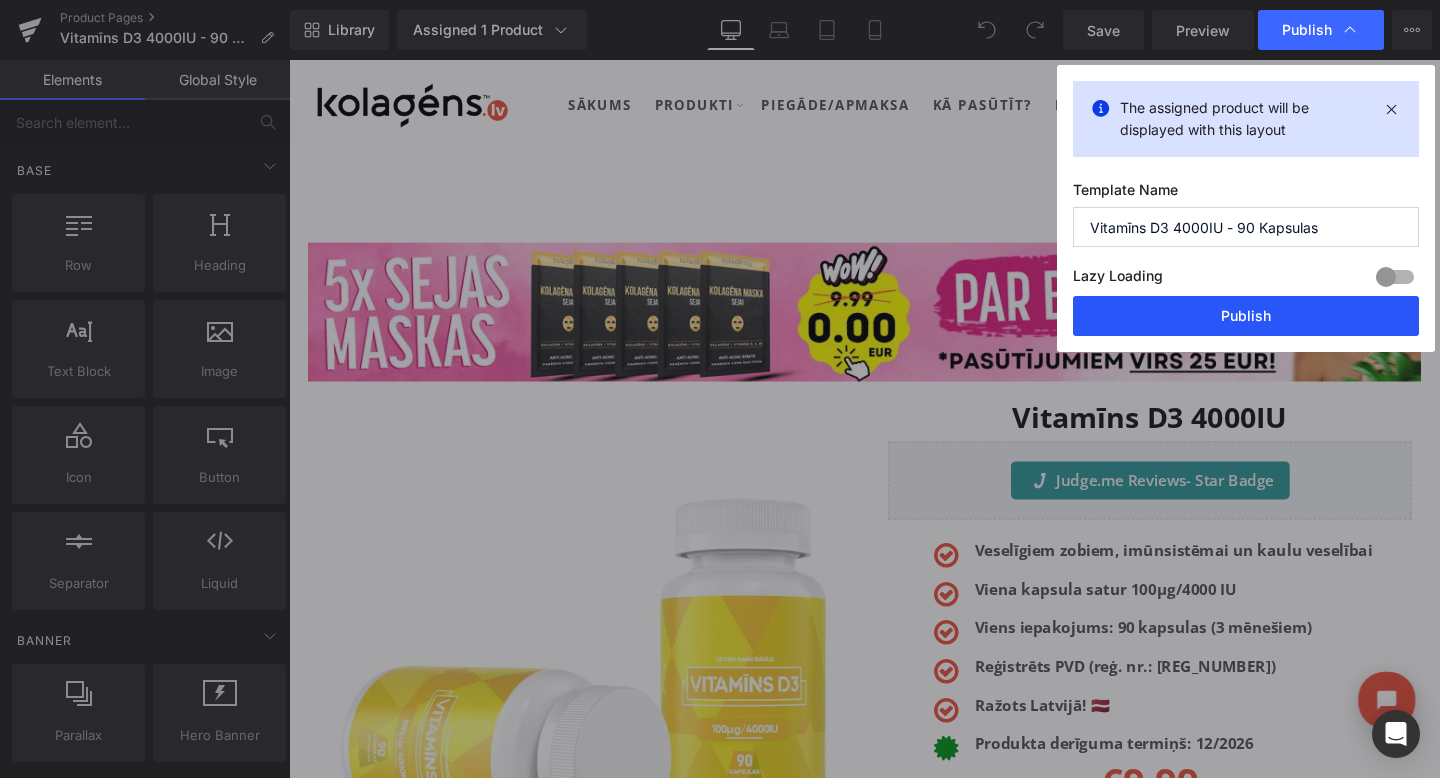 click on "Publish" at bounding box center [1246, 316] 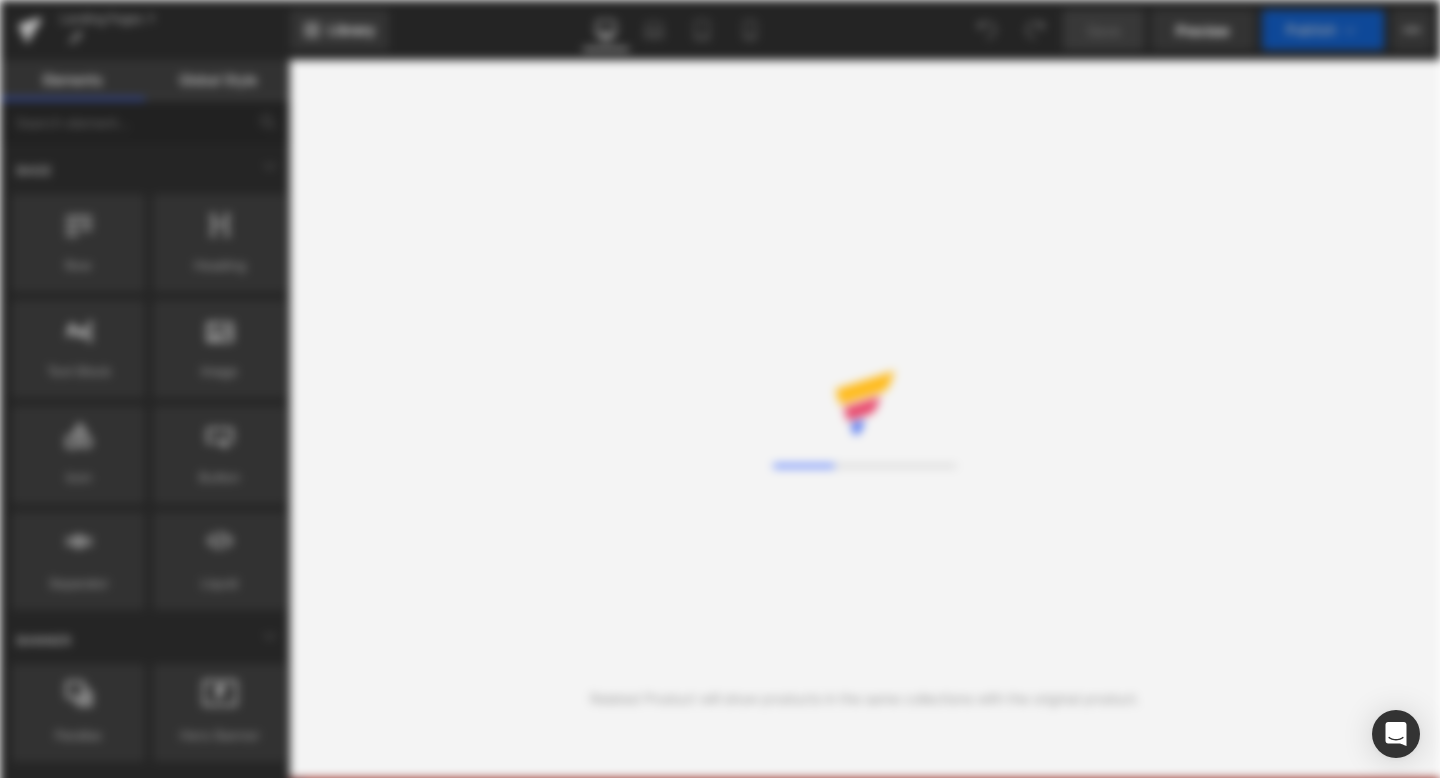 scroll, scrollTop: 0, scrollLeft: 0, axis: both 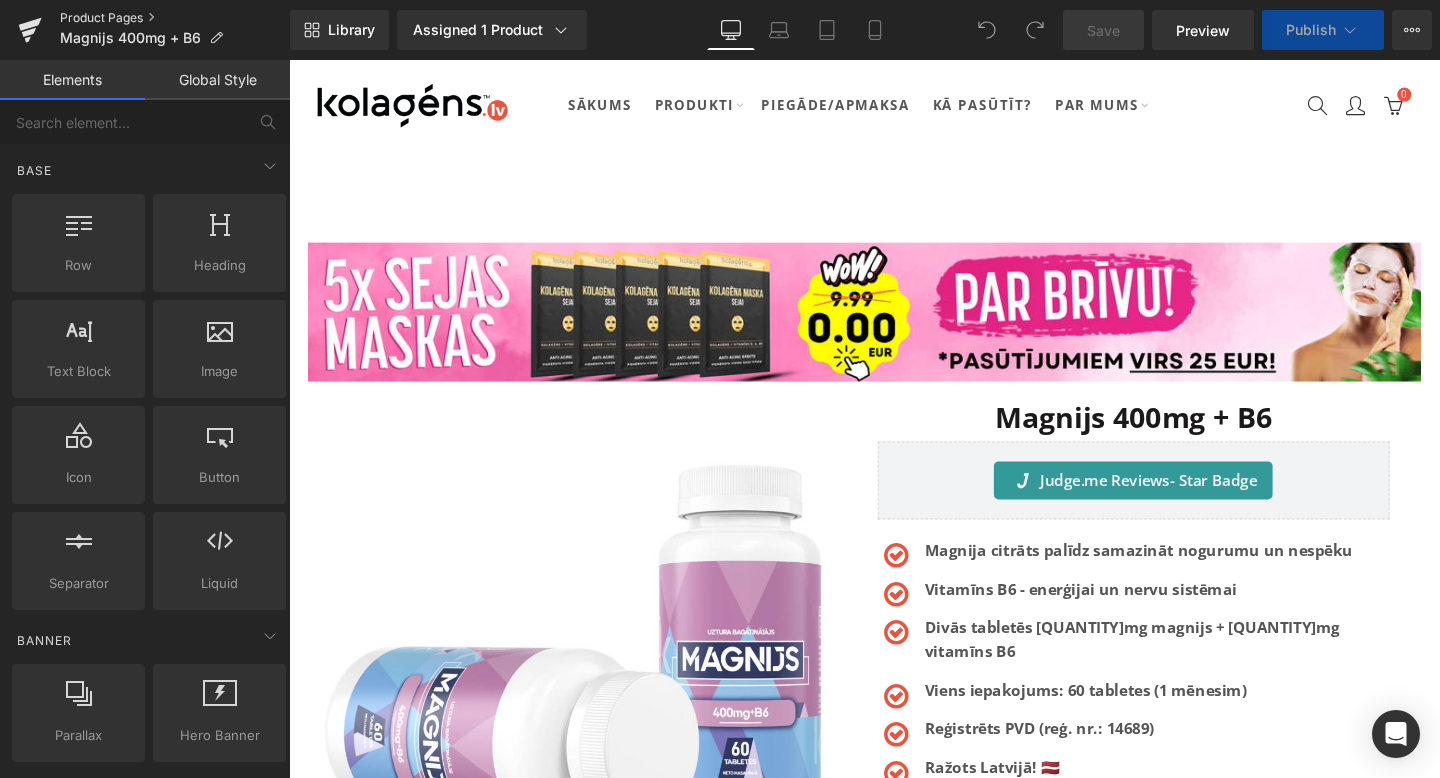 click on "Product Pages" at bounding box center (175, 18) 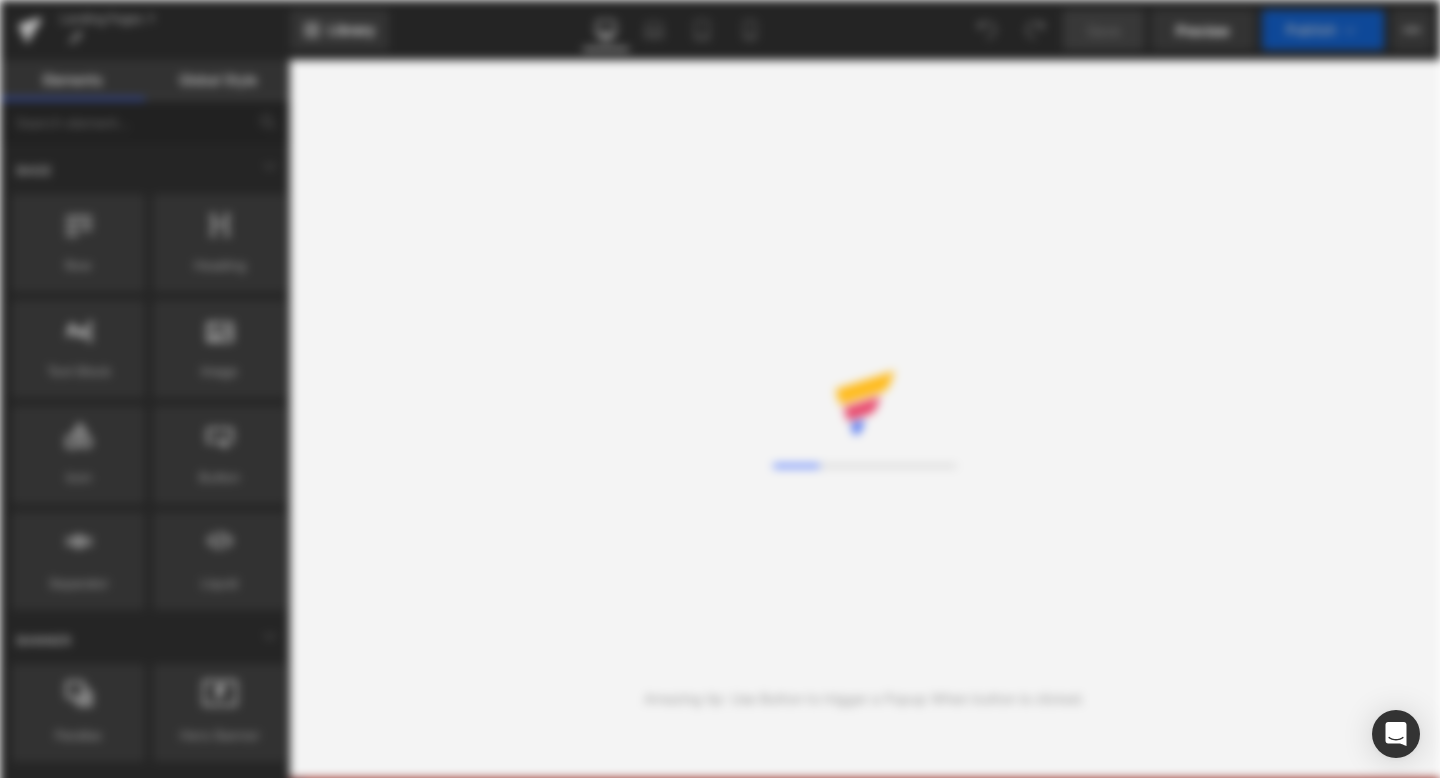 scroll, scrollTop: 0, scrollLeft: 0, axis: both 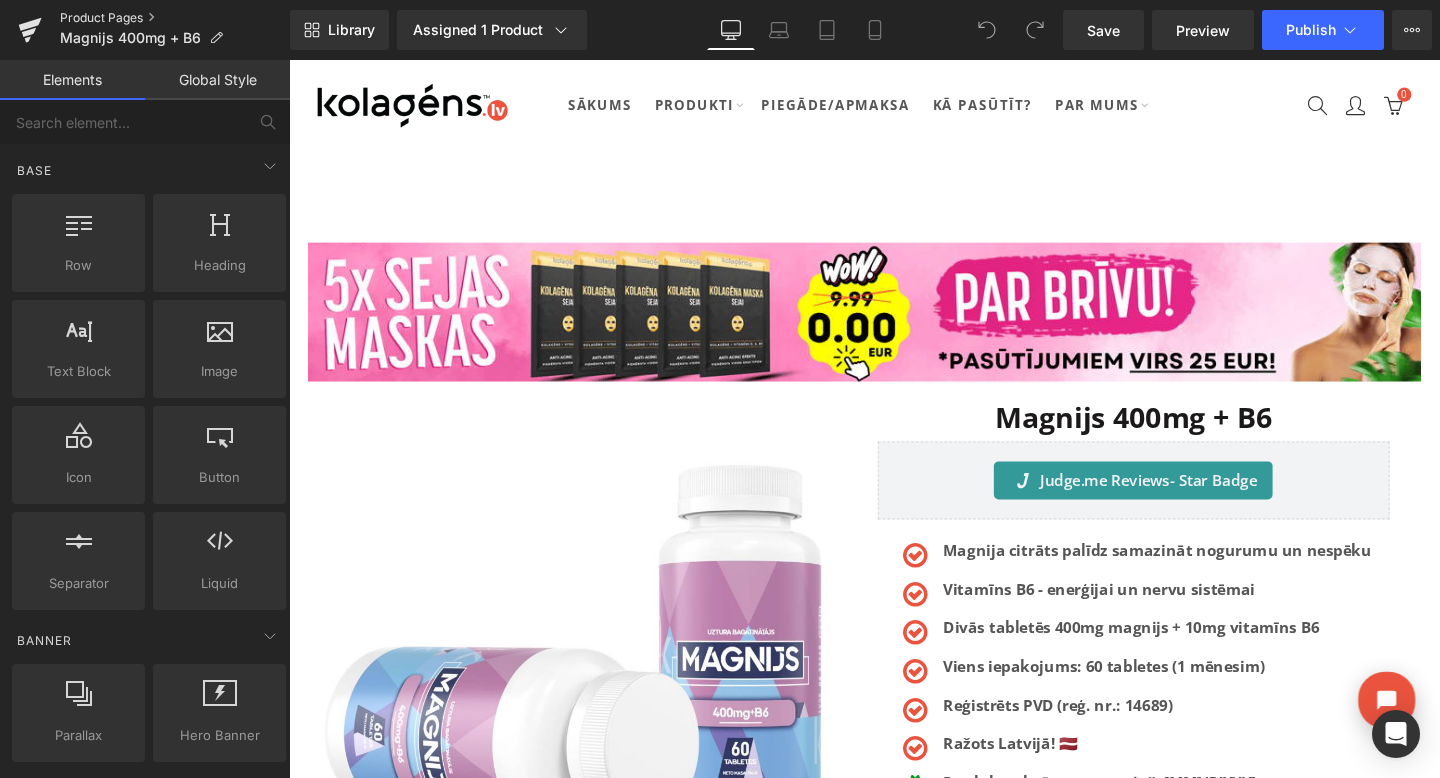 click on "Product Pages" at bounding box center [175, 18] 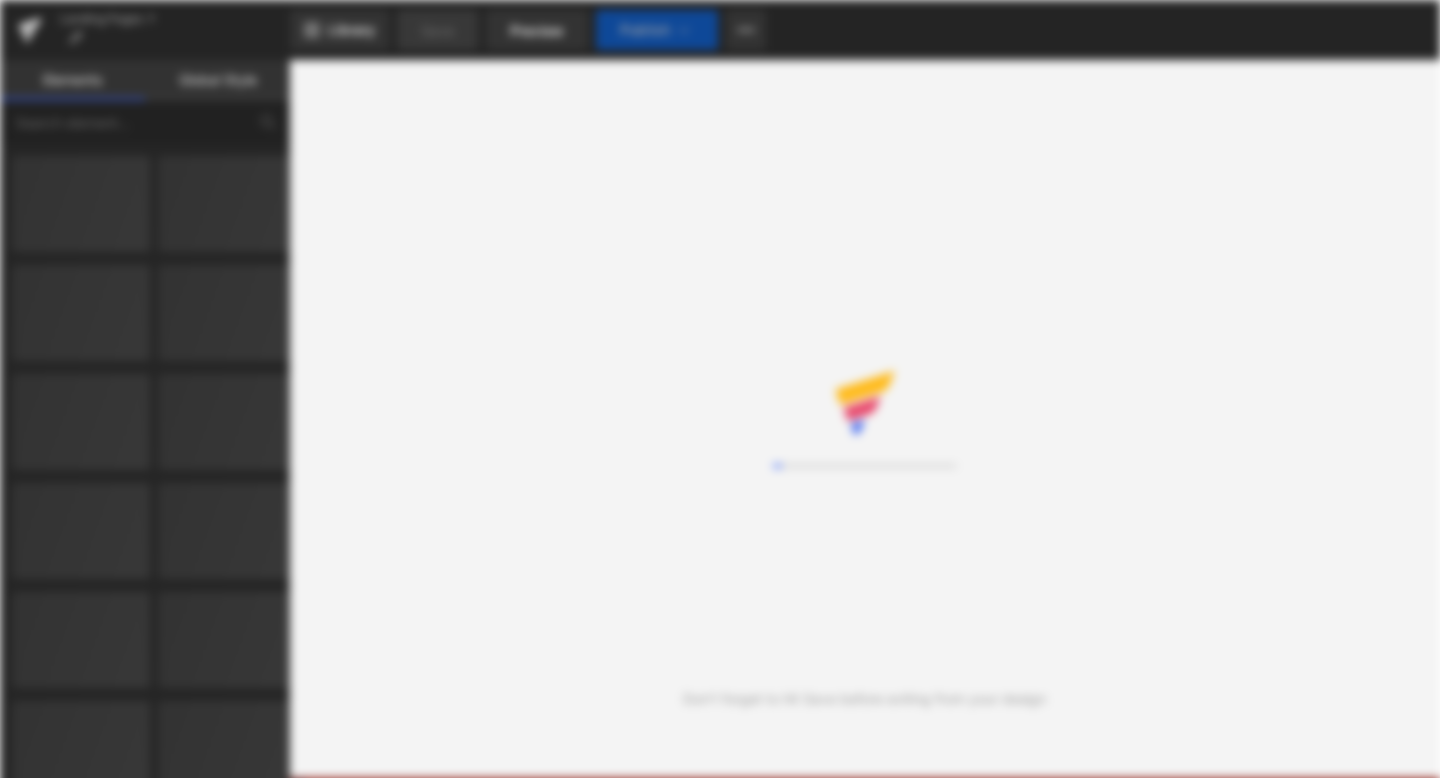 scroll, scrollTop: 0, scrollLeft: 0, axis: both 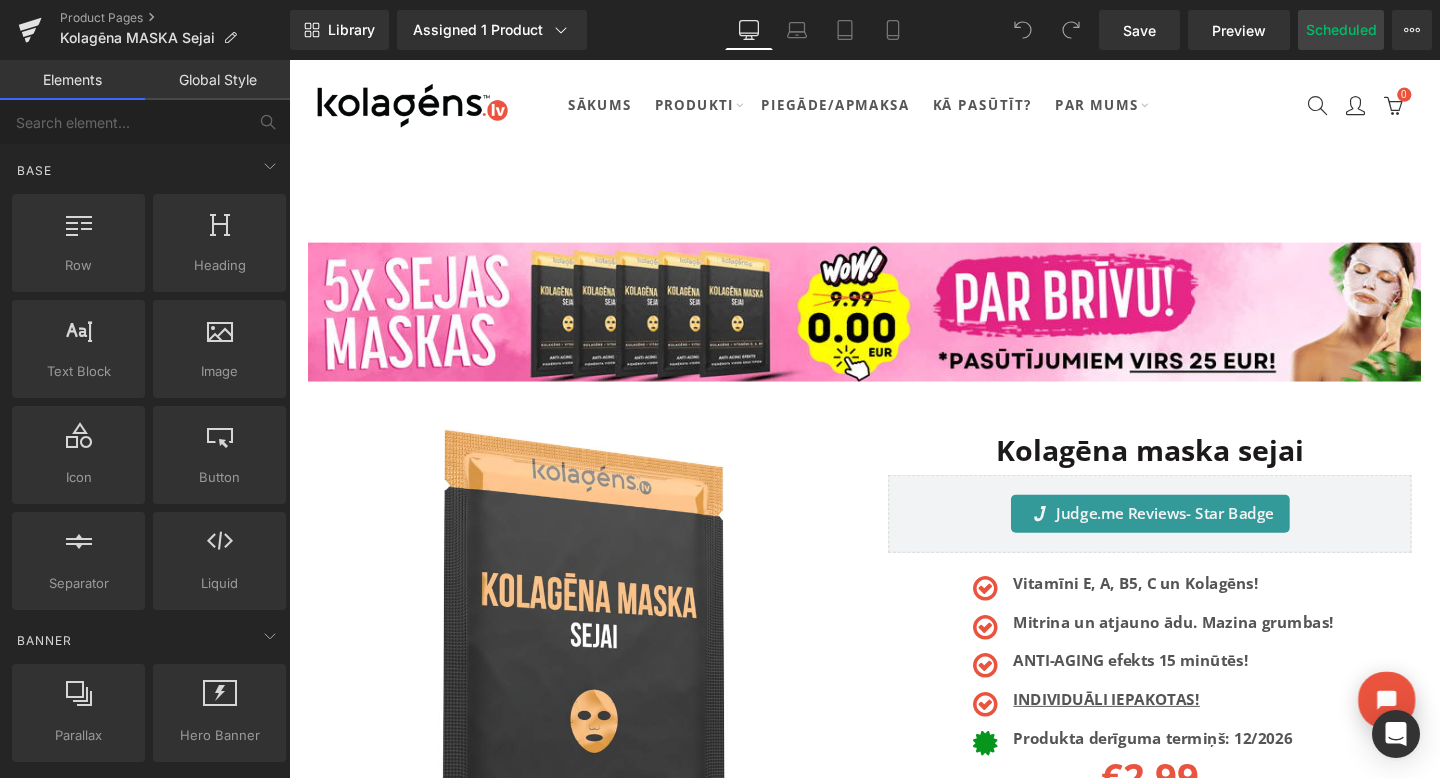 click on "Scheduled" at bounding box center [1341, 30] 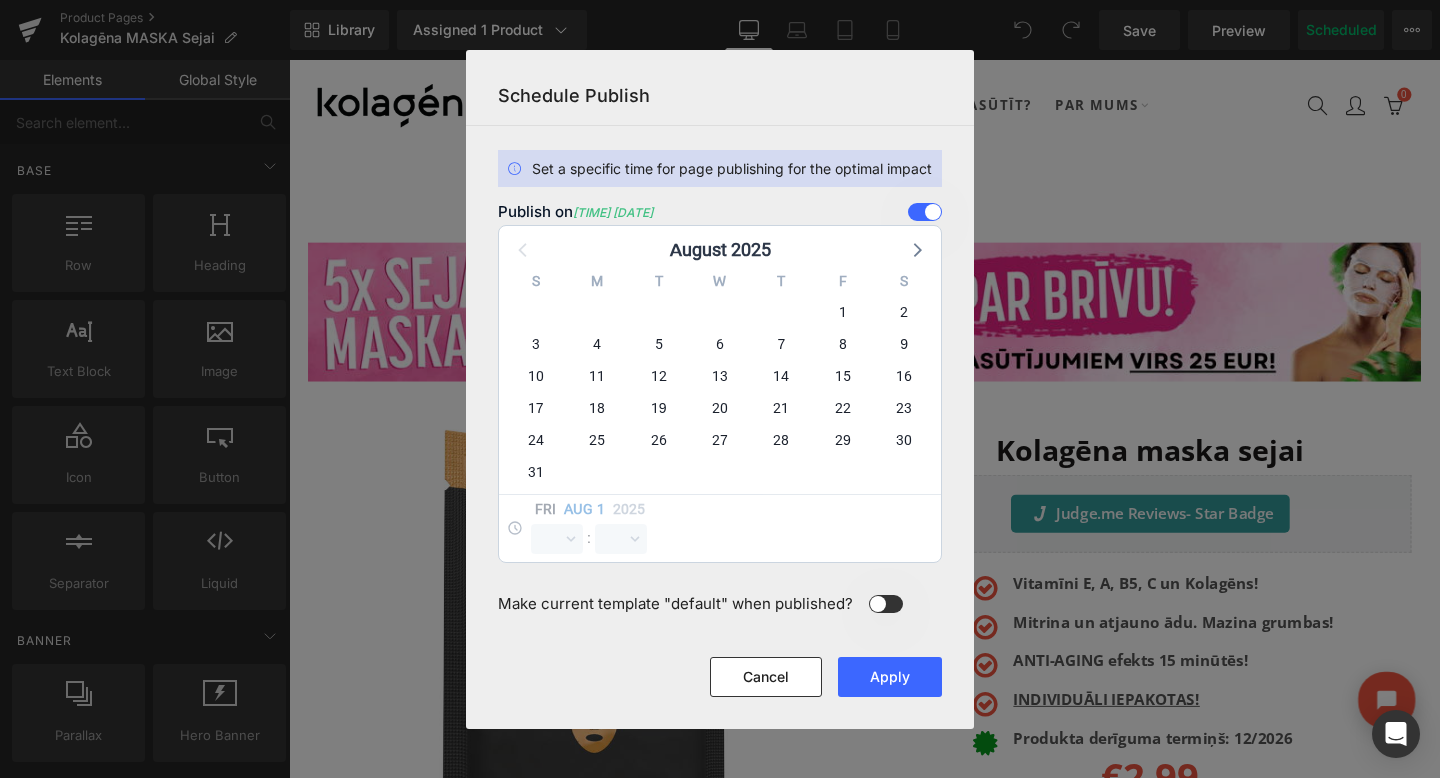 click at bounding box center [925, 212] 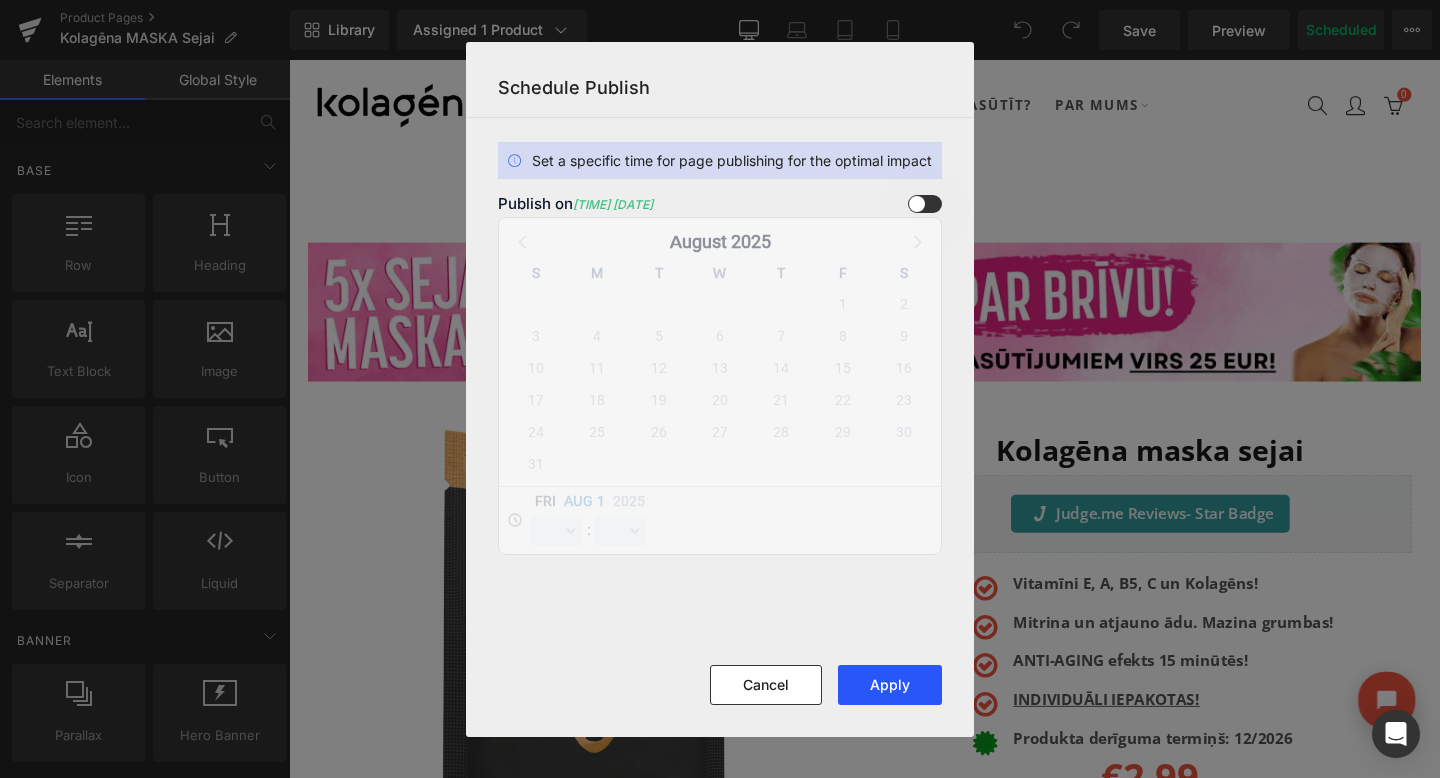 click on "Apply" at bounding box center [890, 685] 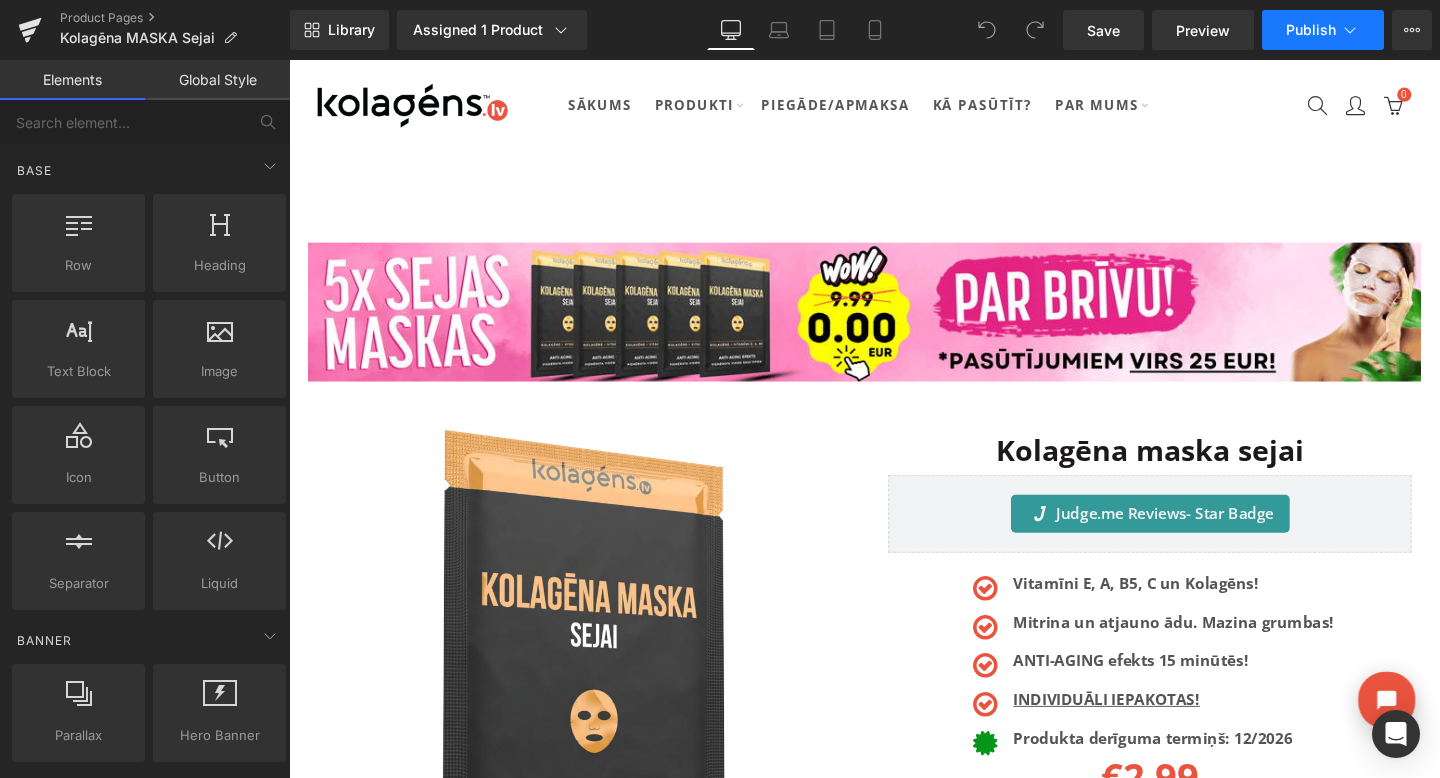 click on "Publish" at bounding box center [1311, 30] 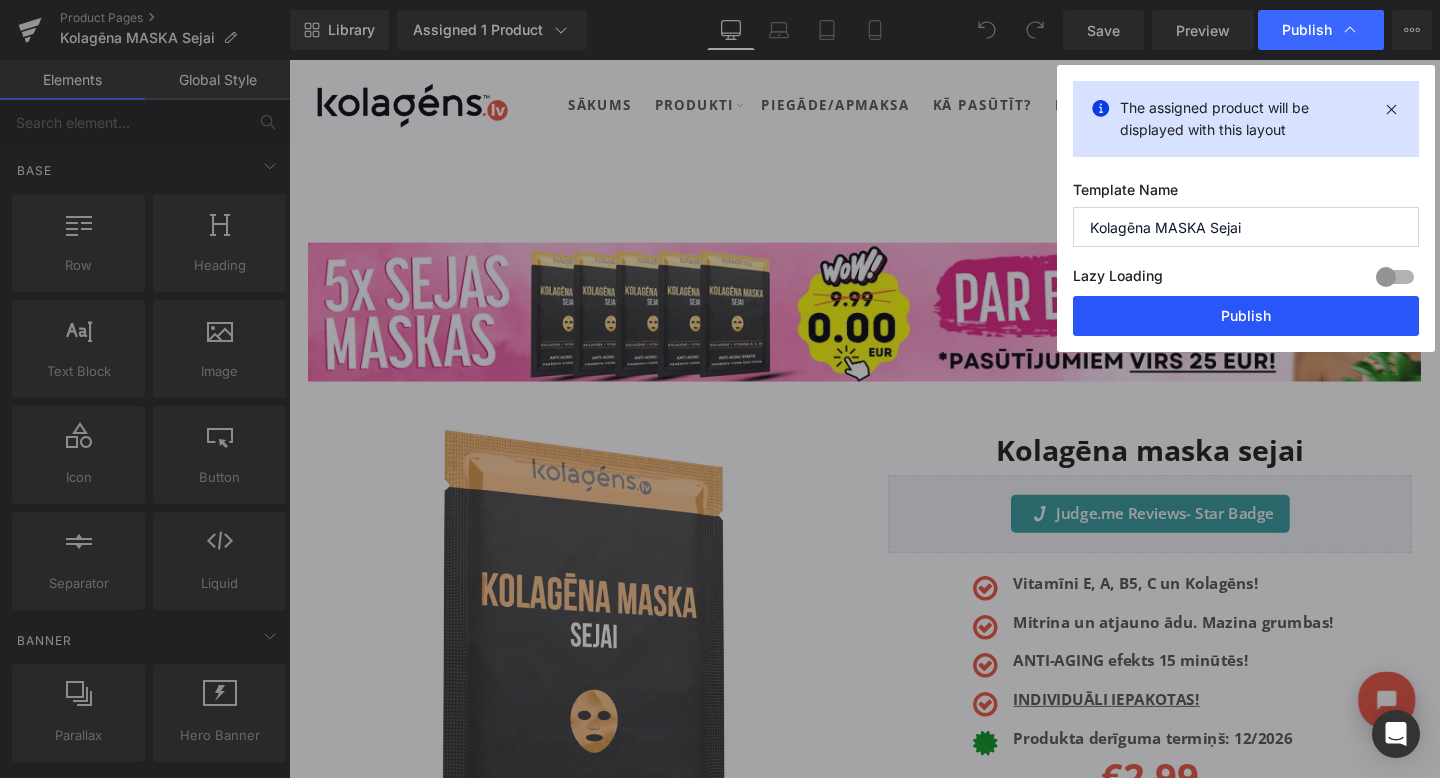 click on "Publish" at bounding box center (1246, 316) 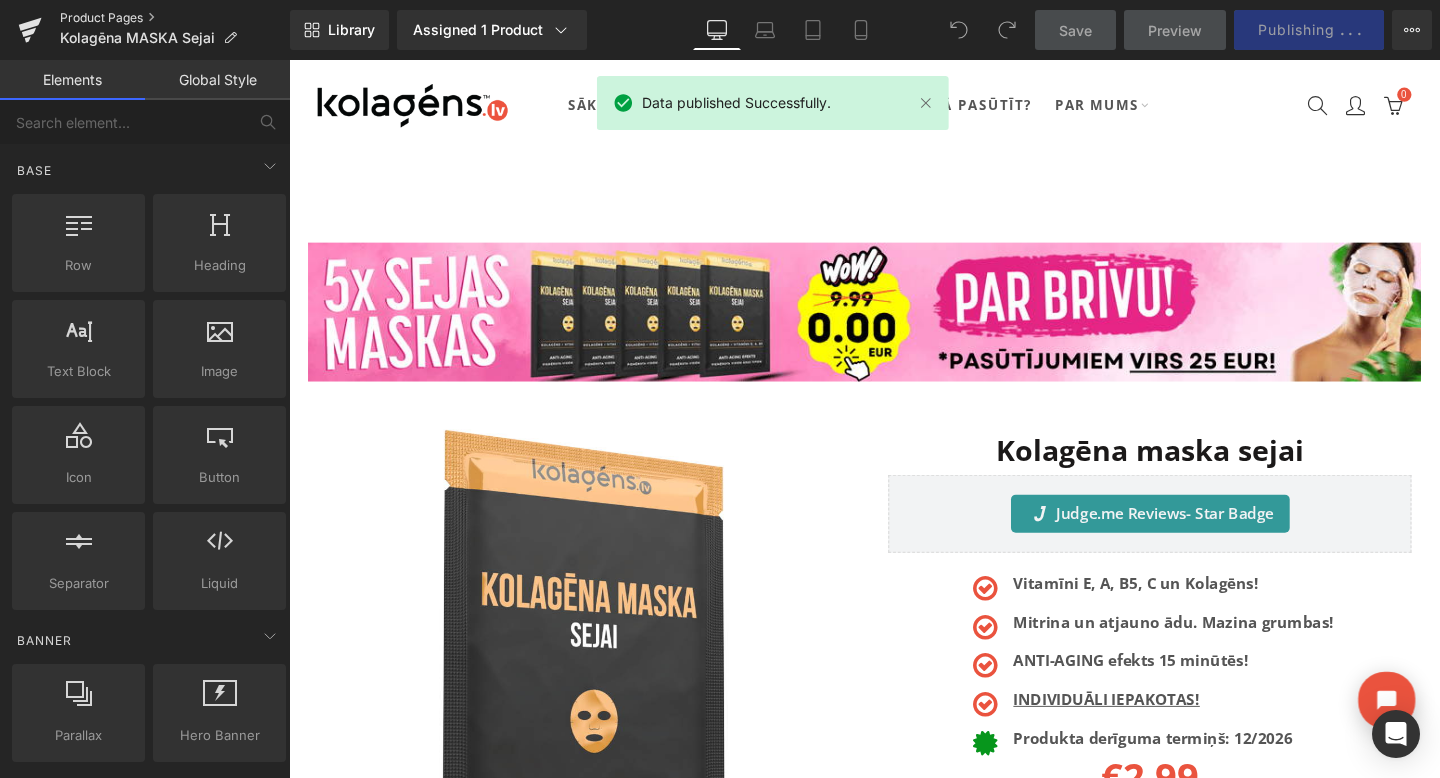 click on "Product Pages" at bounding box center [175, 18] 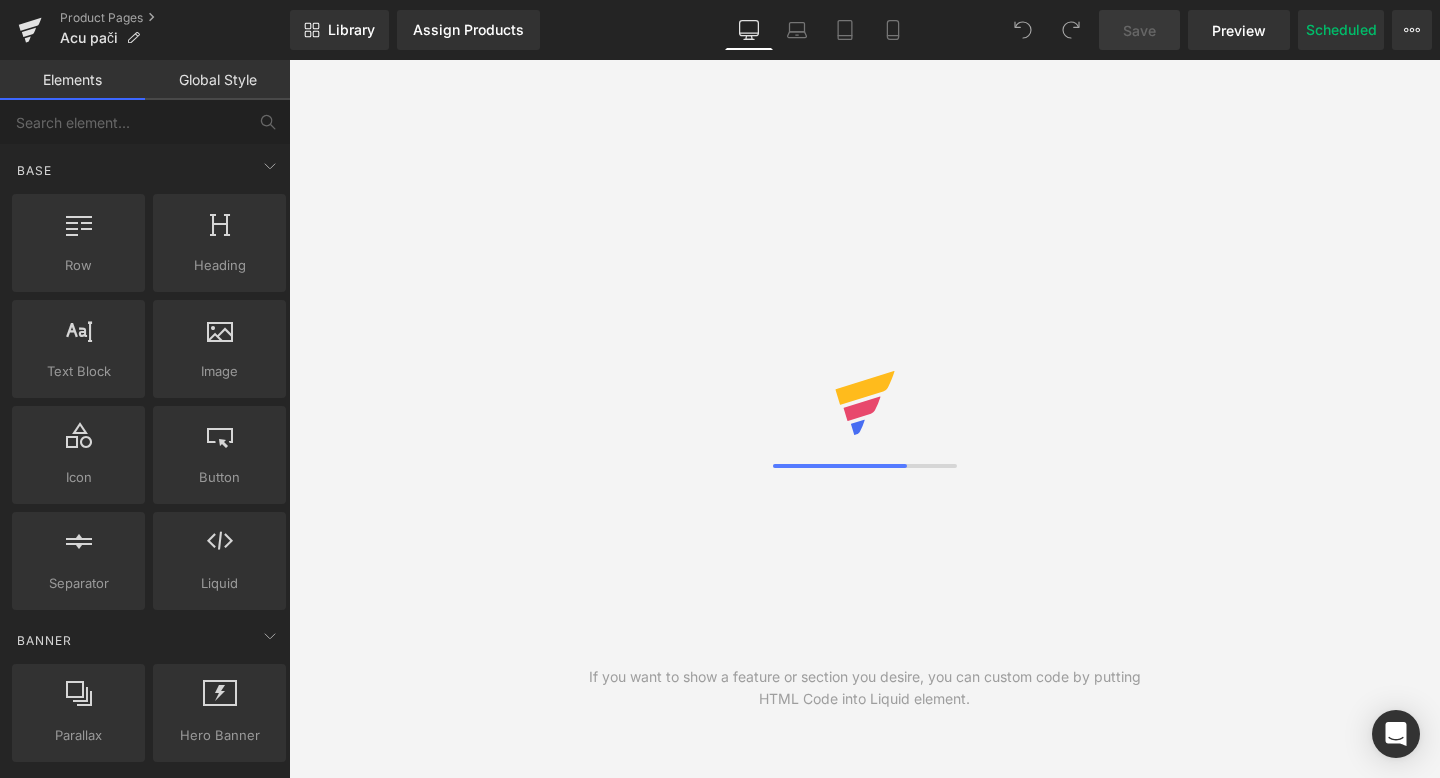 scroll, scrollTop: 0, scrollLeft: 0, axis: both 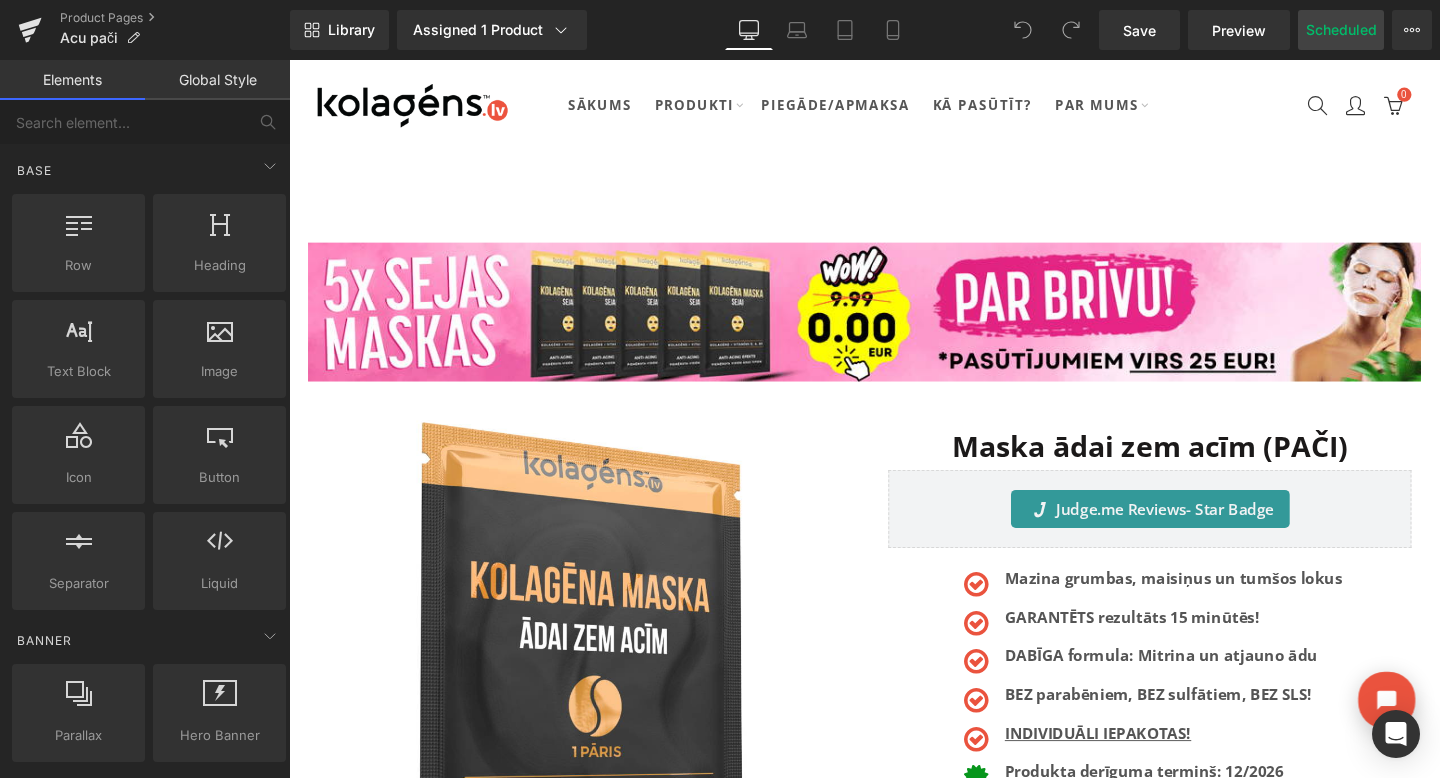 click on "Scheduled" at bounding box center (1341, 30) 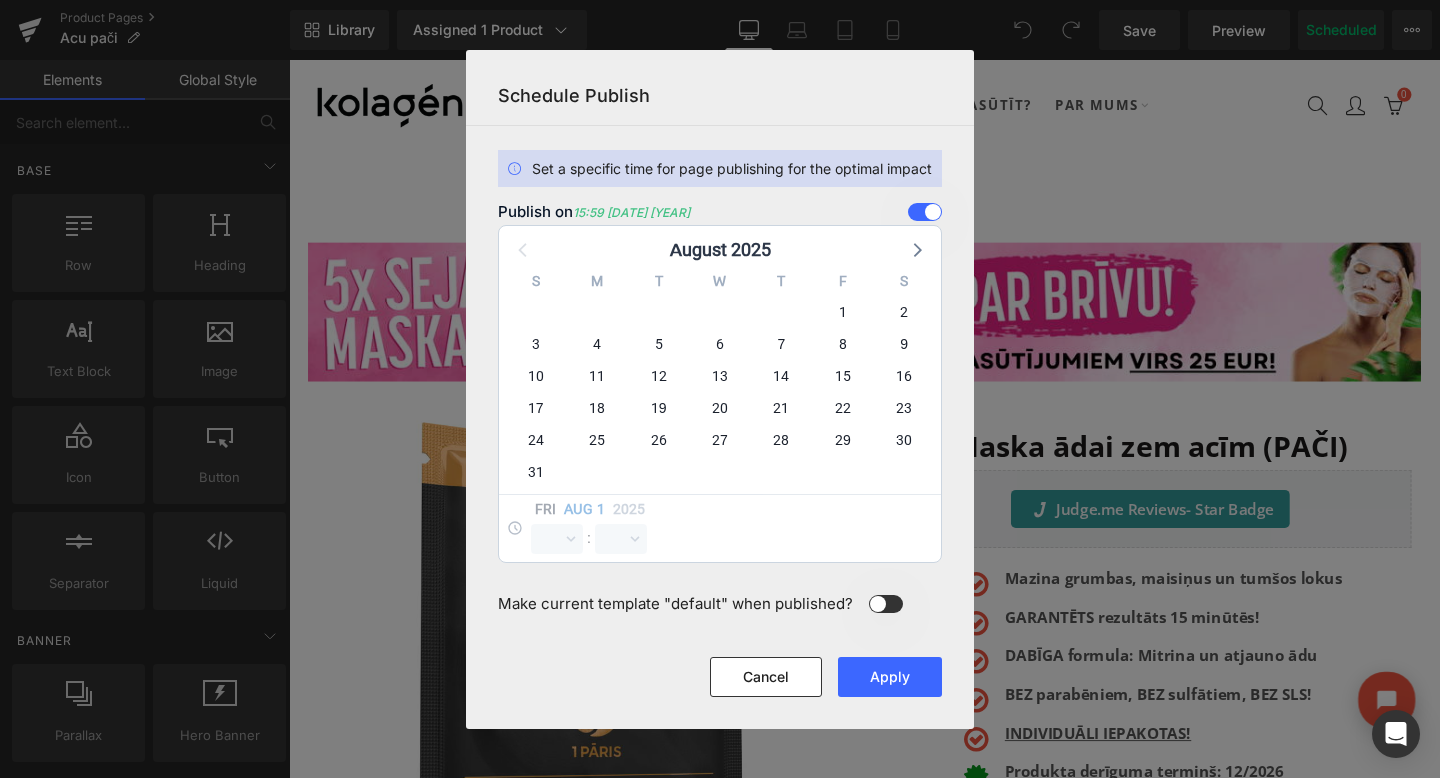 click on "Set a specific time for page publishing for the optimal impact Publish on 15:59 [DATE] [MONTH] [YEAR] [MONTH] [YEAR] S M T W T F S 27 28 29 30 31 1 2 3 4 5 6 7 8 9 10 11 12 13 14 15 16 17 18 19 20 21 22 23 24 25 26 27 28 29 30 31 1 2 3 4 5 6 Fri [MONTH] 1 [YEAR] 00 01 02 03 04 05 06 07 08 09 10 11 12 13 14 15 16 17 18 19 20 21 22 23 : 00 01 02 03 04 05 06 07 08 09 10 11 12 13 14 15 16 17 18 19 20 21 22 23 24 25 26 27 28 29 30 31 32 33 34 35 36 37 38 39 40 41 42 43 44 45 46 47 48 49 50 51 52 53 54 55 56 57 58 59 Make current template "default" when published?" 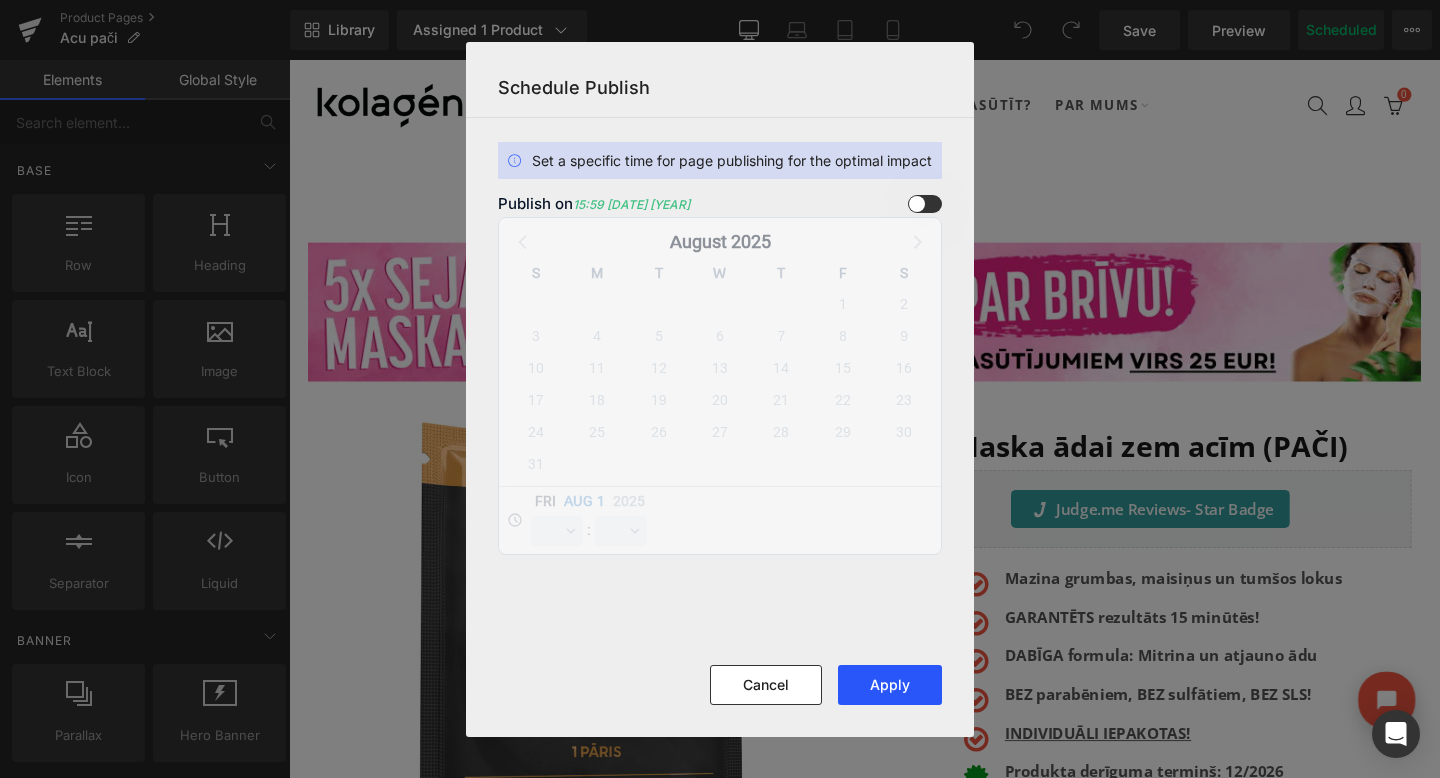 click on "Apply" at bounding box center (890, 685) 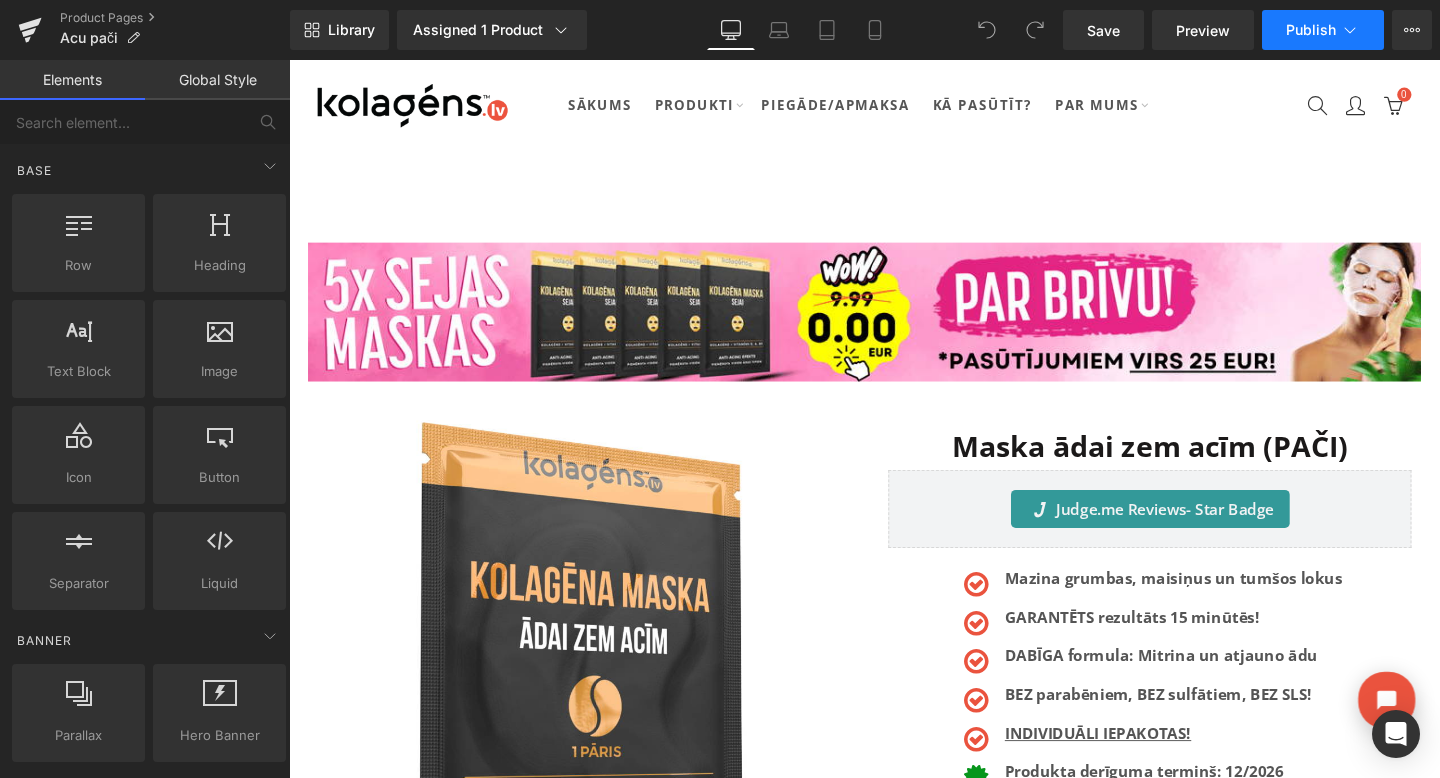 click on "Publish" at bounding box center [1311, 30] 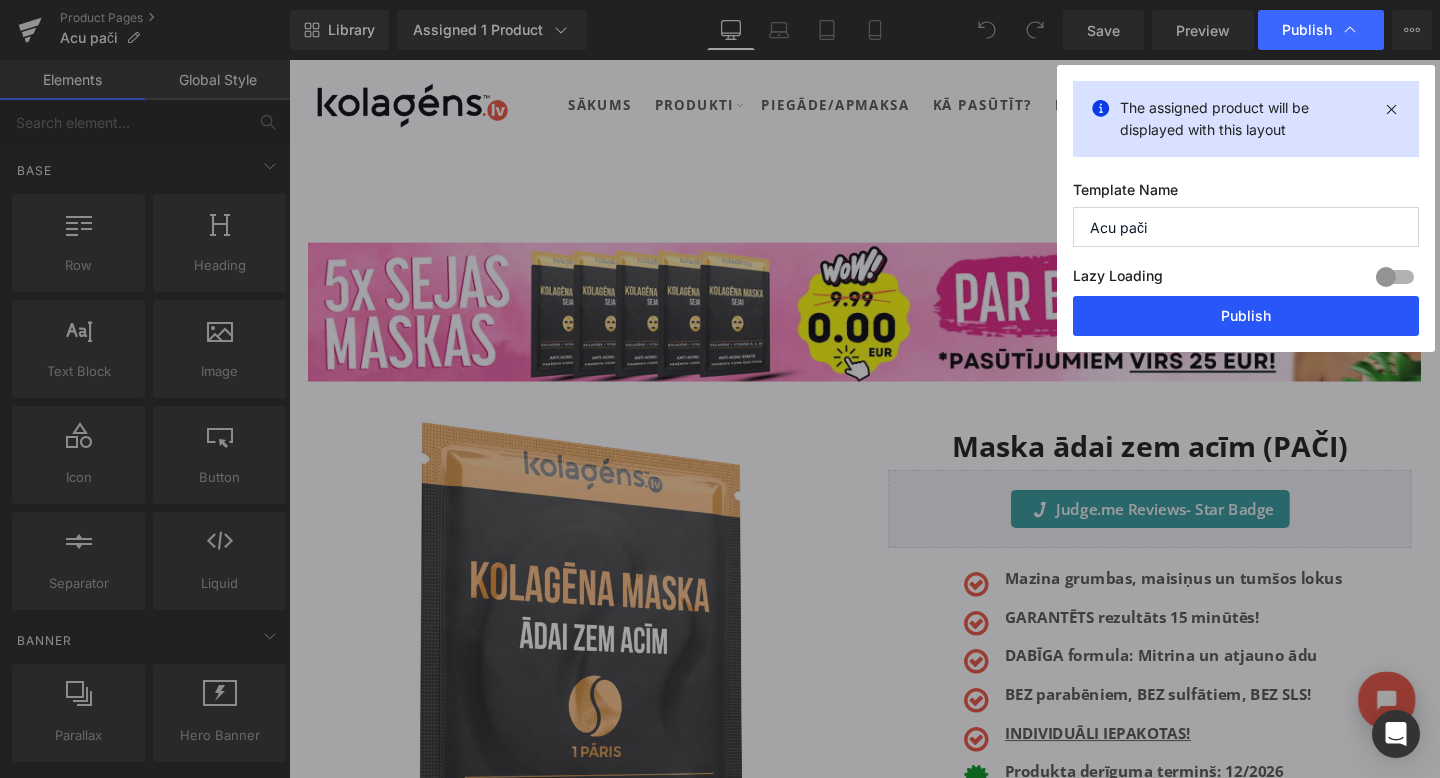 click on "Publish" at bounding box center [1246, 316] 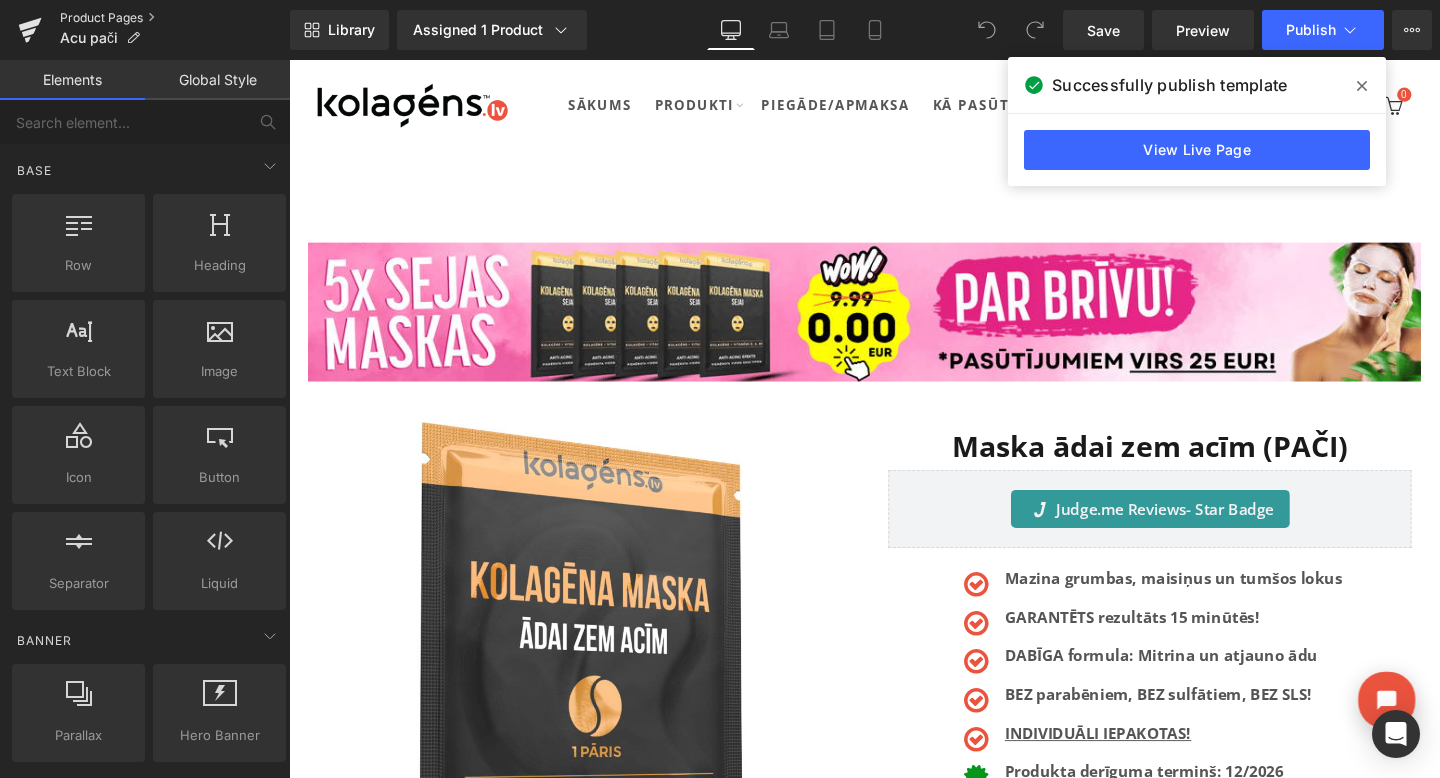 click on "Product Pages" at bounding box center [175, 18] 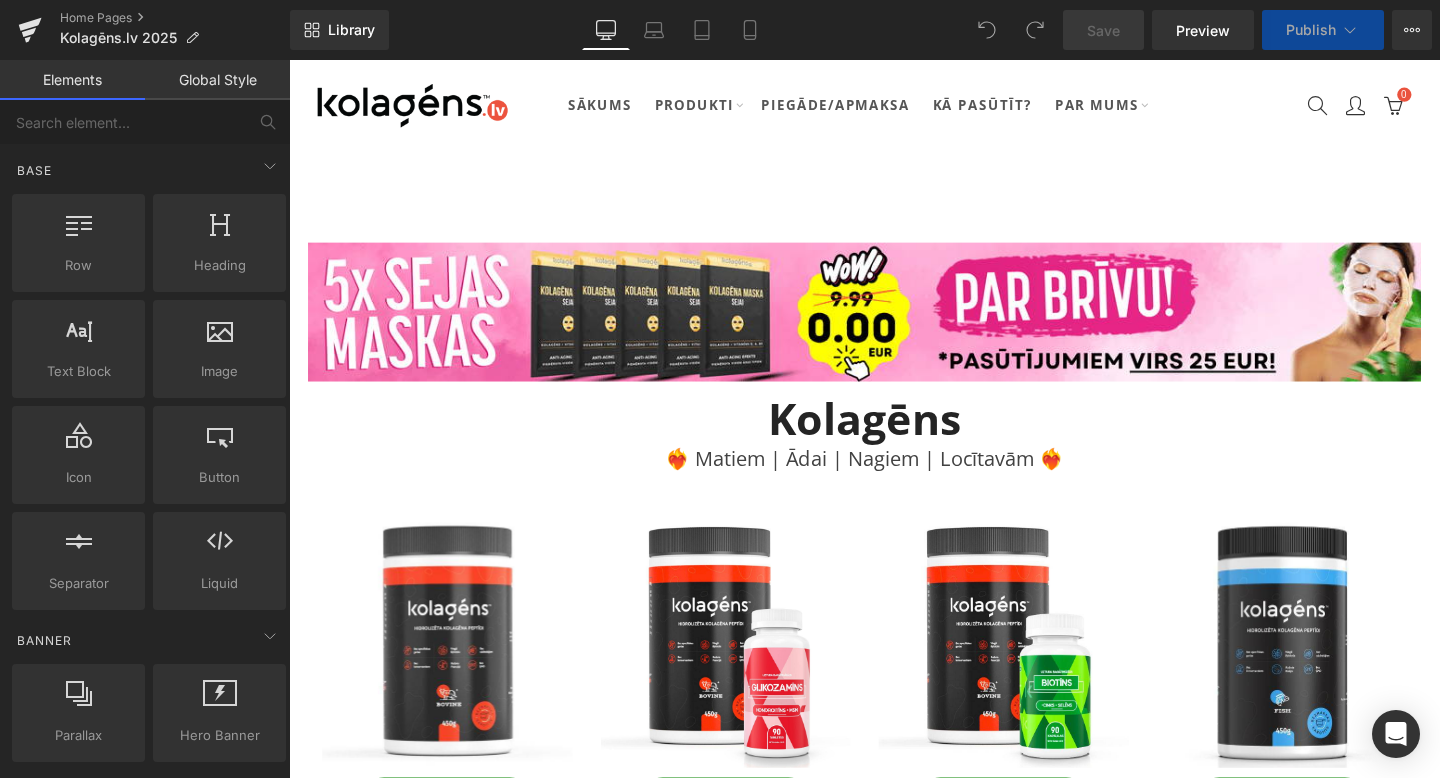 scroll, scrollTop: 0, scrollLeft: 0, axis: both 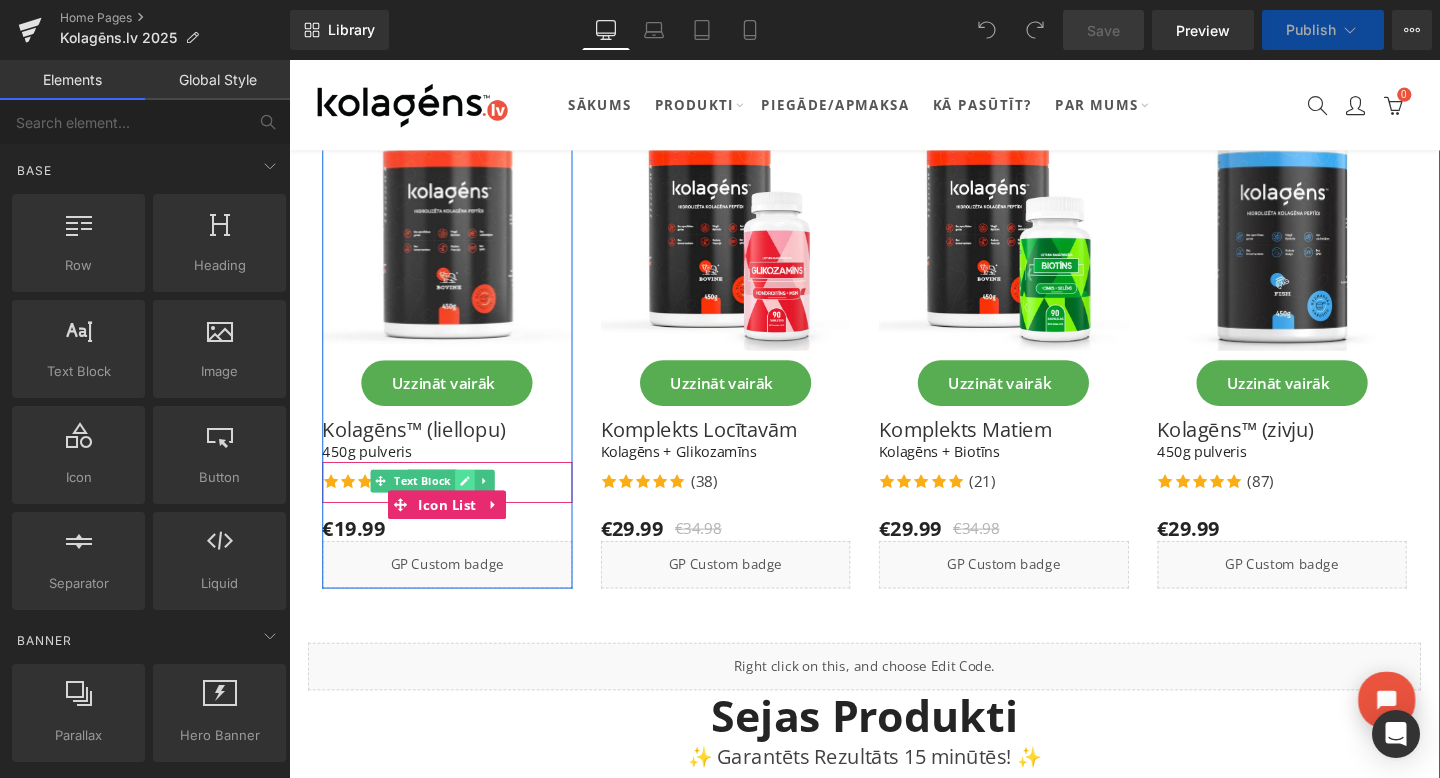 click 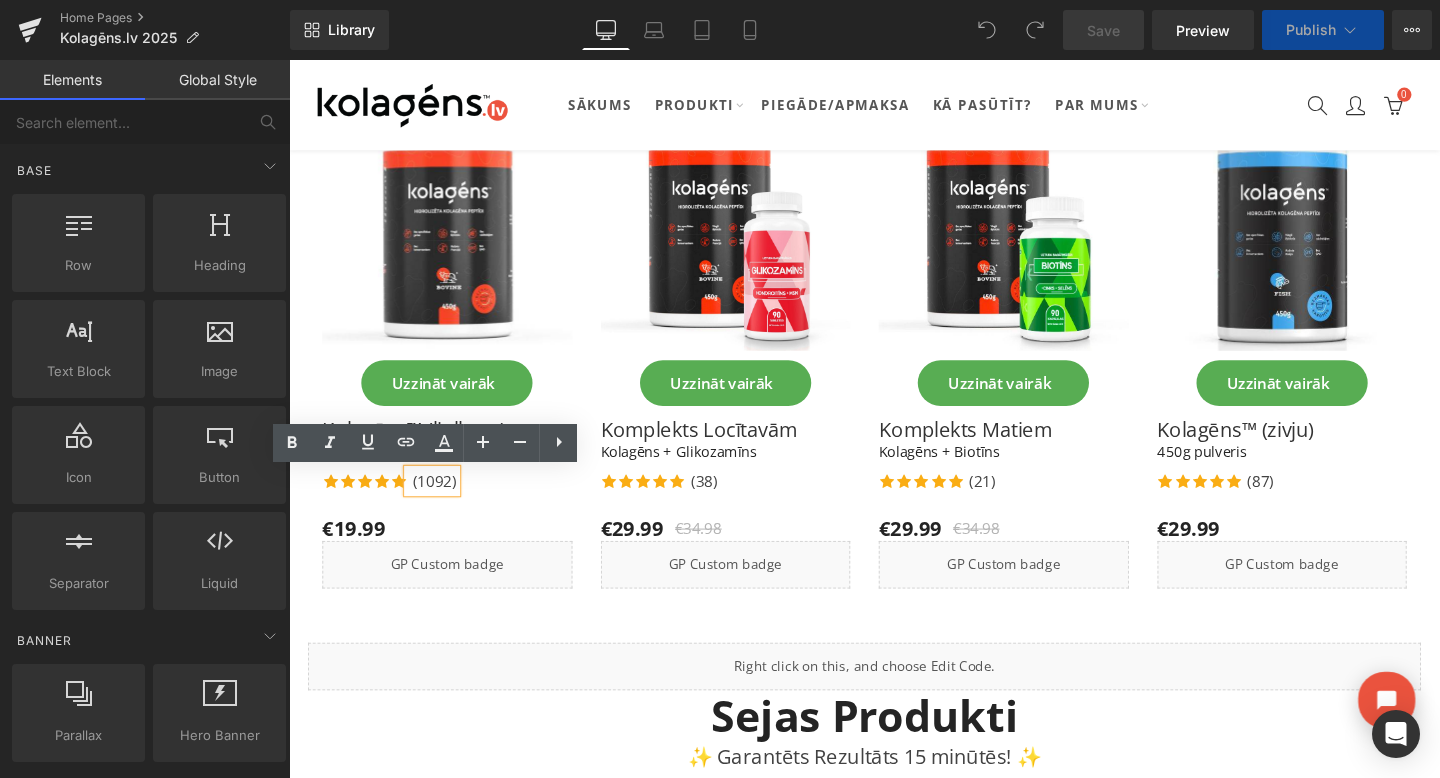 click on "(1092)" at bounding box center (442, 503) 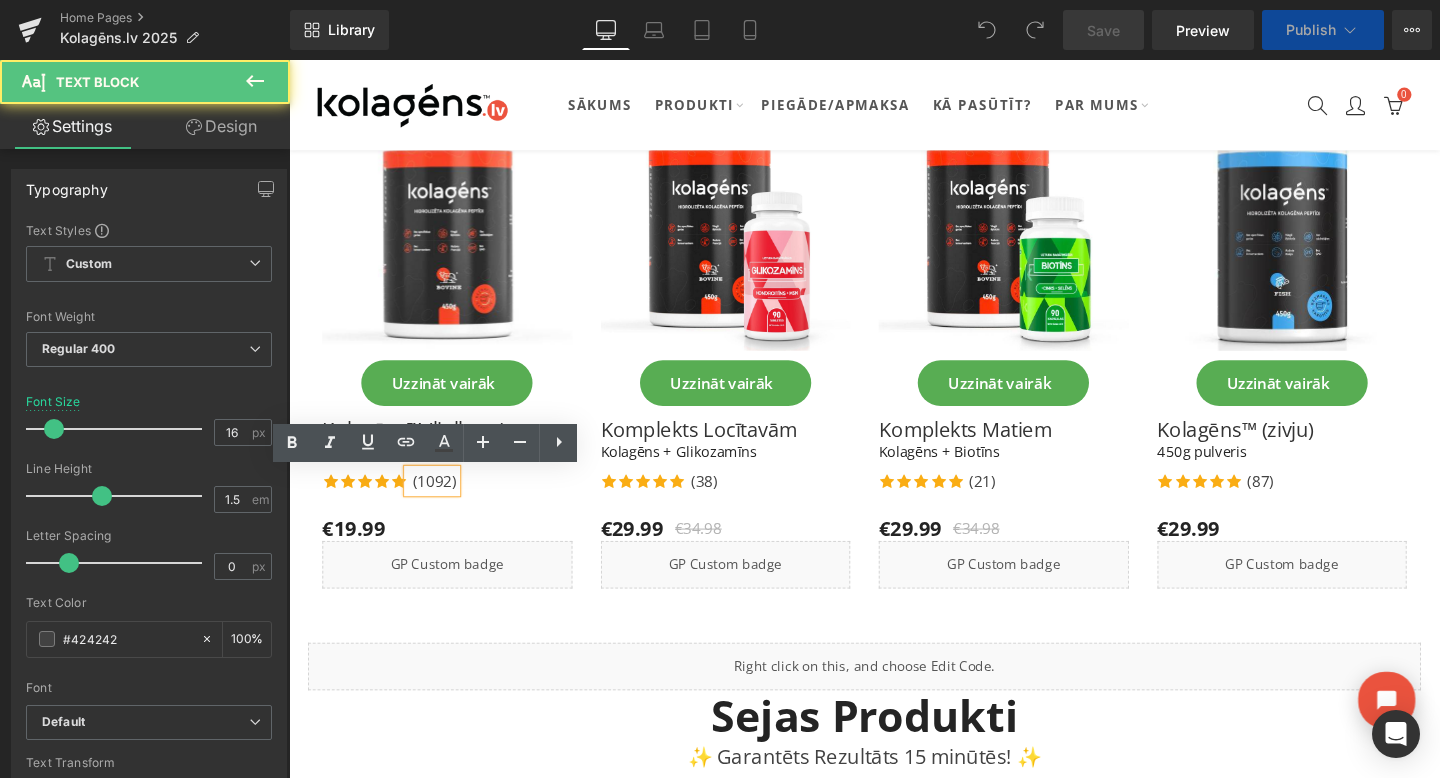 type 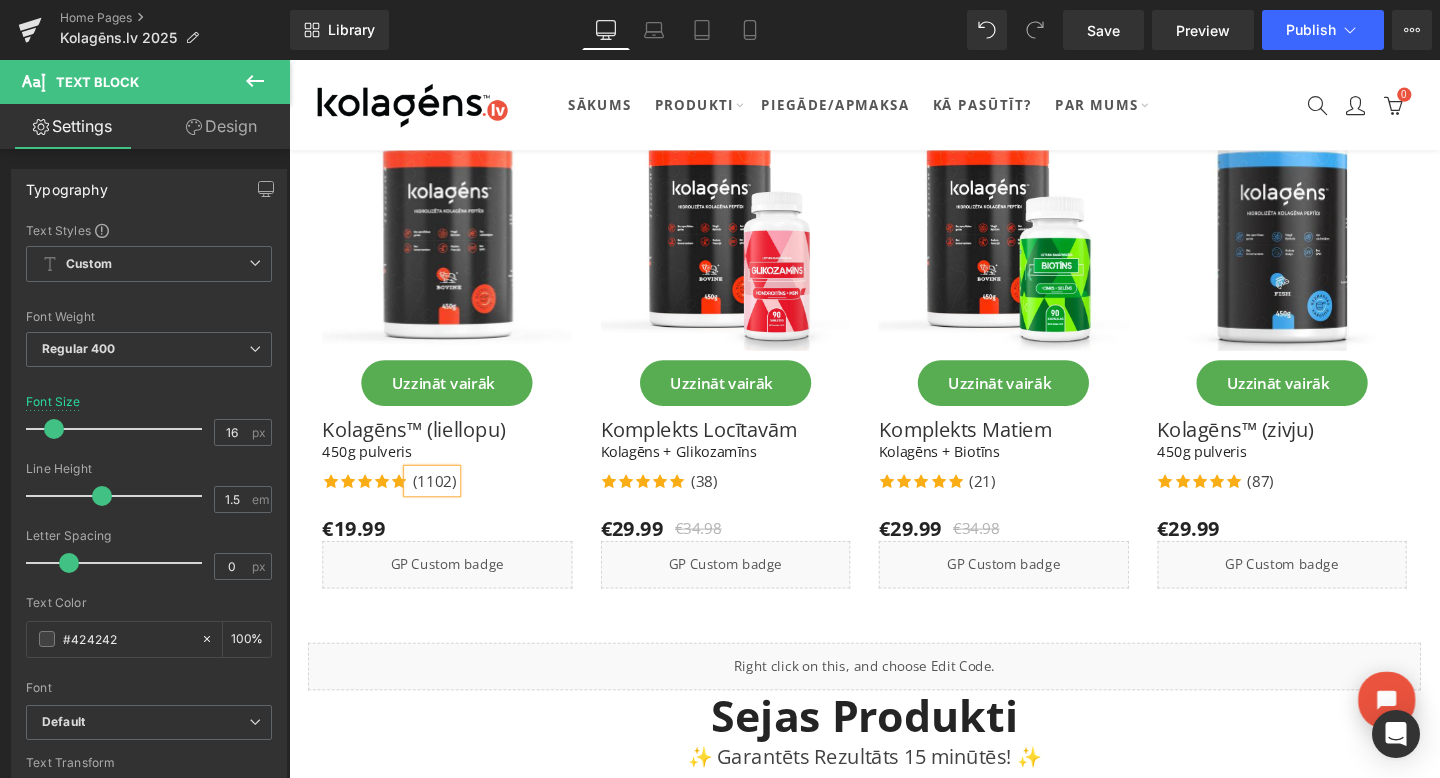 click on "Icon
Icon
Icon
Icon
Icon
Icon List Hoz
(1102) Text Block
Icon List" at bounding box center [455, 508] 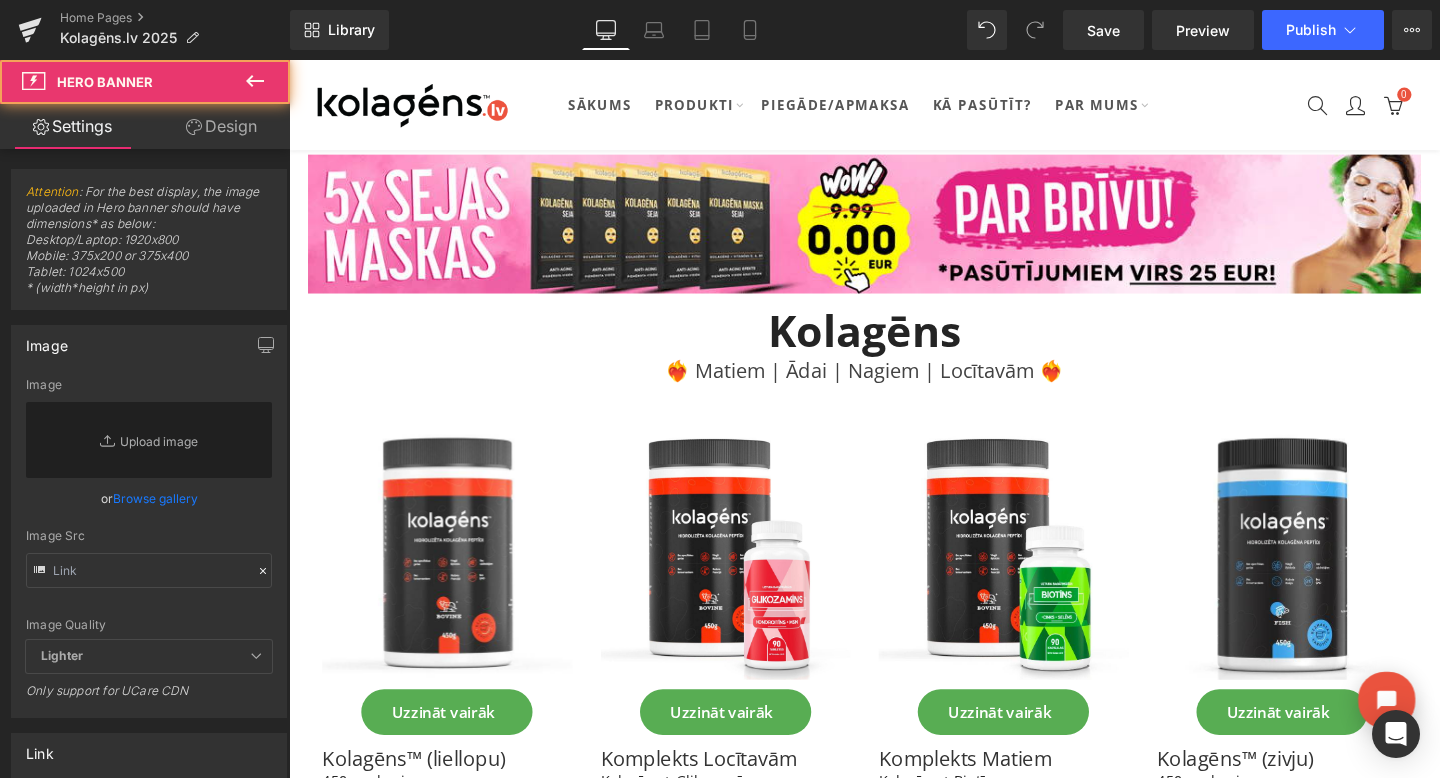 scroll, scrollTop: 0, scrollLeft: 0, axis: both 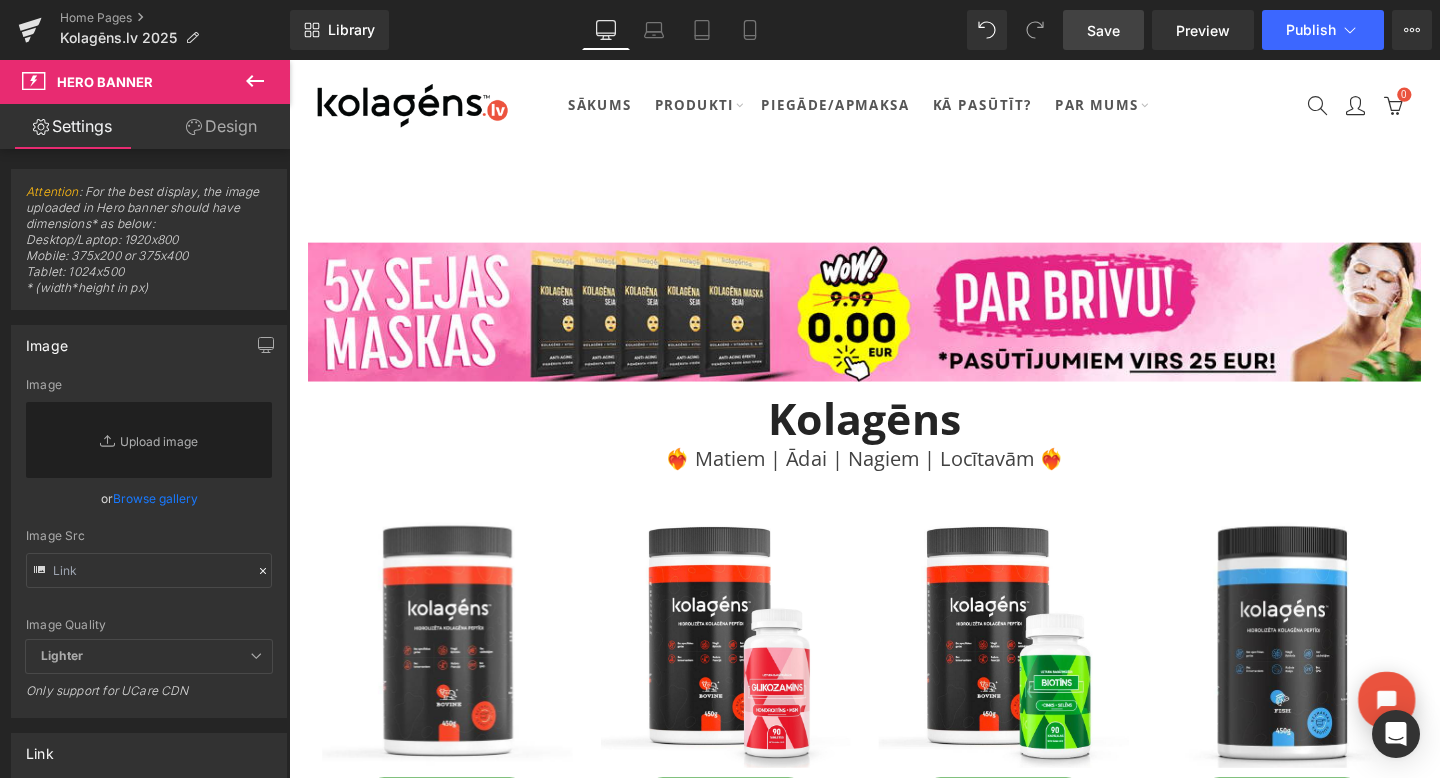 click on "Save" at bounding box center (1103, 30) 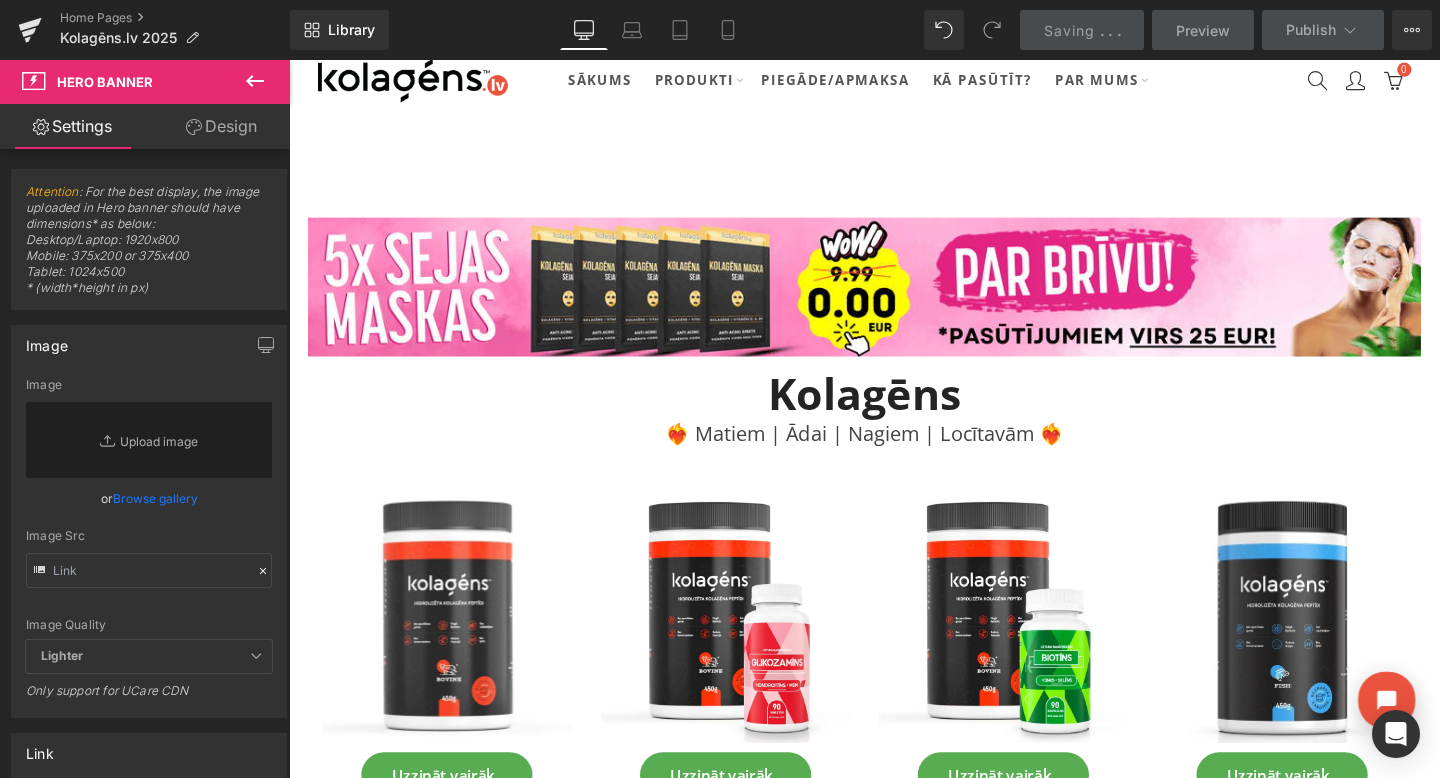 scroll, scrollTop: 0, scrollLeft: 0, axis: both 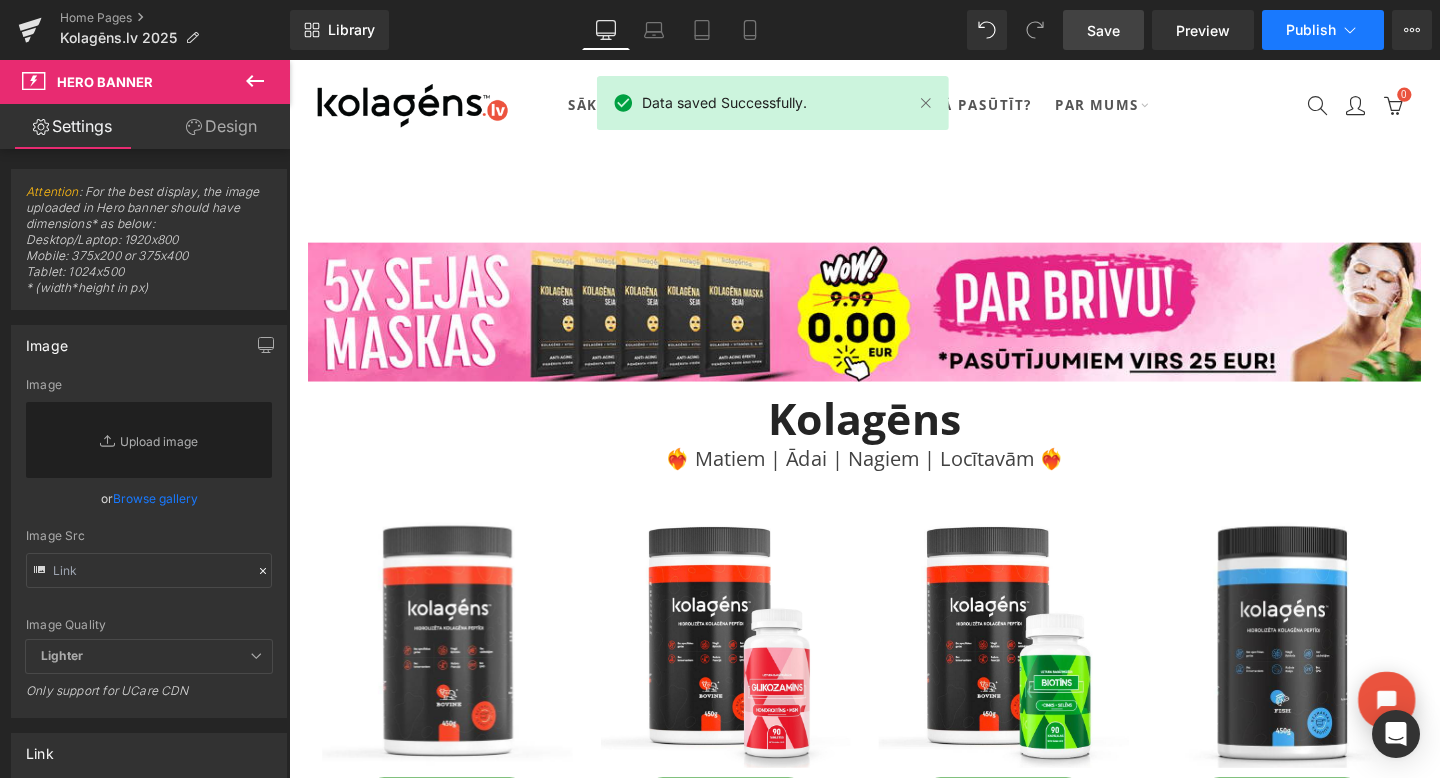 click on "Publish" at bounding box center (1311, 30) 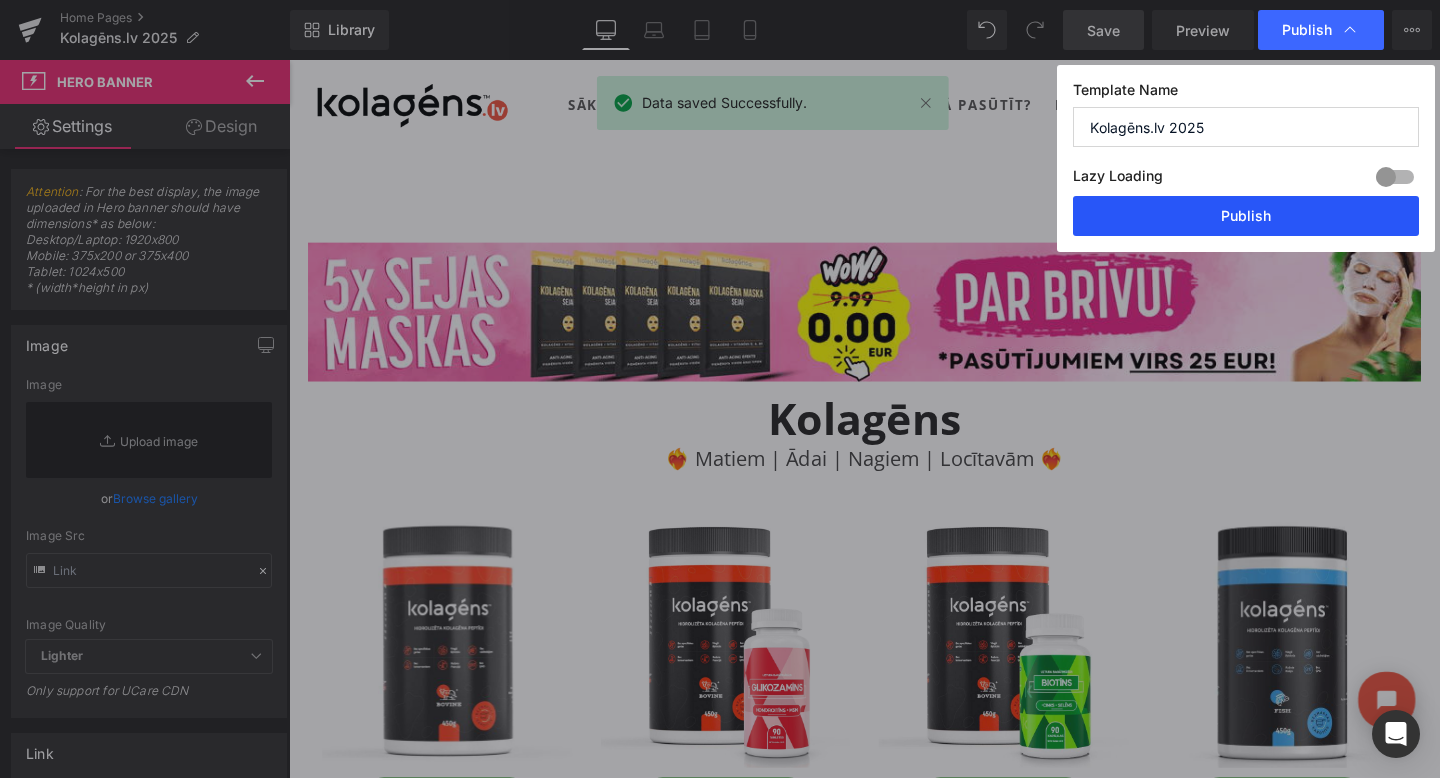 click on "Publish" at bounding box center [1246, 216] 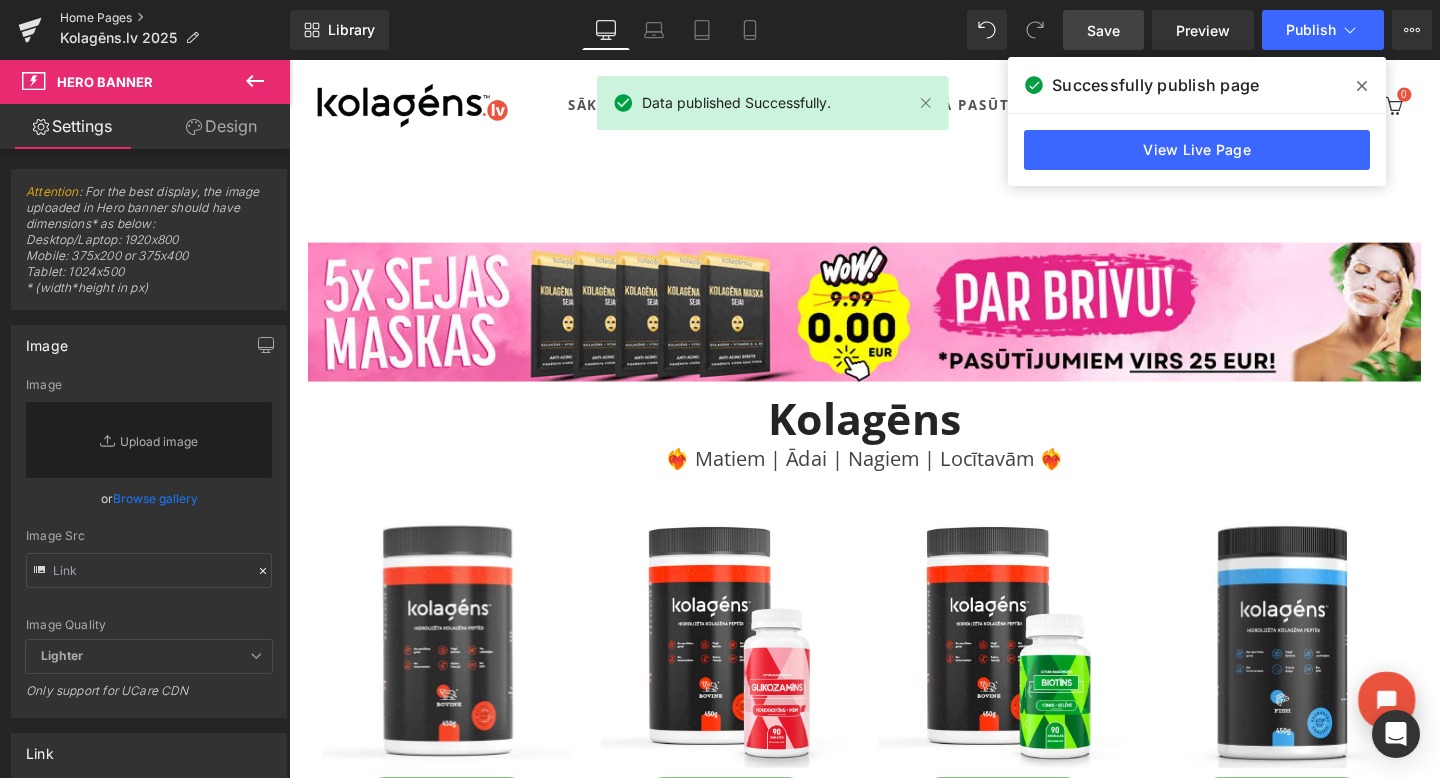 click on "Home Pages" at bounding box center [175, 18] 